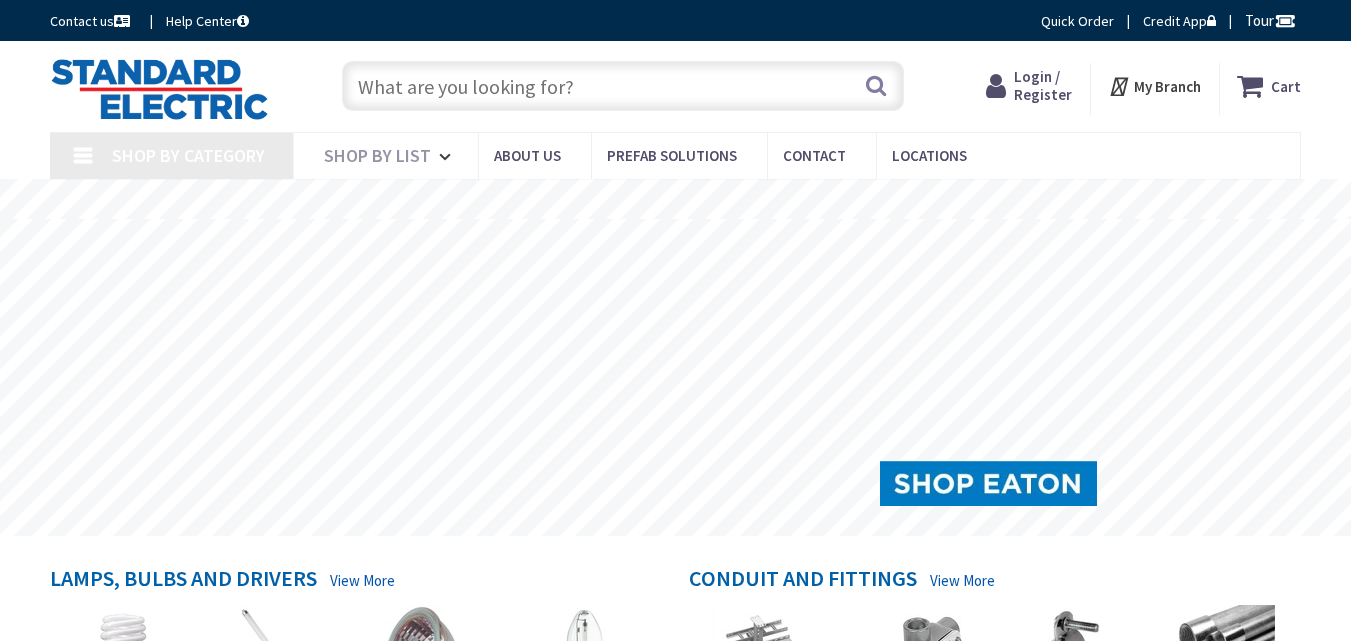 scroll, scrollTop: 0, scrollLeft: 0, axis: both 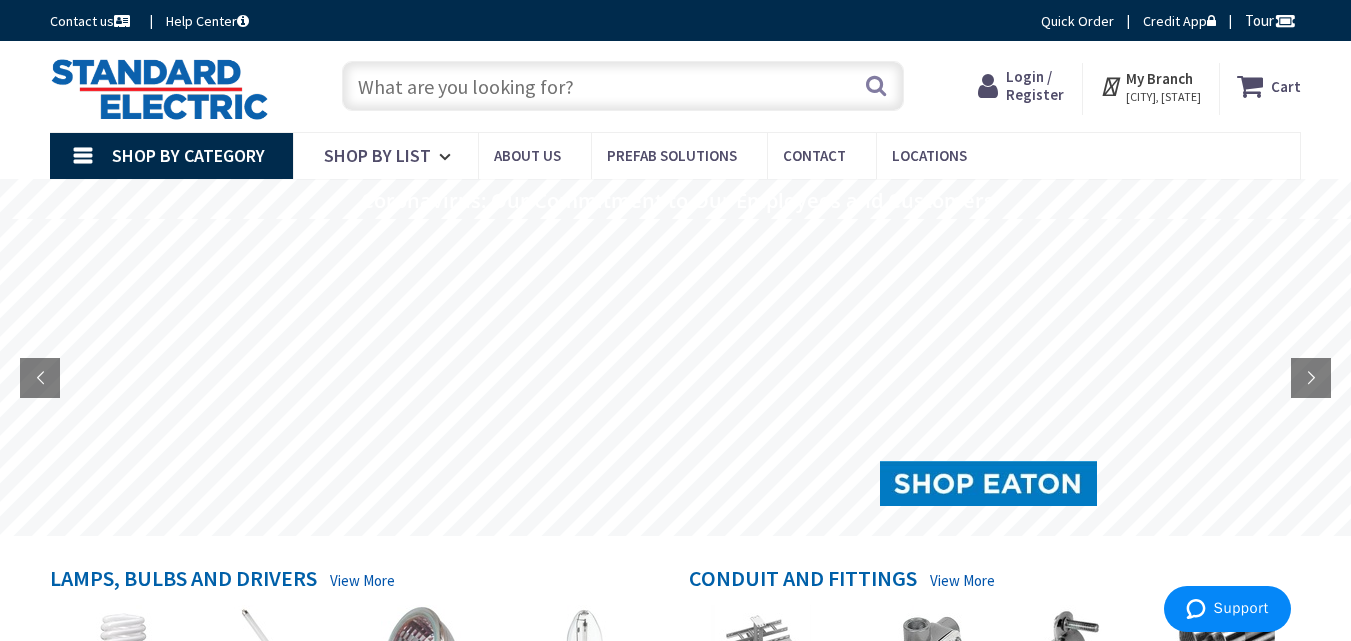click on "Login / Register" at bounding box center [1035, 85] 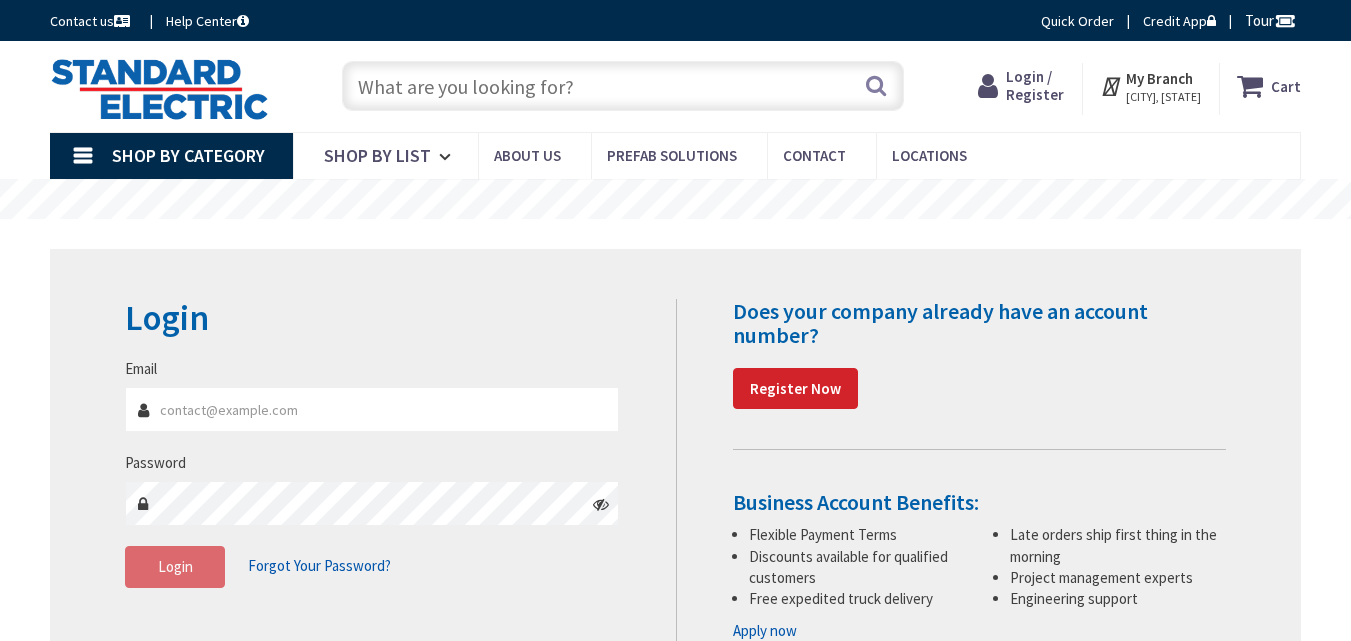 scroll, scrollTop: 0, scrollLeft: 0, axis: both 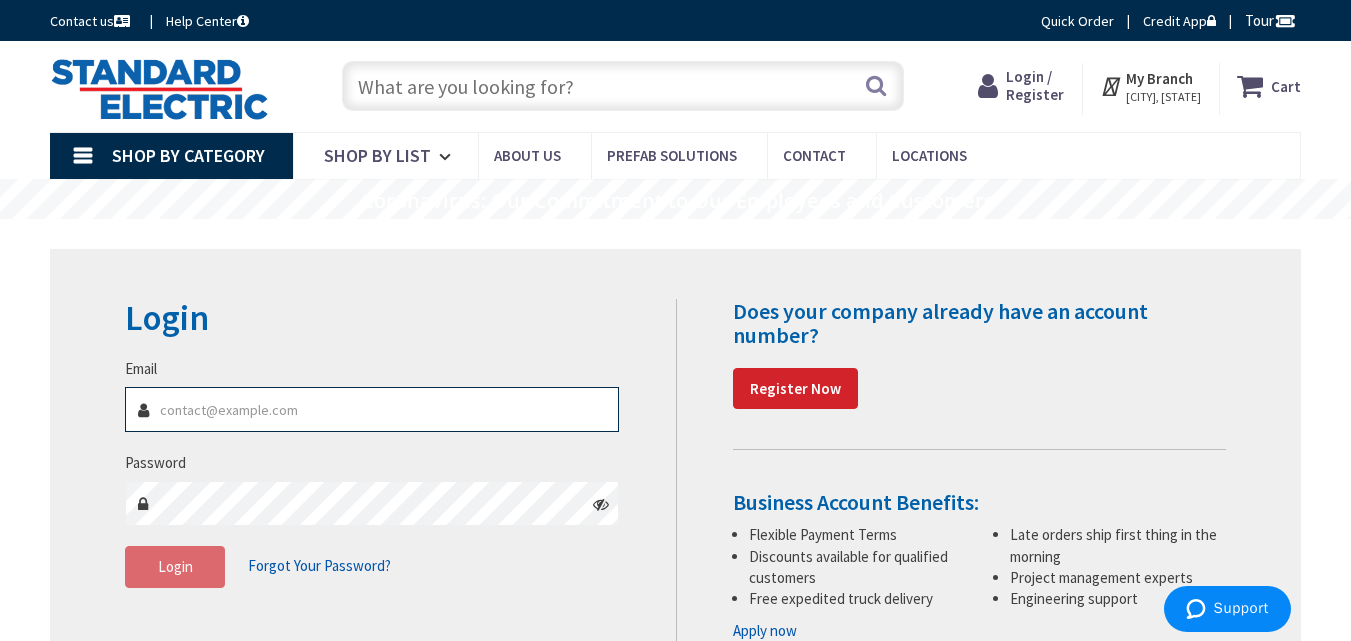 click on "Email" at bounding box center (372, 409) 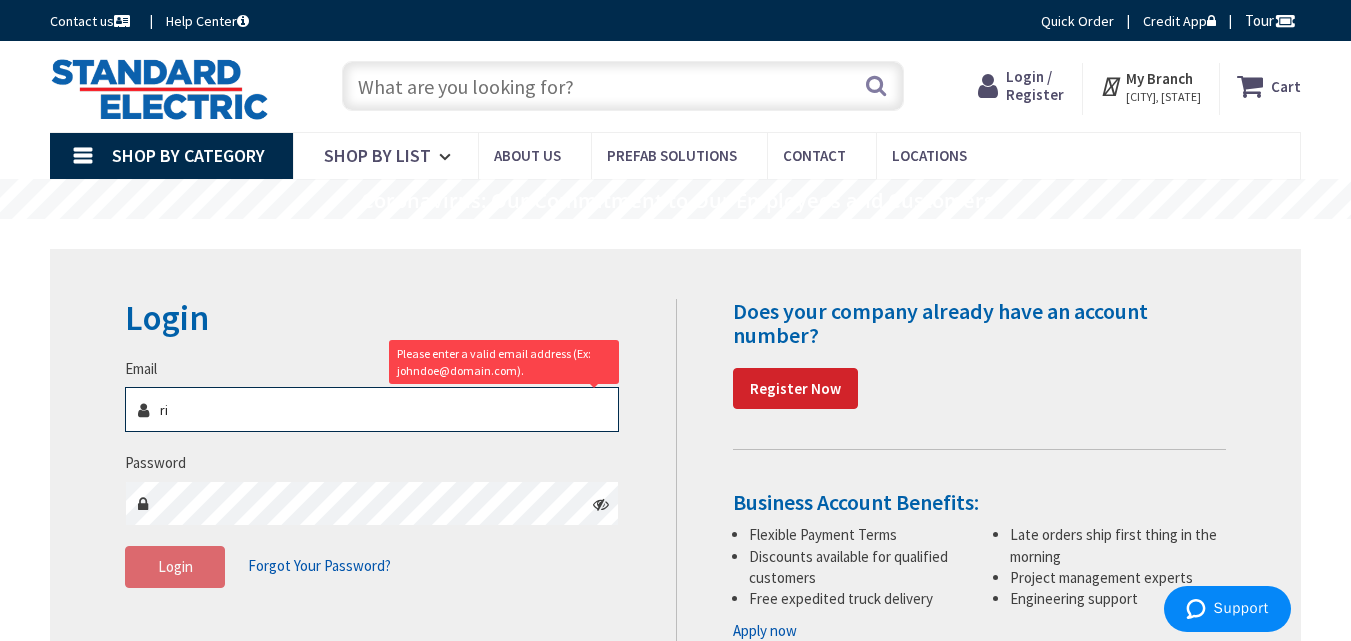 type on "r" 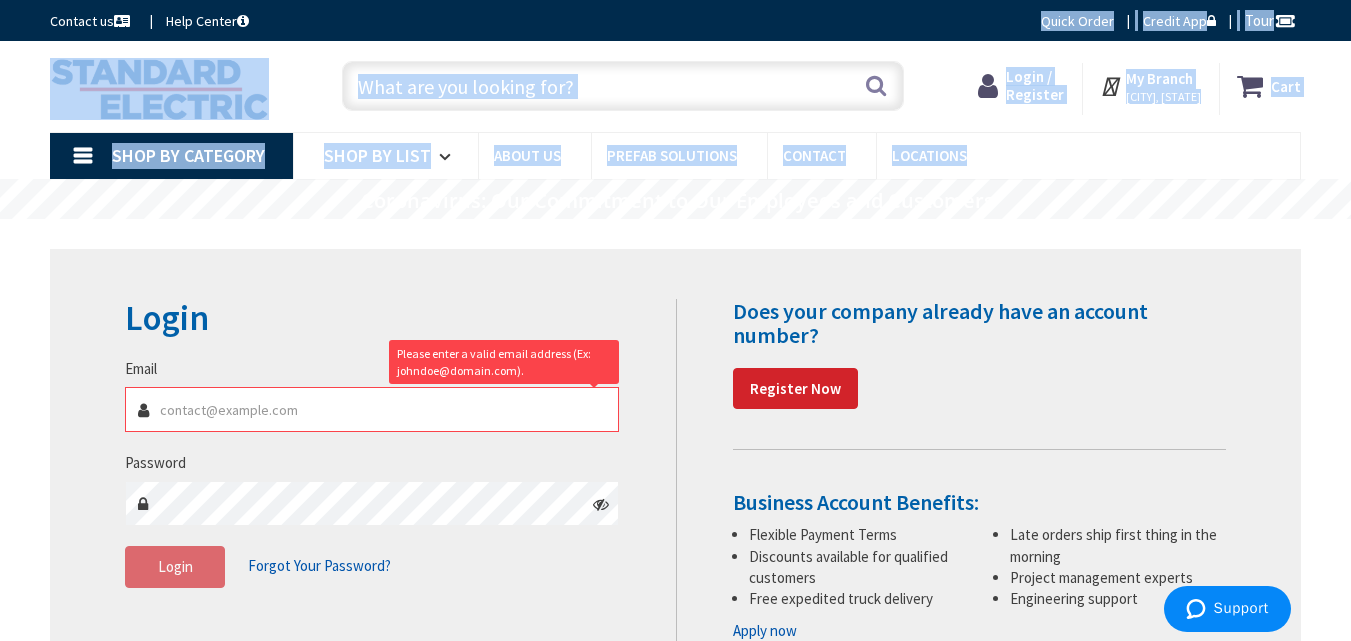 drag, startPoint x: 796, startPoint y: 30, endPoint x: 86, endPoint y: 202, distance: 730.5368 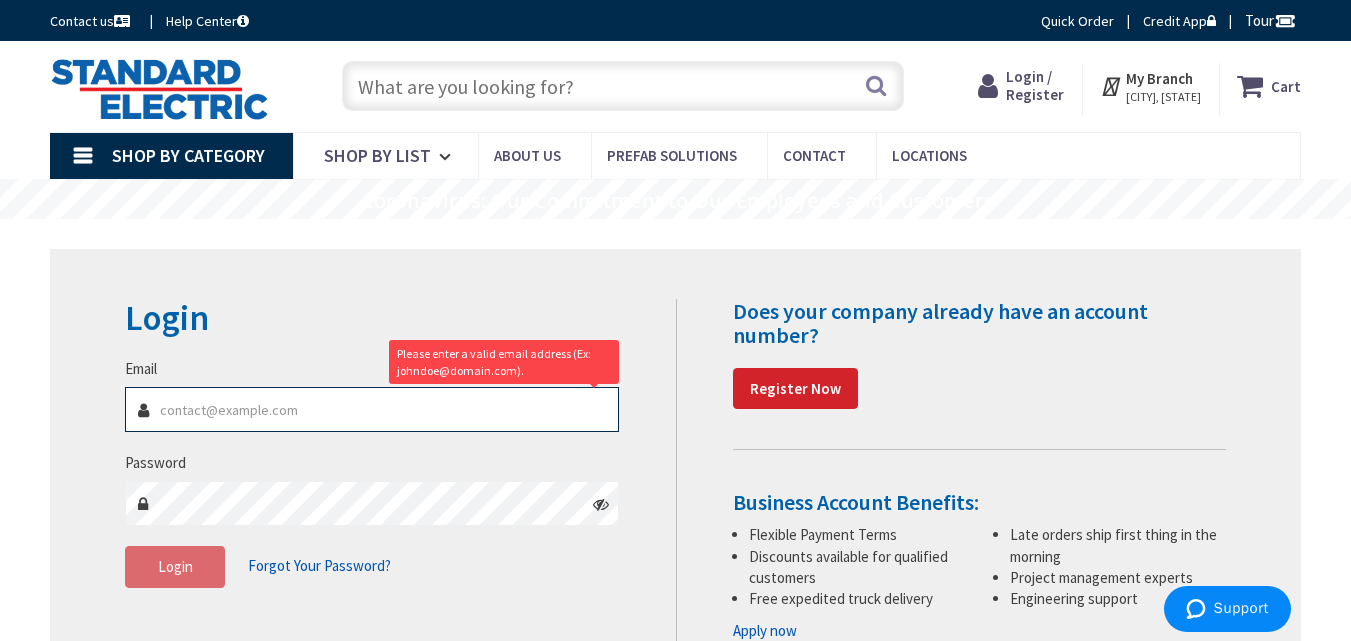 click on "Email" at bounding box center (372, 409) 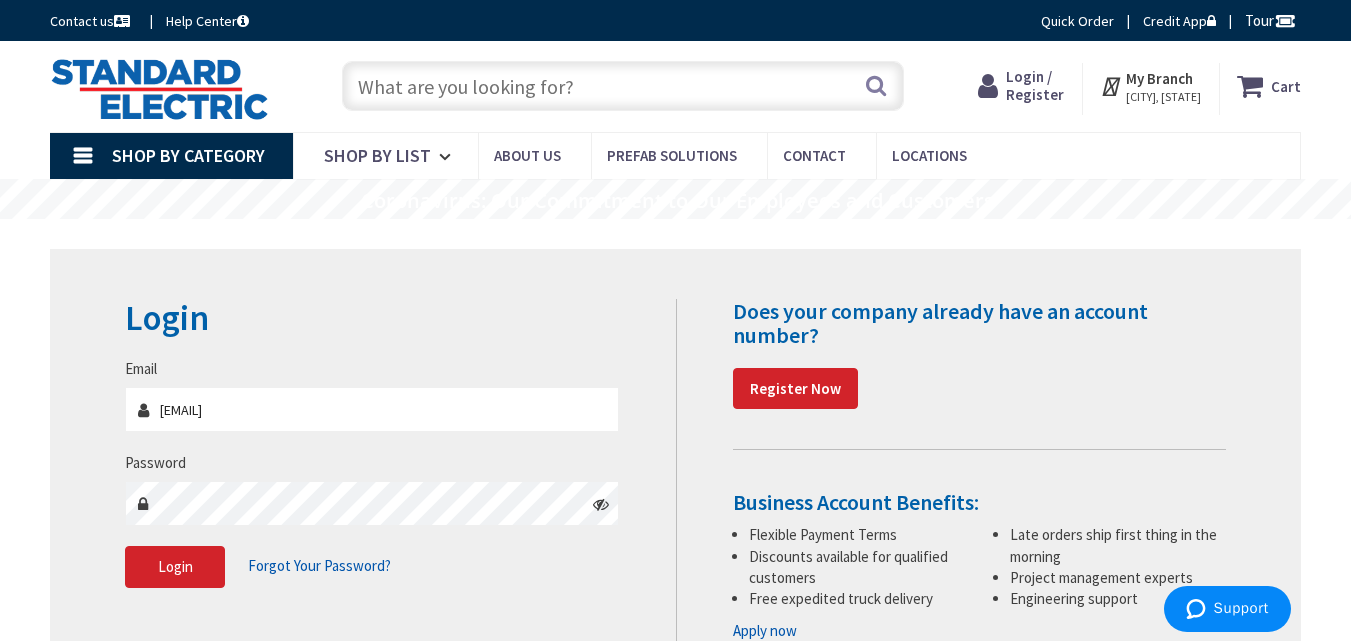 click at bounding box center (601, 504) 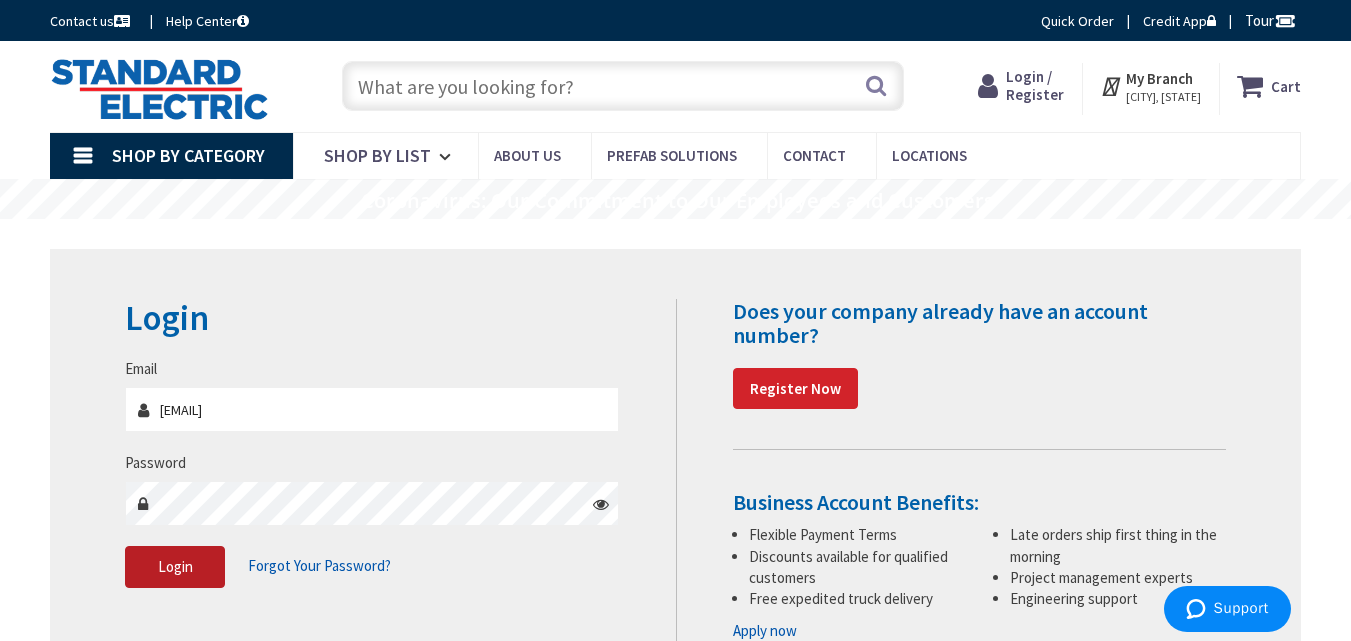 click on "Login" at bounding box center [175, 566] 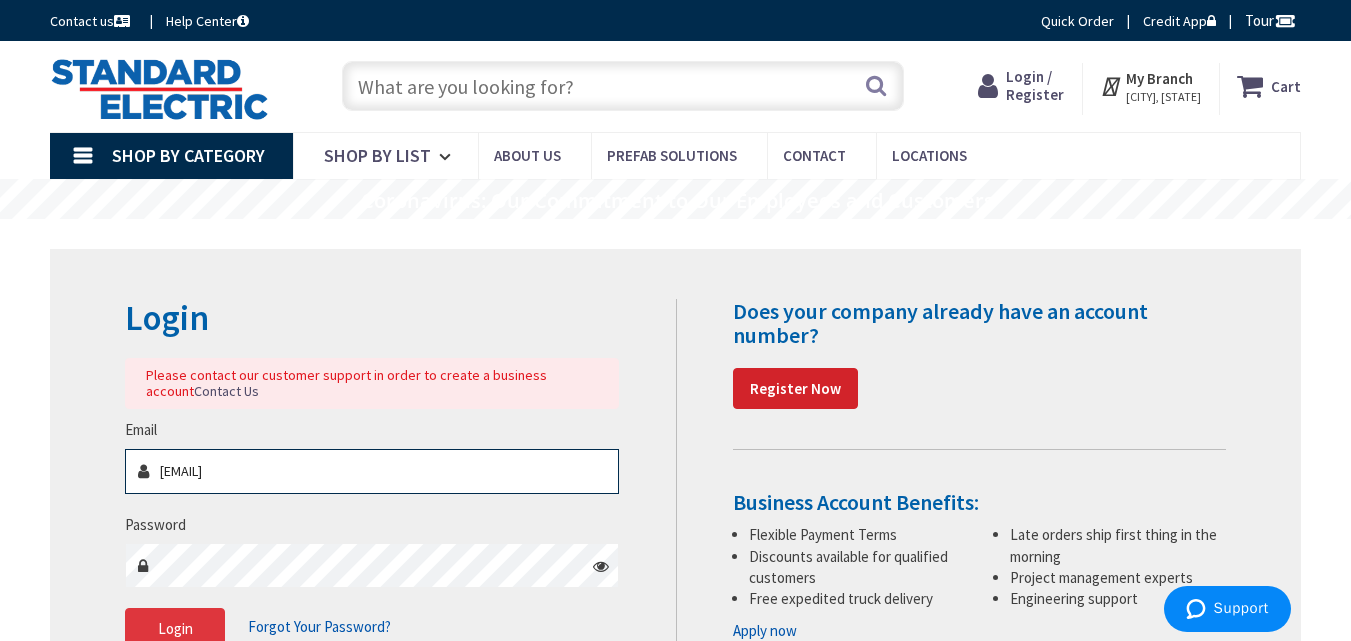 type on "[EMAIL]" 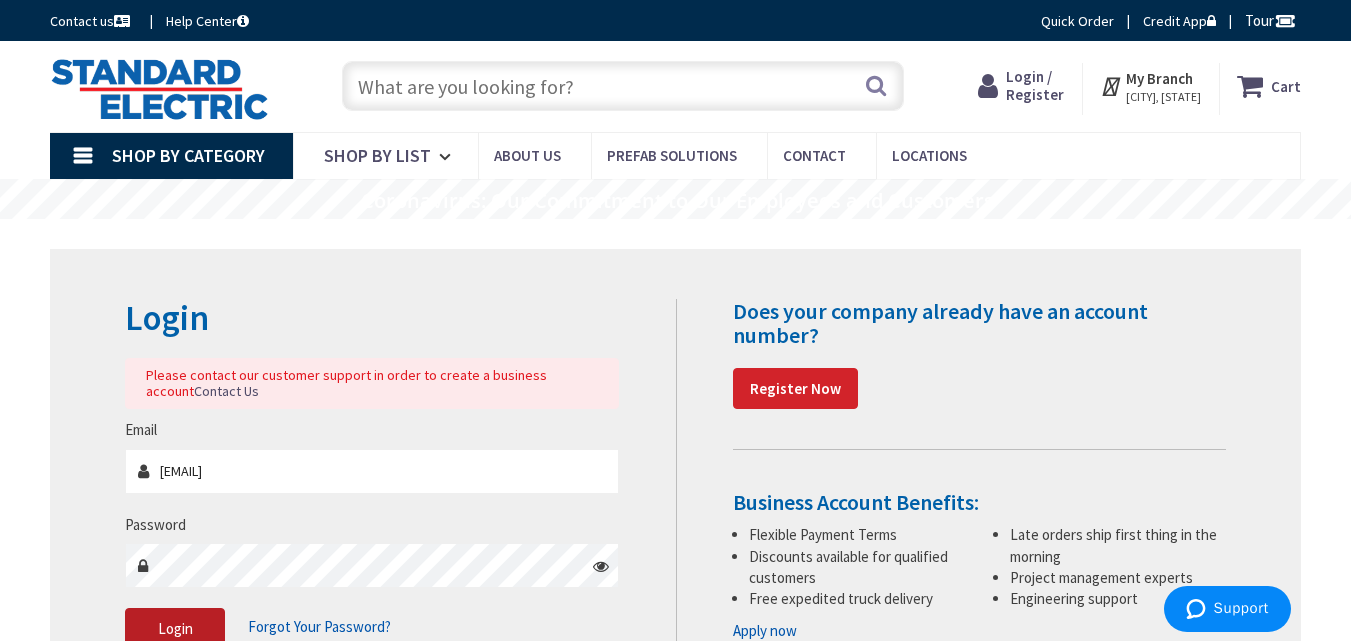 click on "Login" at bounding box center (175, 628) 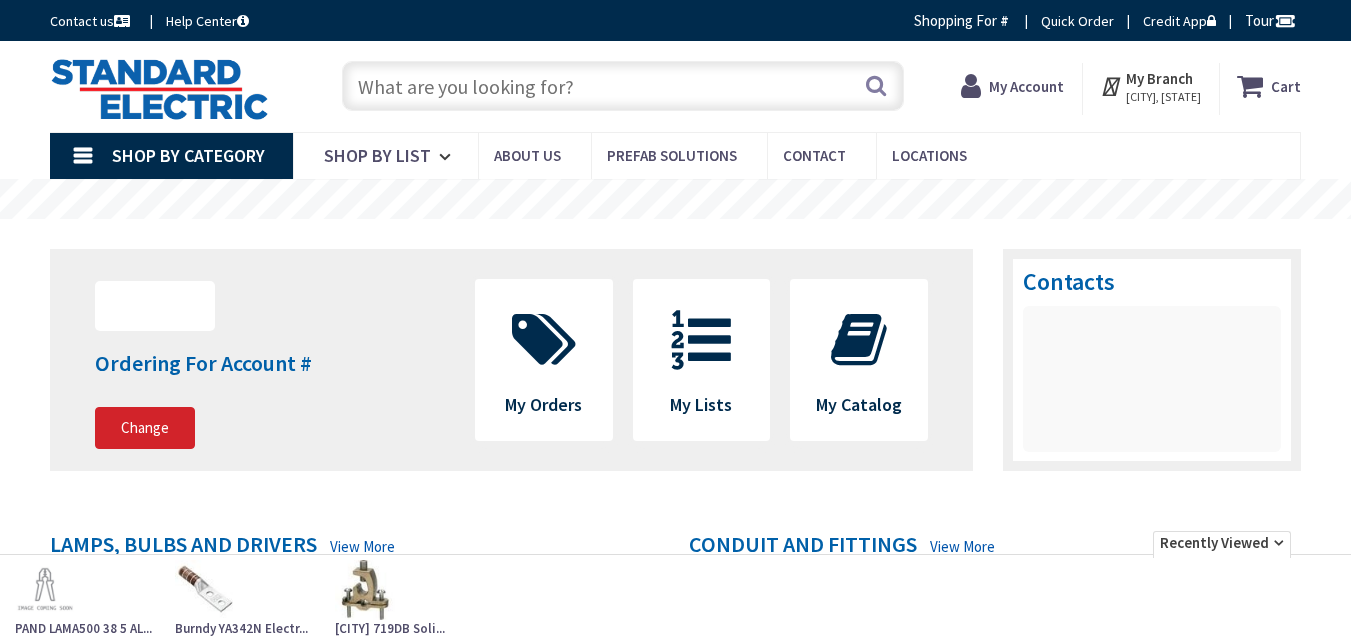scroll, scrollTop: 0, scrollLeft: 0, axis: both 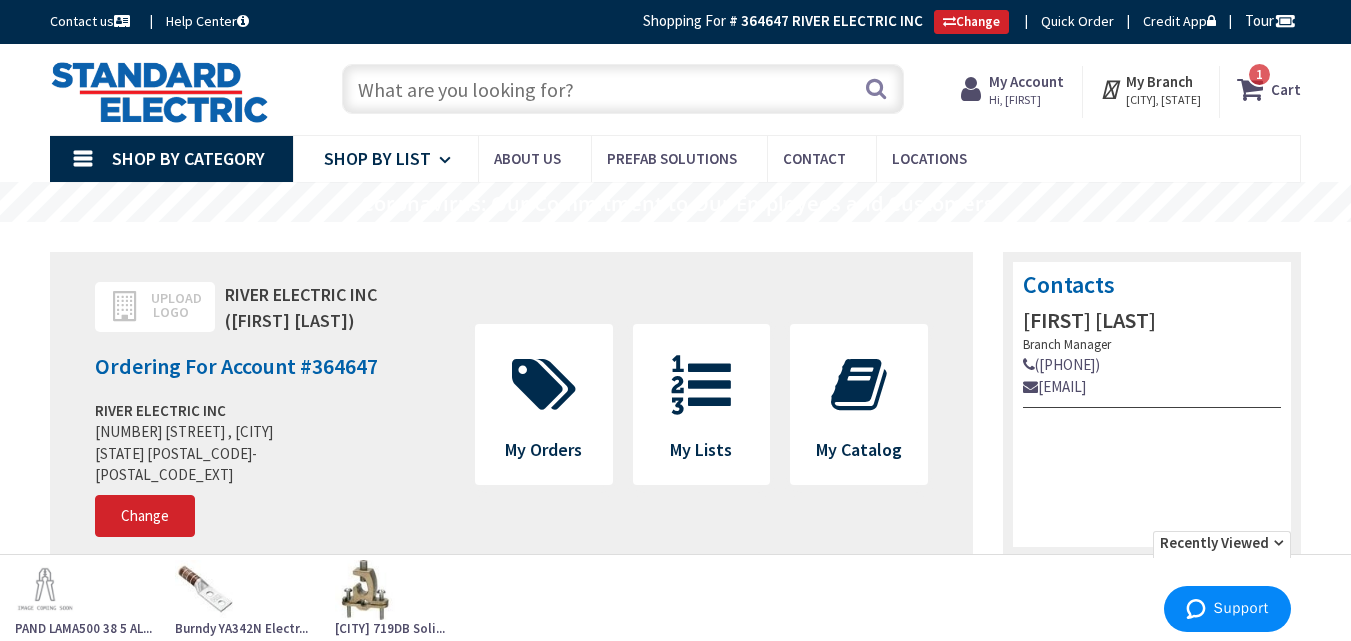 click on "Shop By List" at bounding box center (385, 159) 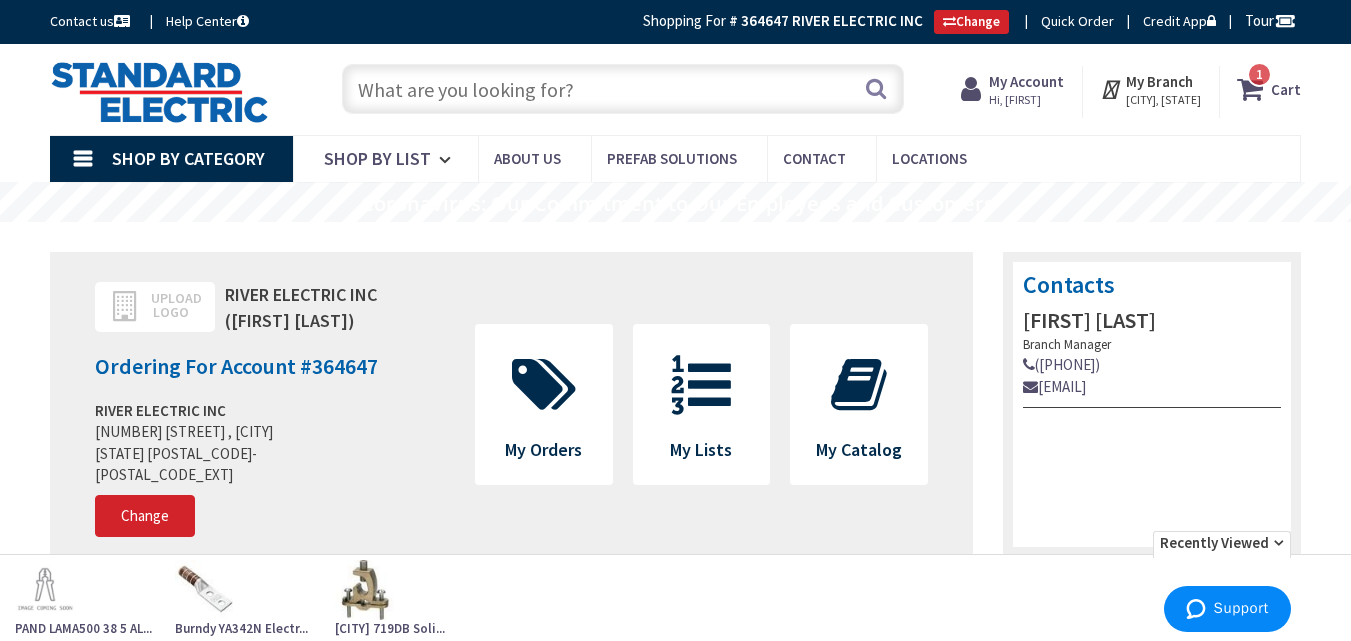 click on "My Account" at bounding box center (1026, 81) 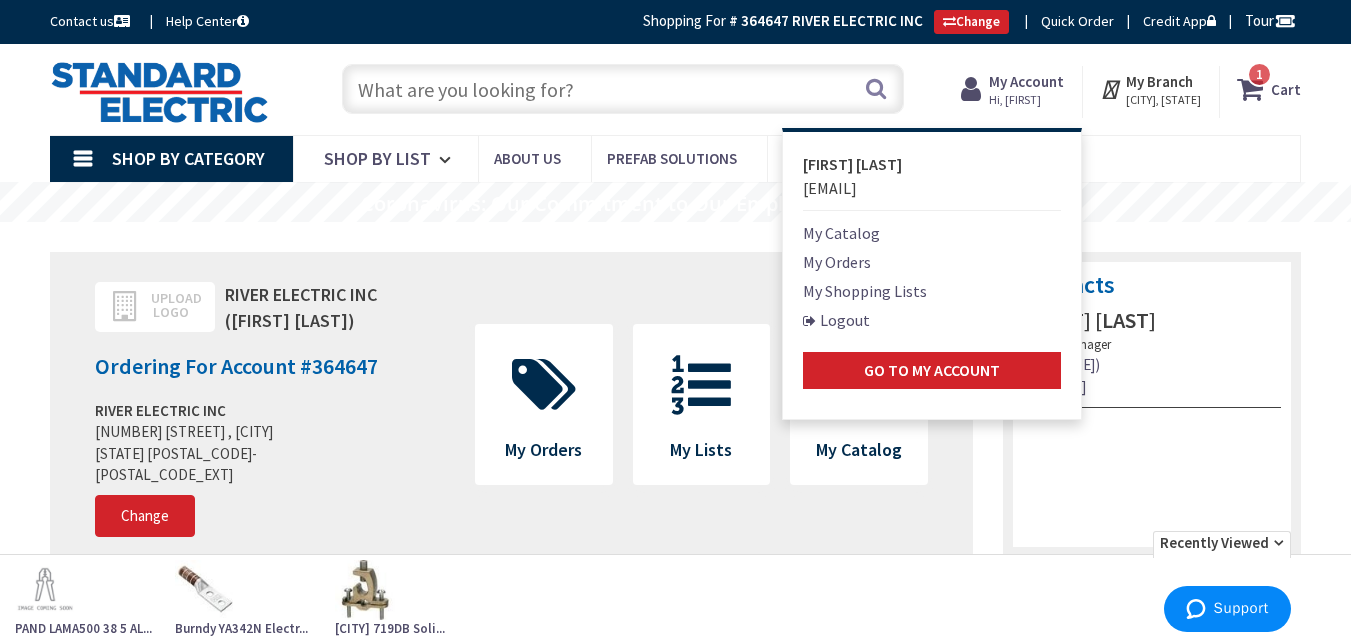 click on "My Shopping Lists" at bounding box center [865, 291] 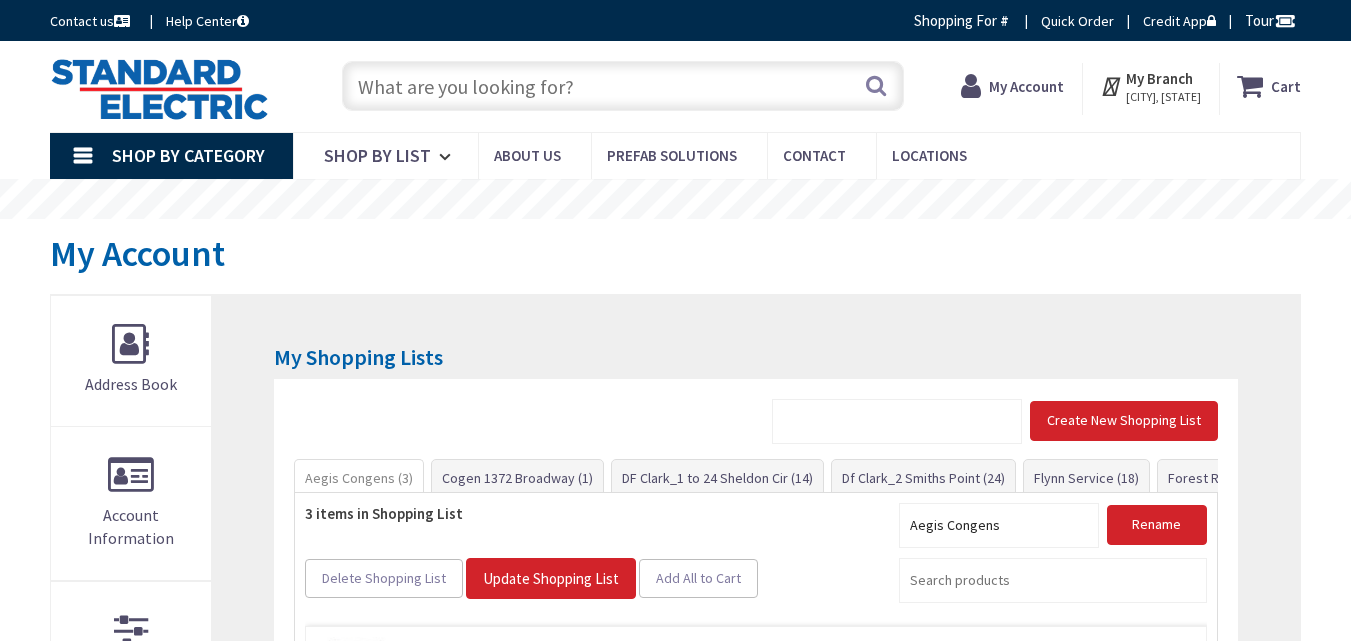 scroll, scrollTop: 0, scrollLeft: 0, axis: both 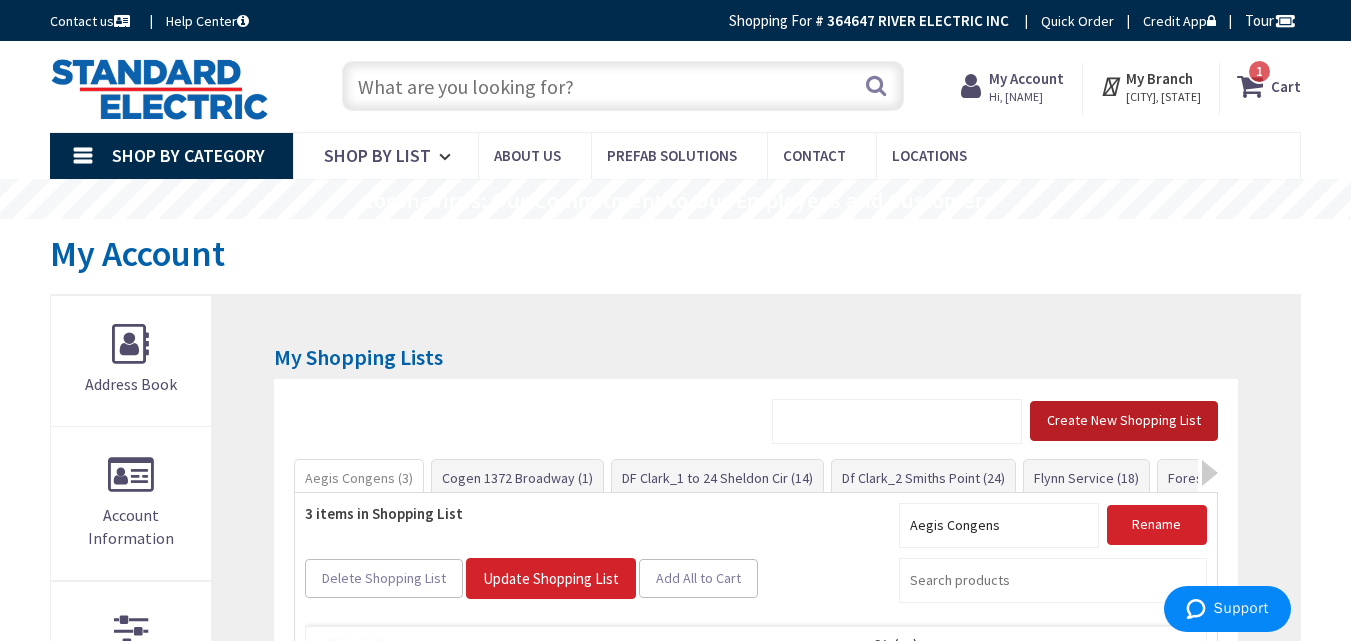 click on "Create New Shopping List" at bounding box center [1124, 420] 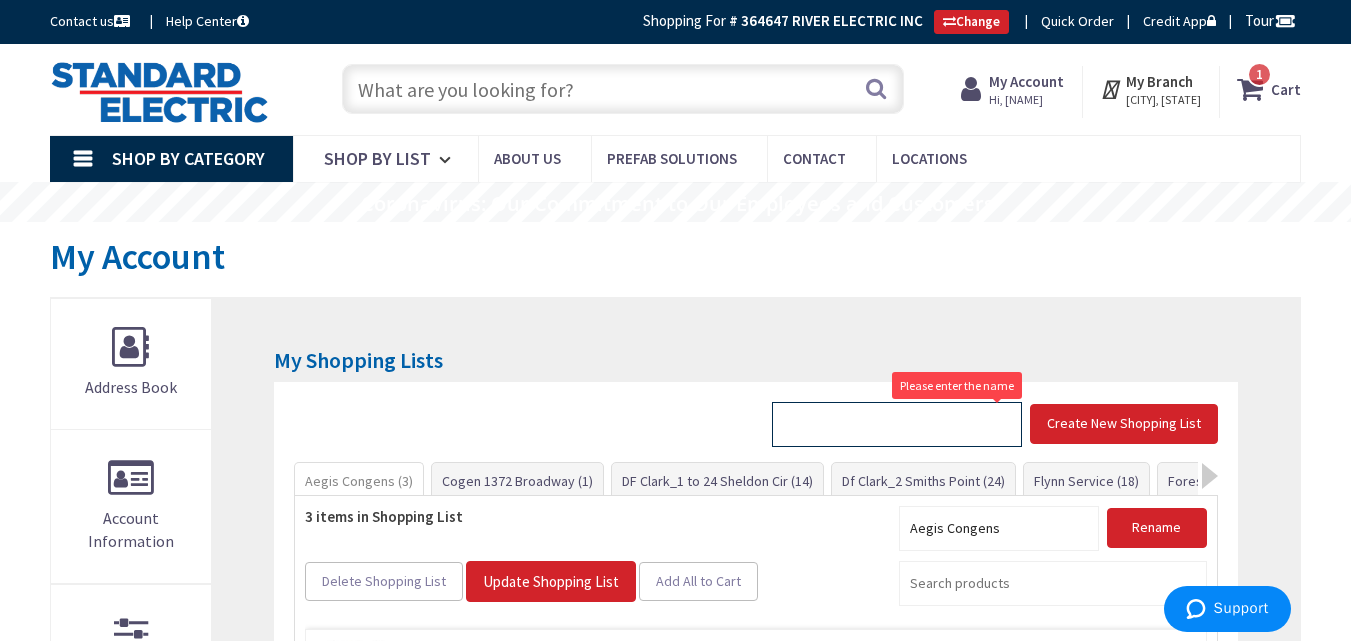 click at bounding box center (897, 424) 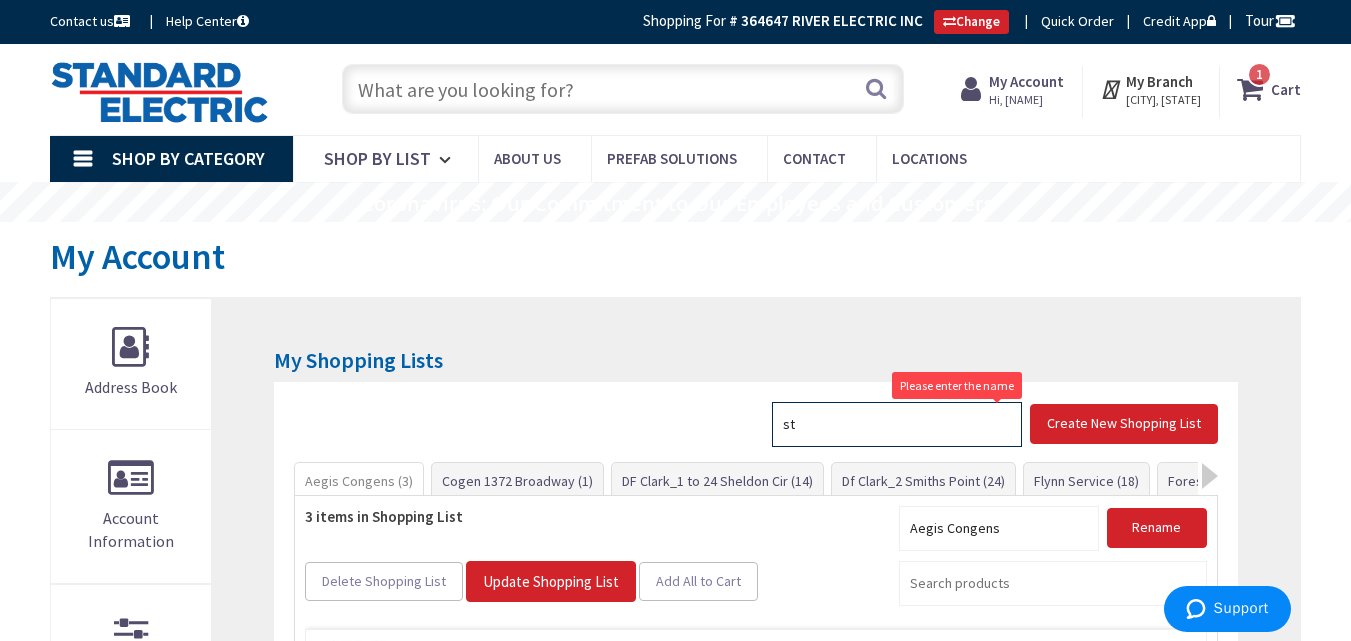 type on "s" 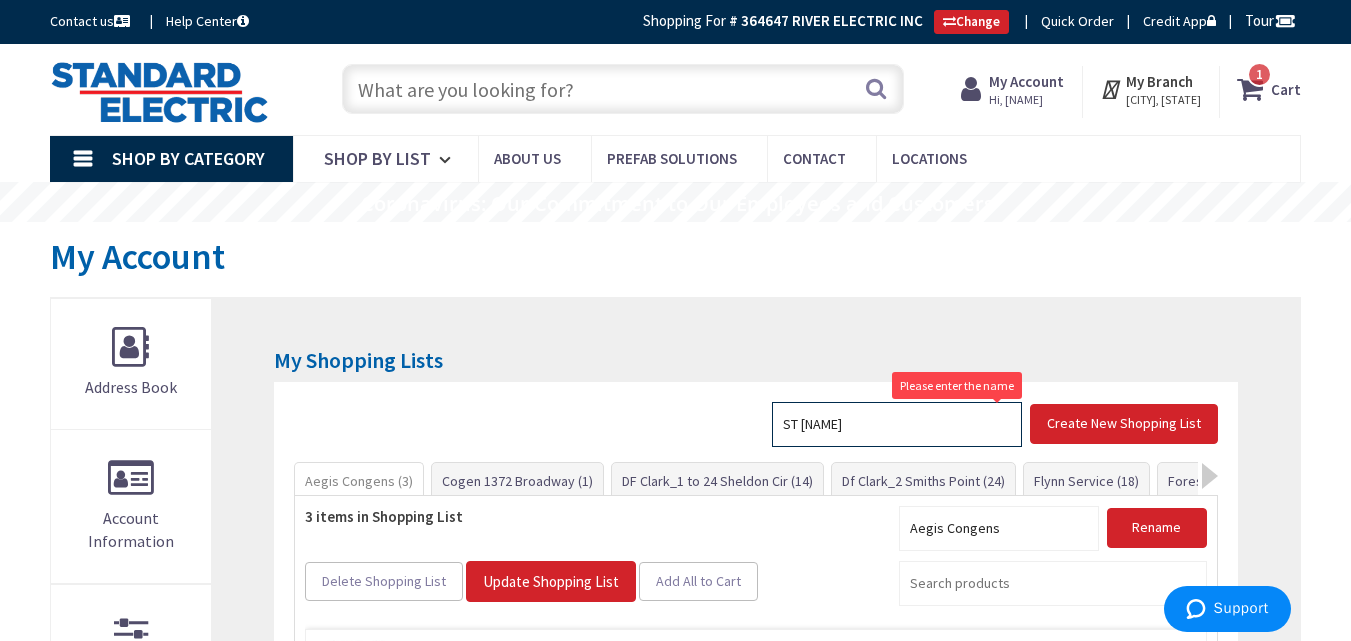 click on "ST michael" at bounding box center (897, 424) 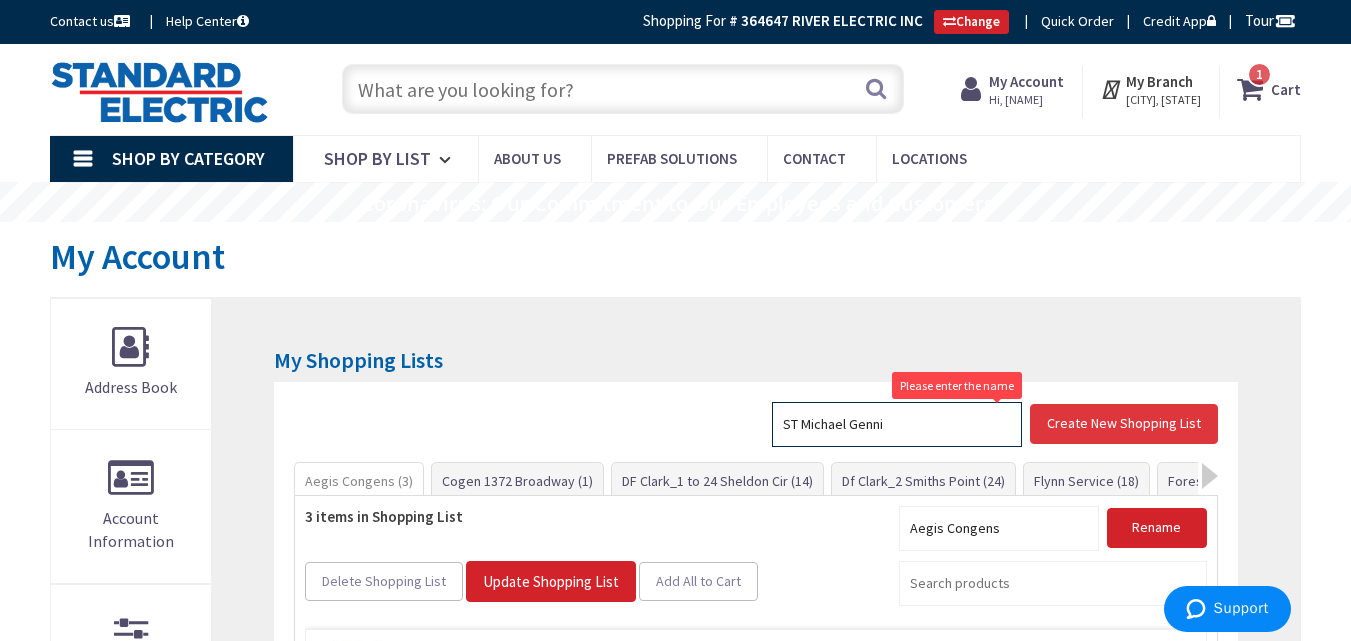 type on "ST Michael Genni" 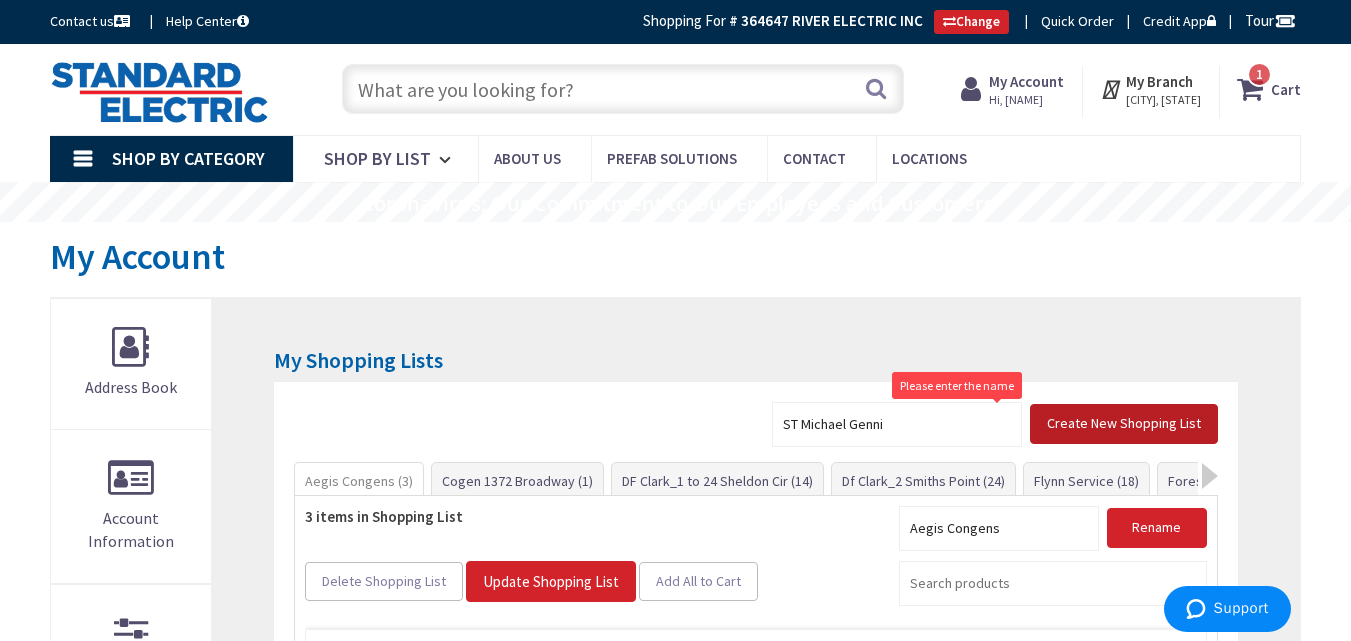 click on "Create New Shopping List" at bounding box center [1124, 423] 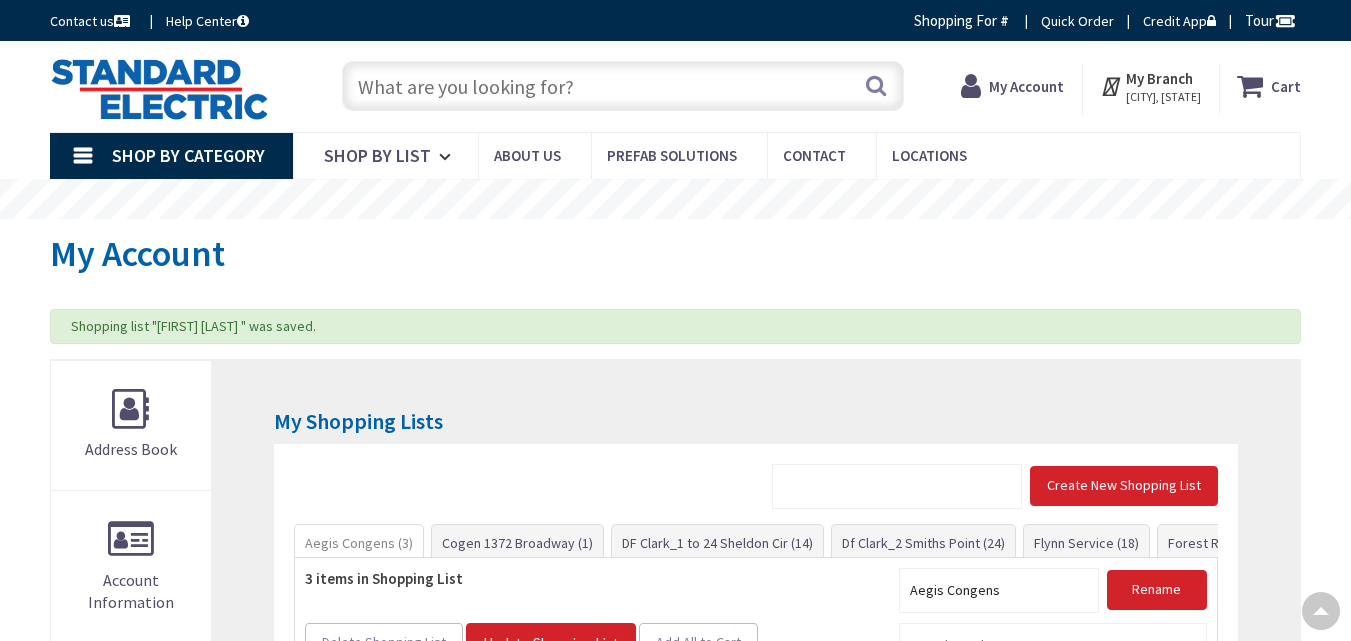 scroll, scrollTop: 418, scrollLeft: 0, axis: vertical 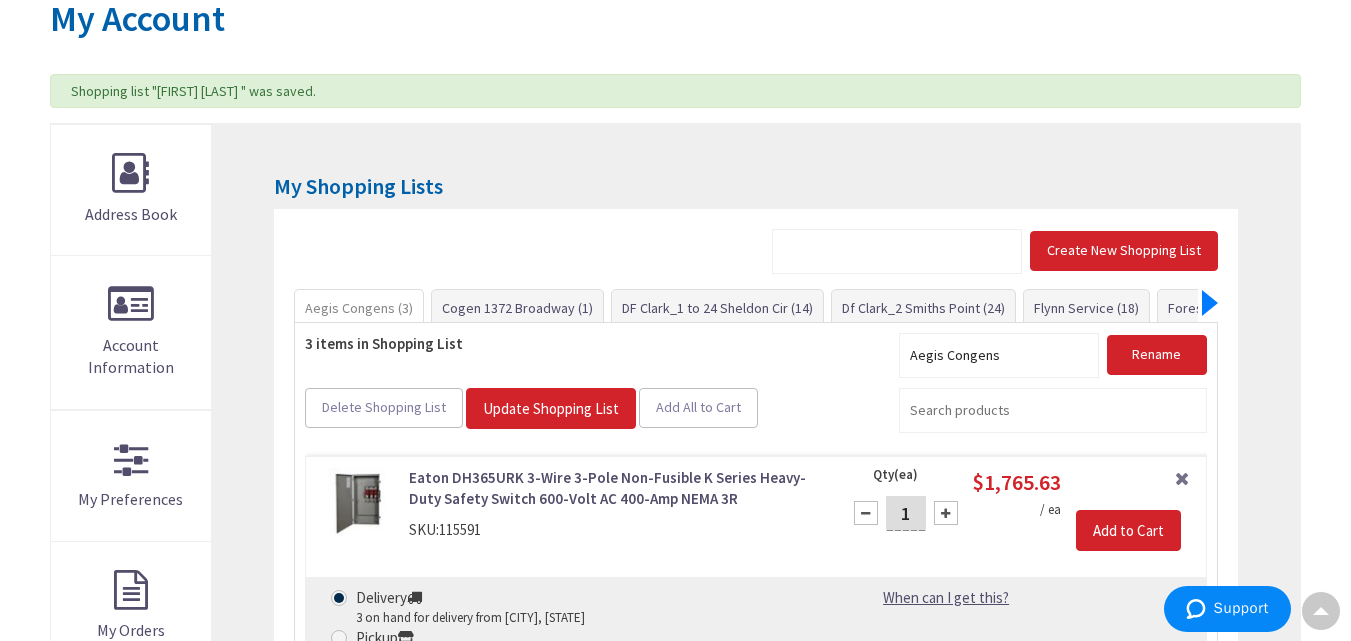 click at bounding box center [1210, 303] 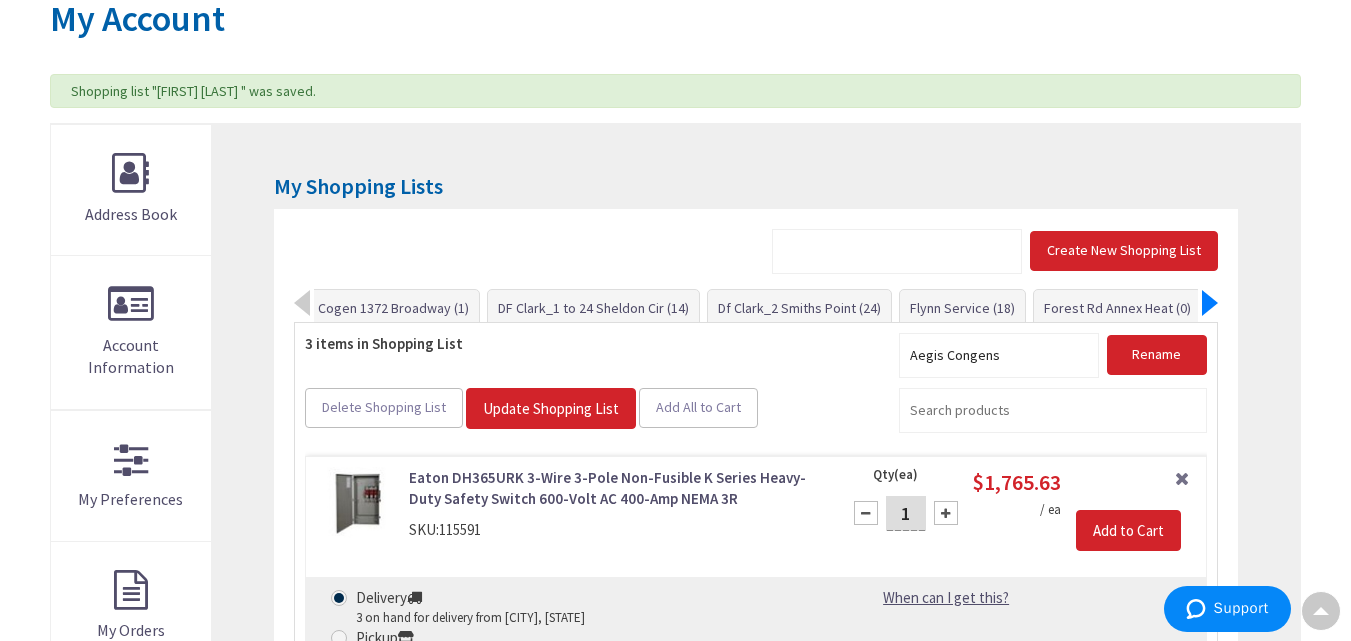click at bounding box center (1210, 303) 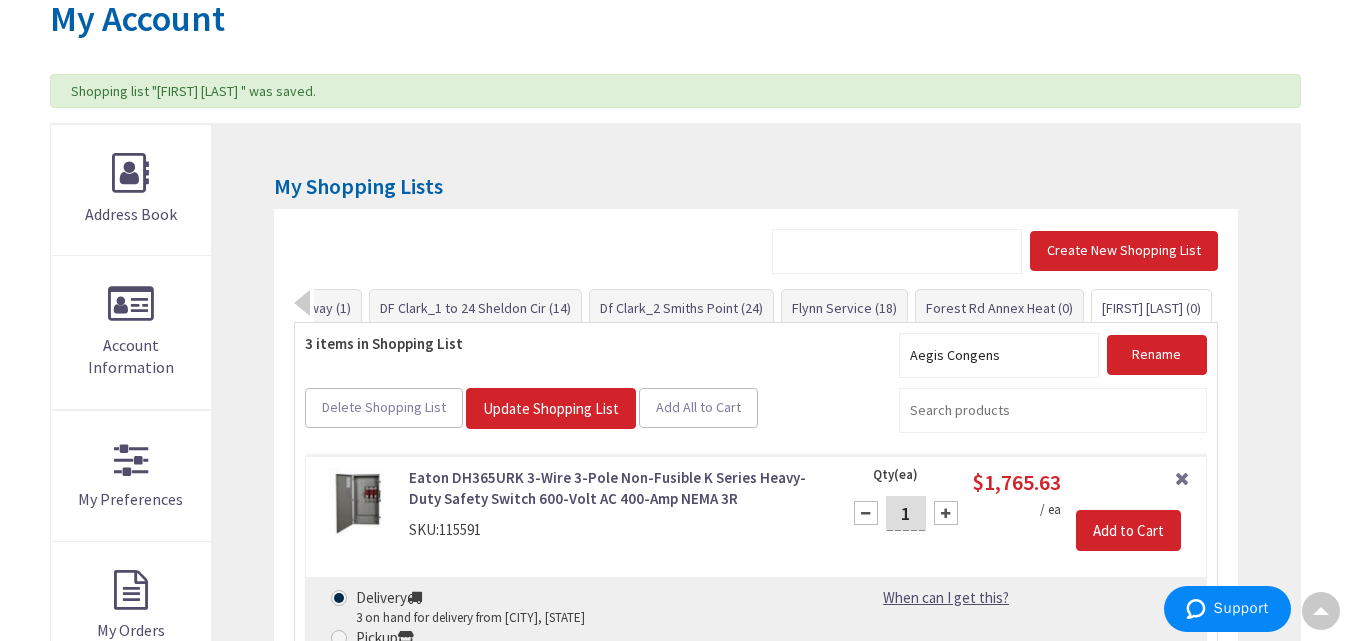 click on "[FIRST] [LAST] (0)" at bounding box center (1151, 308) 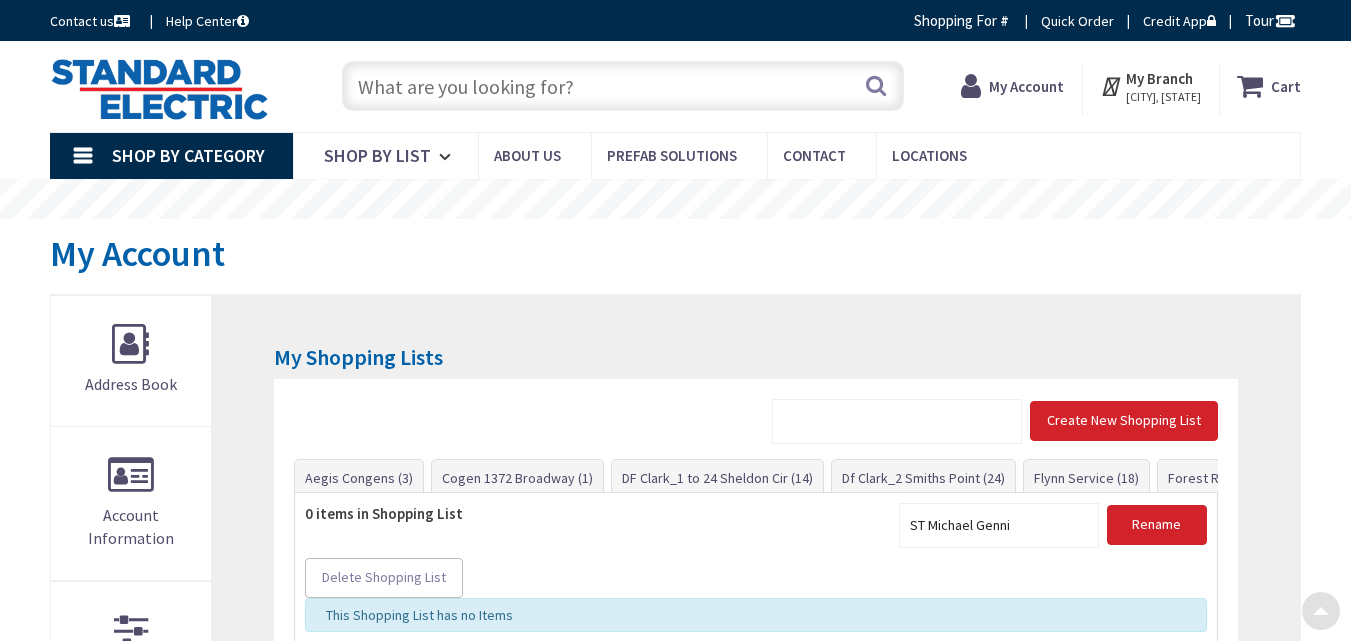 scroll, scrollTop: 418, scrollLeft: 0, axis: vertical 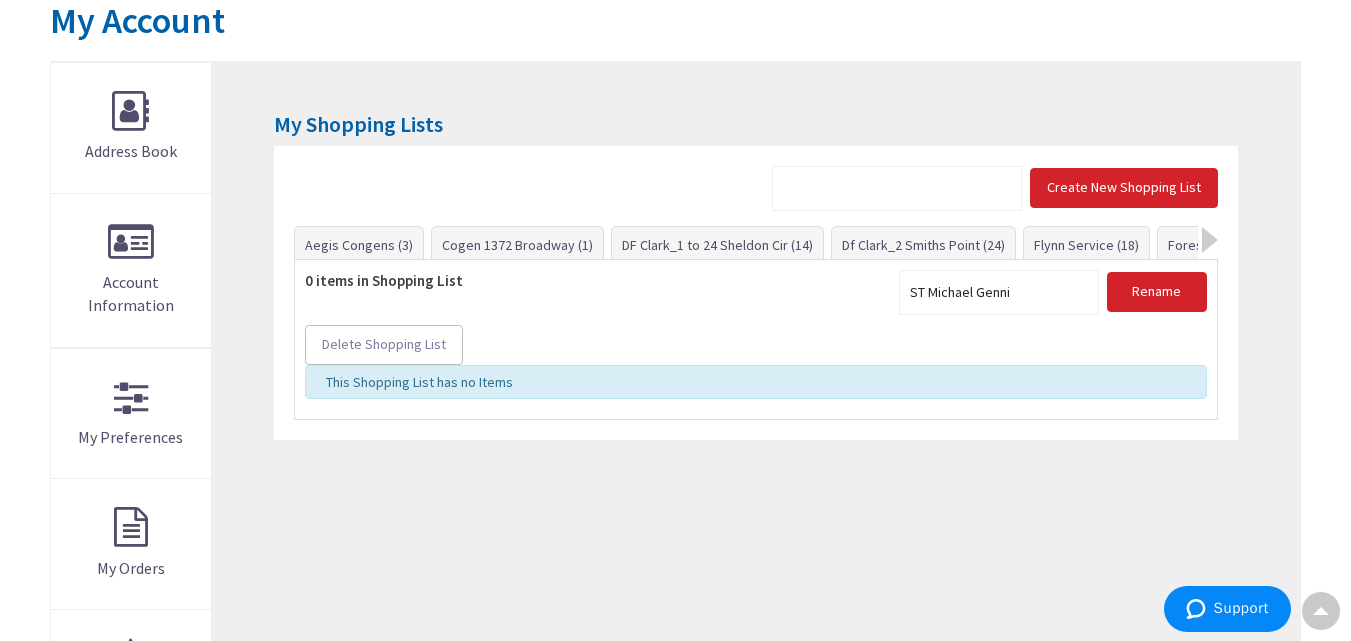 click on "Delete Shopping List" at bounding box center [755, 345] 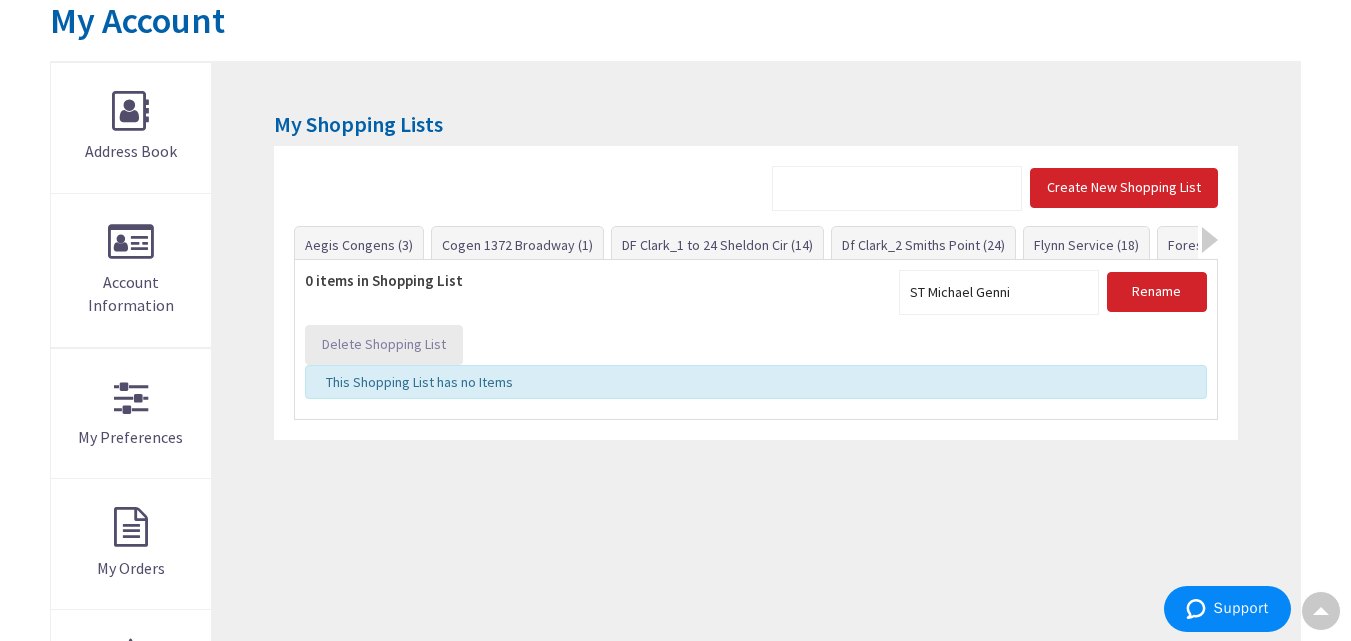 click on "Delete Shopping List" at bounding box center [384, 344] 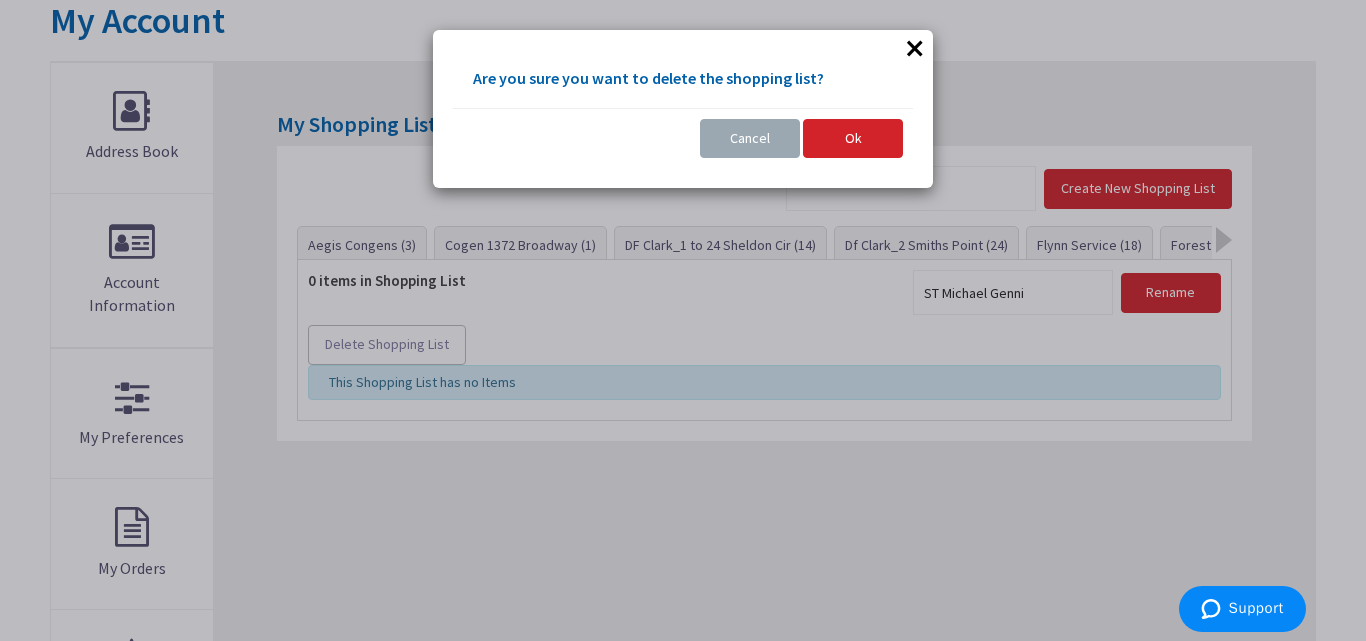 click on "Cancel" at bounding box center [750, 138] 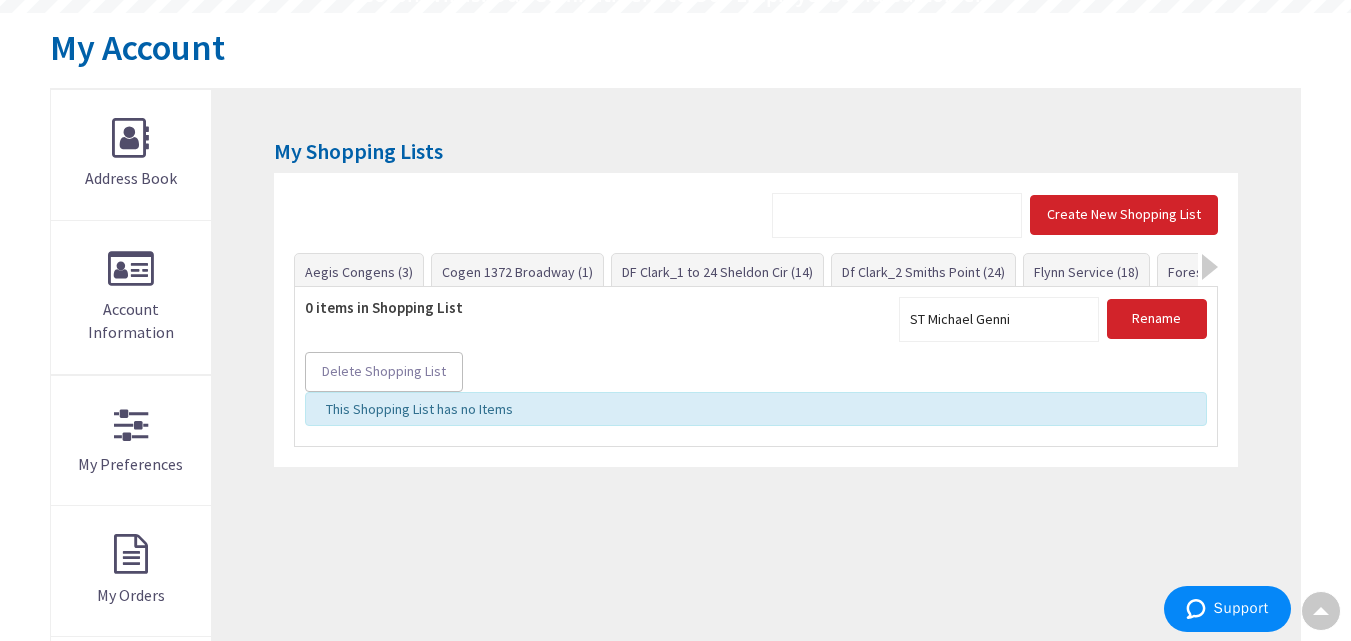 scroll, scrollTop: 0, scrollLeft: 0, axis: both 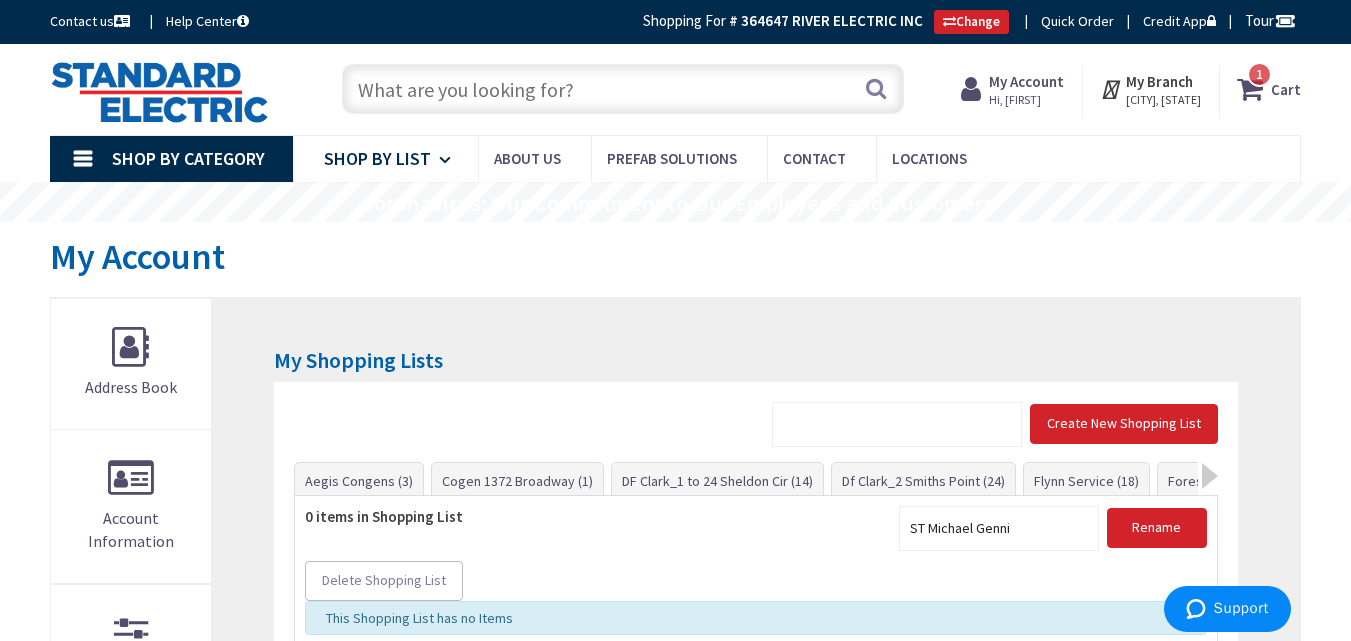 click on "Shop By List" at bounding box center [377, 158] 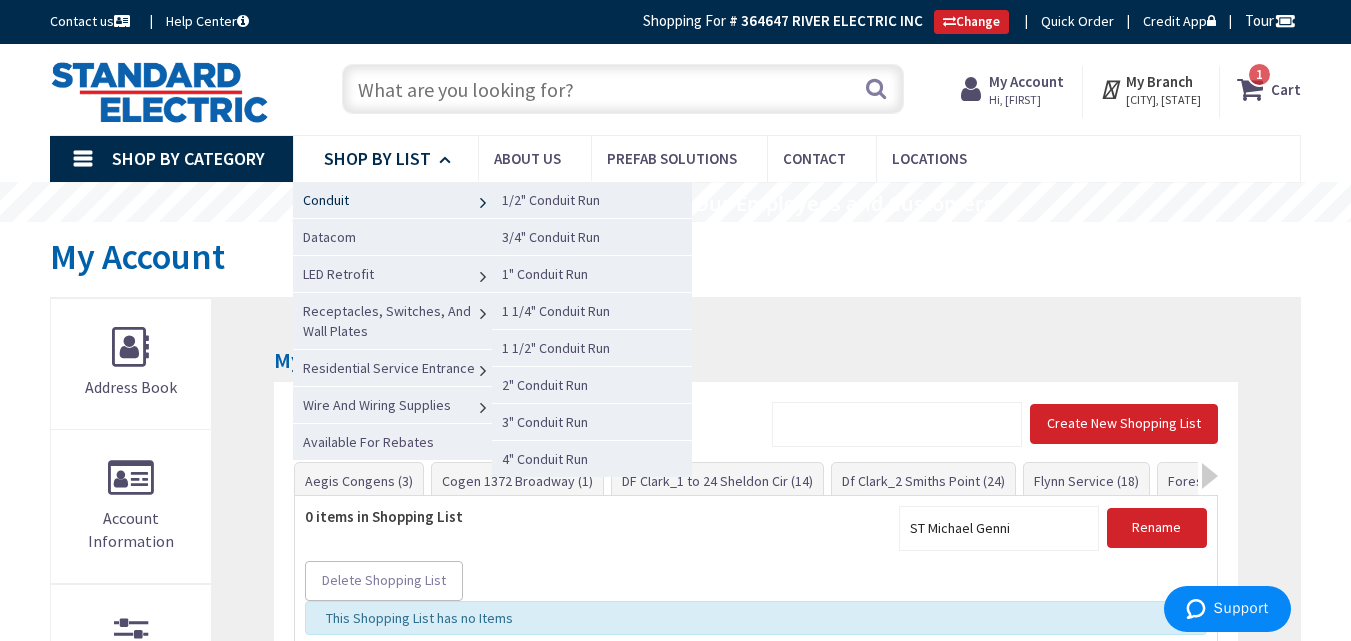 click on "Conduit" at bounding box center (393, 199) 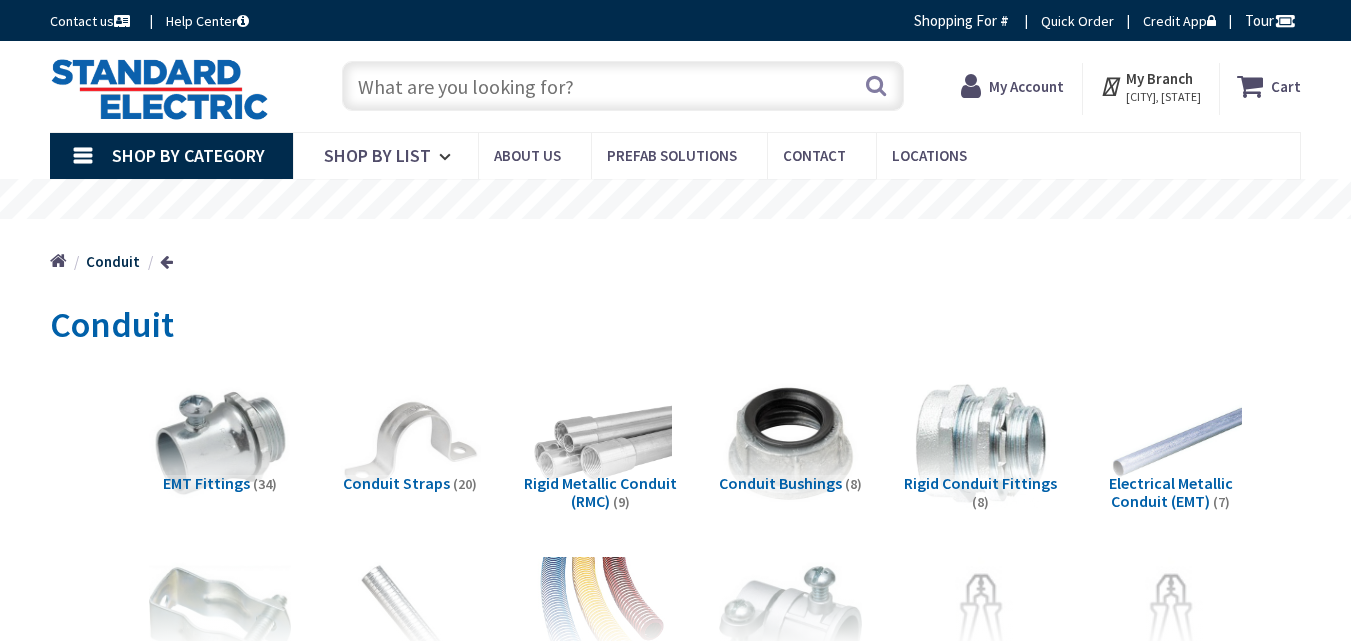 scroll, scrollTop: 0, scrollLeft: 0, axis: both 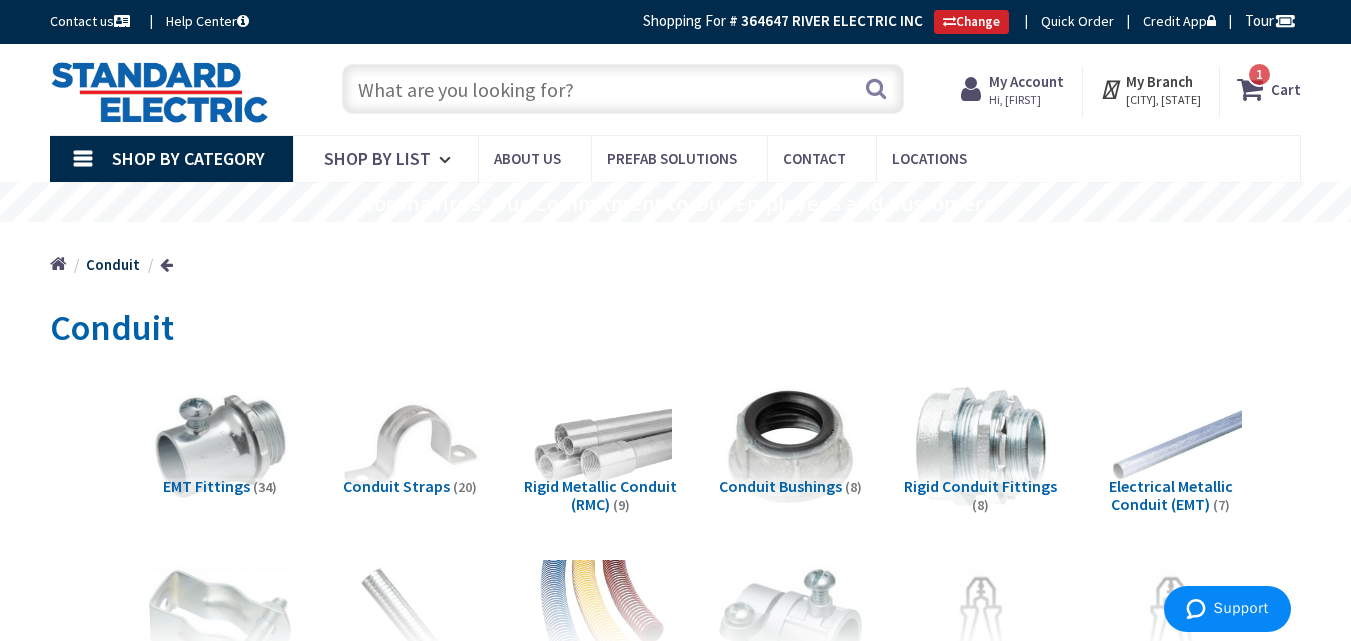 click at bounding box center (623, 89) 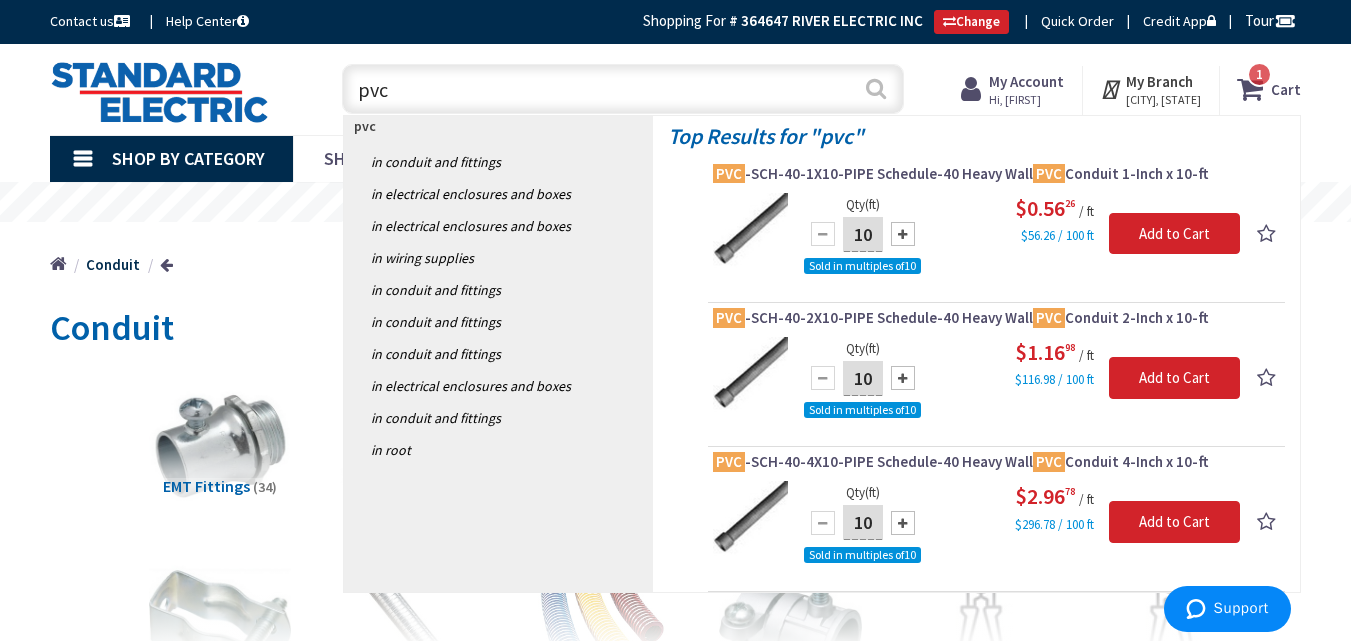type on "pvc" 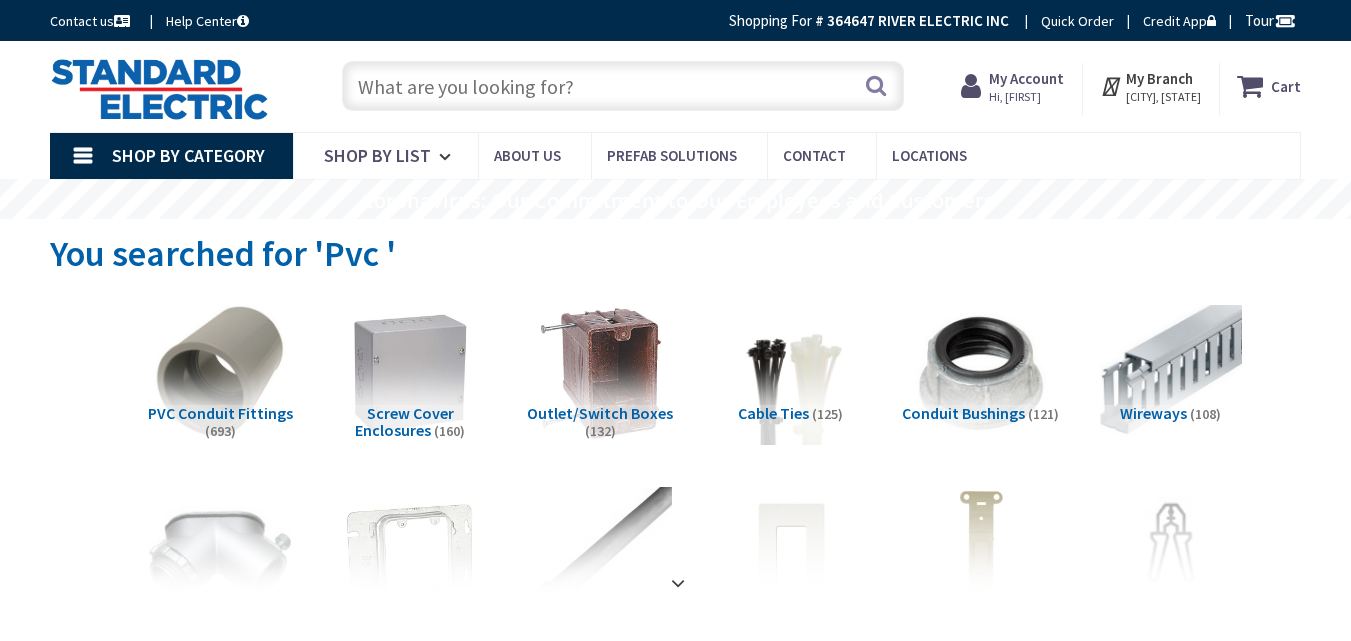 scroll, scrollTop: 0, scrollLeft: 0, axis: both 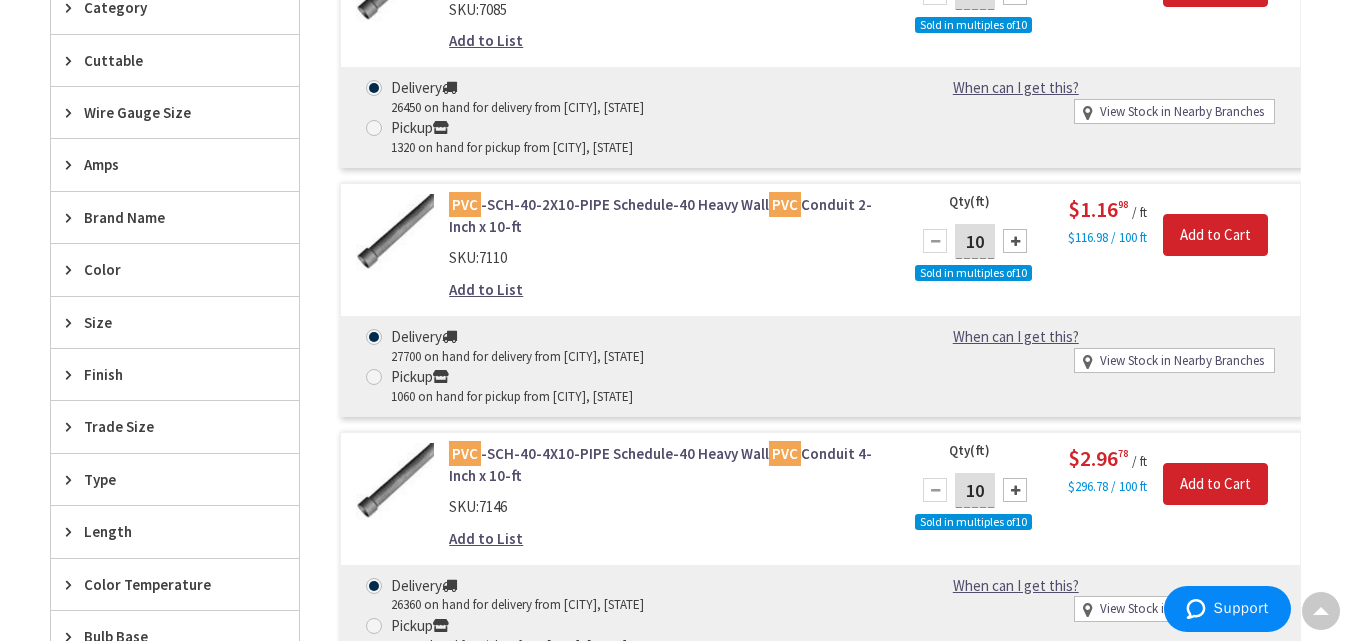 click on "Trade Size" at bounding box center [165, 426] 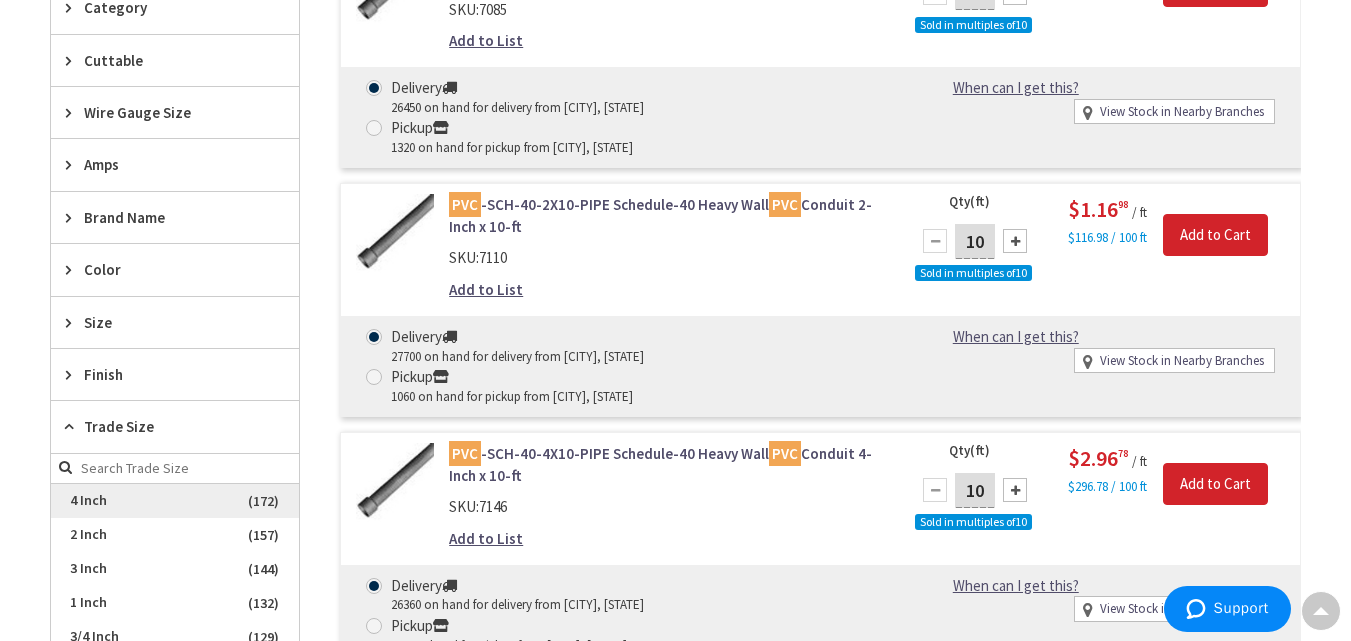 click on "4 Inch" at bounding box center [175, 501] 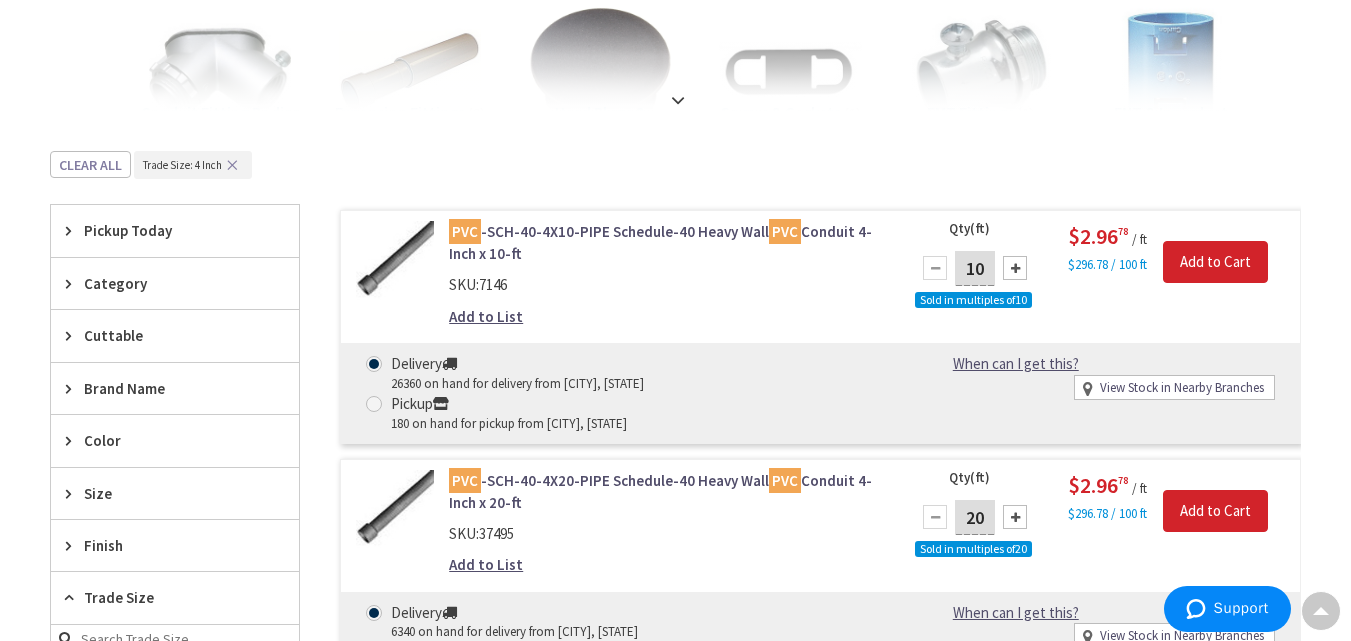 scroll, scrollTop: 530, scrollLeft: 0, axis: vertical 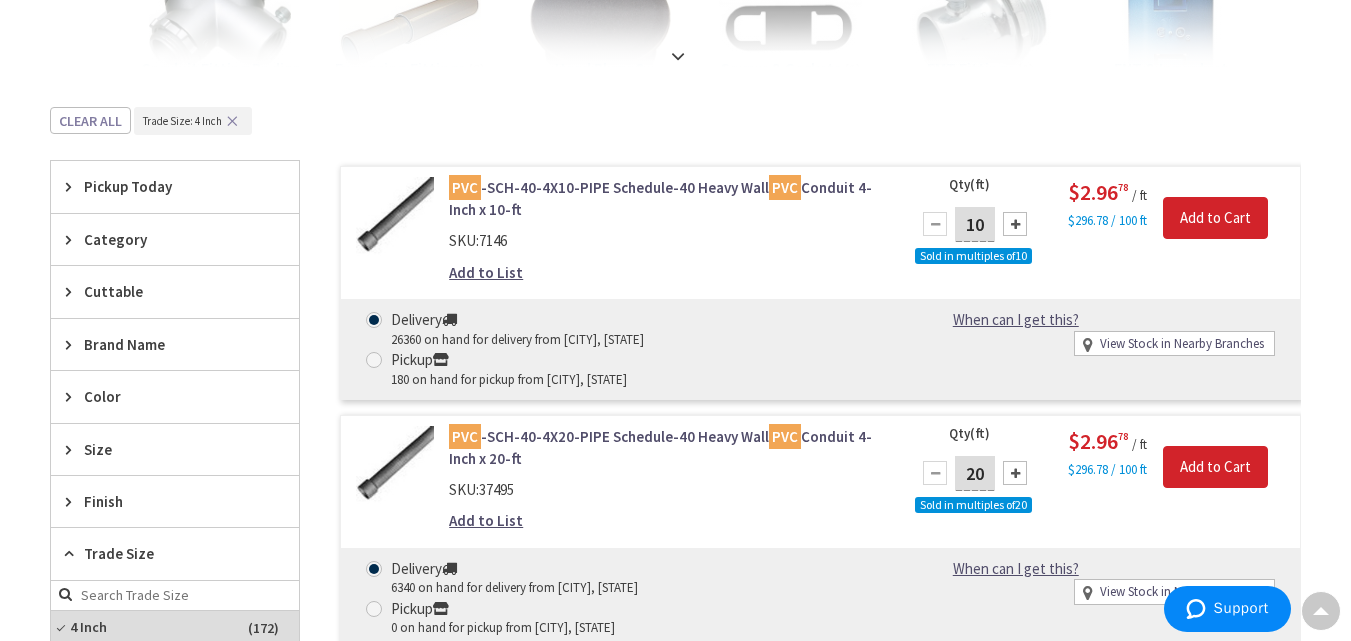 click at bounding box center (1015, 224) 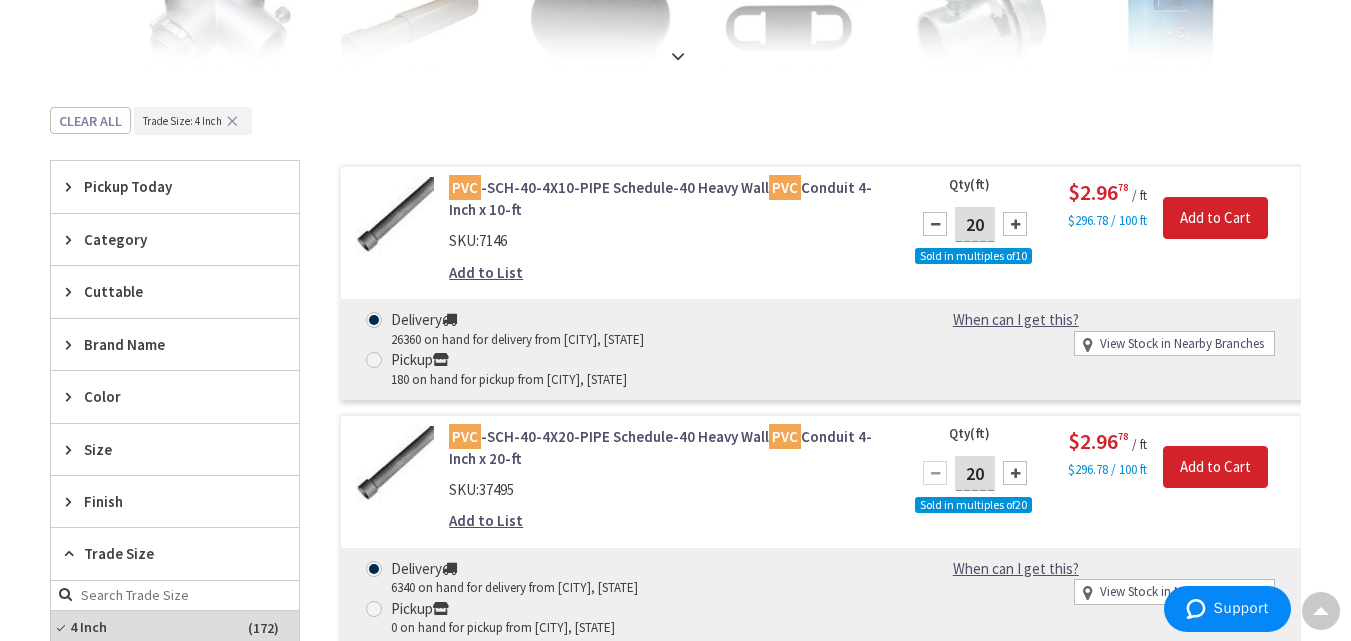 click at bounding box center [1015, 224] 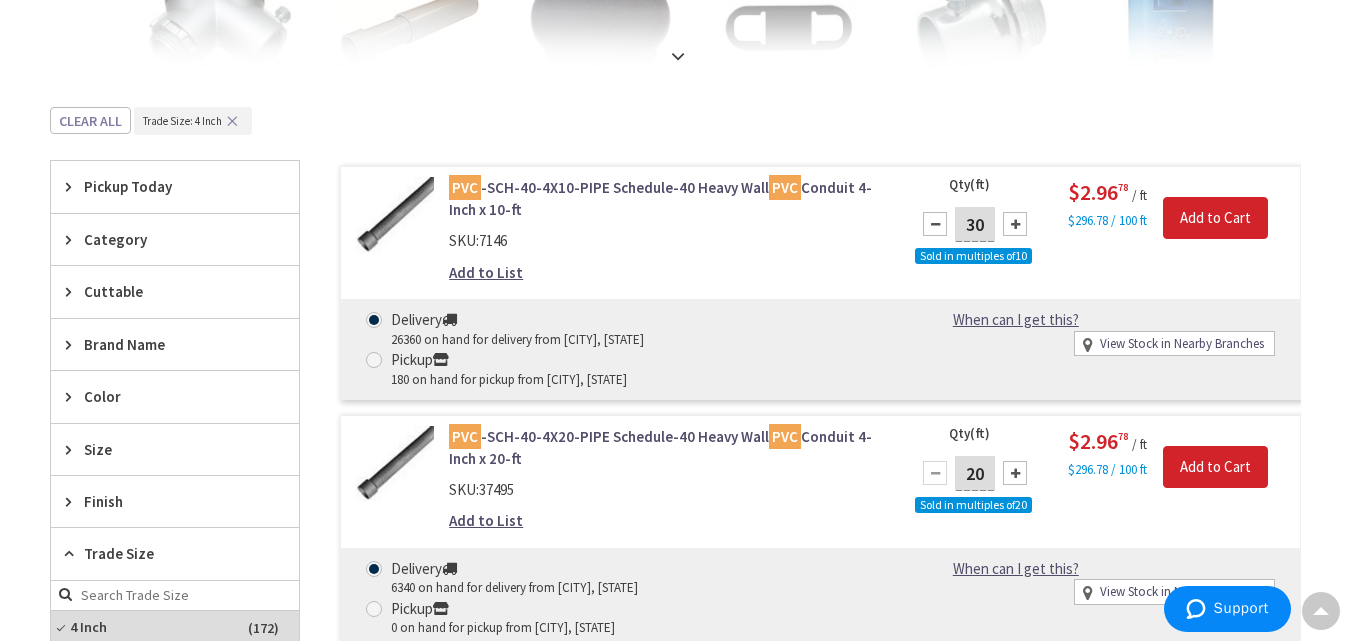 click at bounding box center (1015, 224) 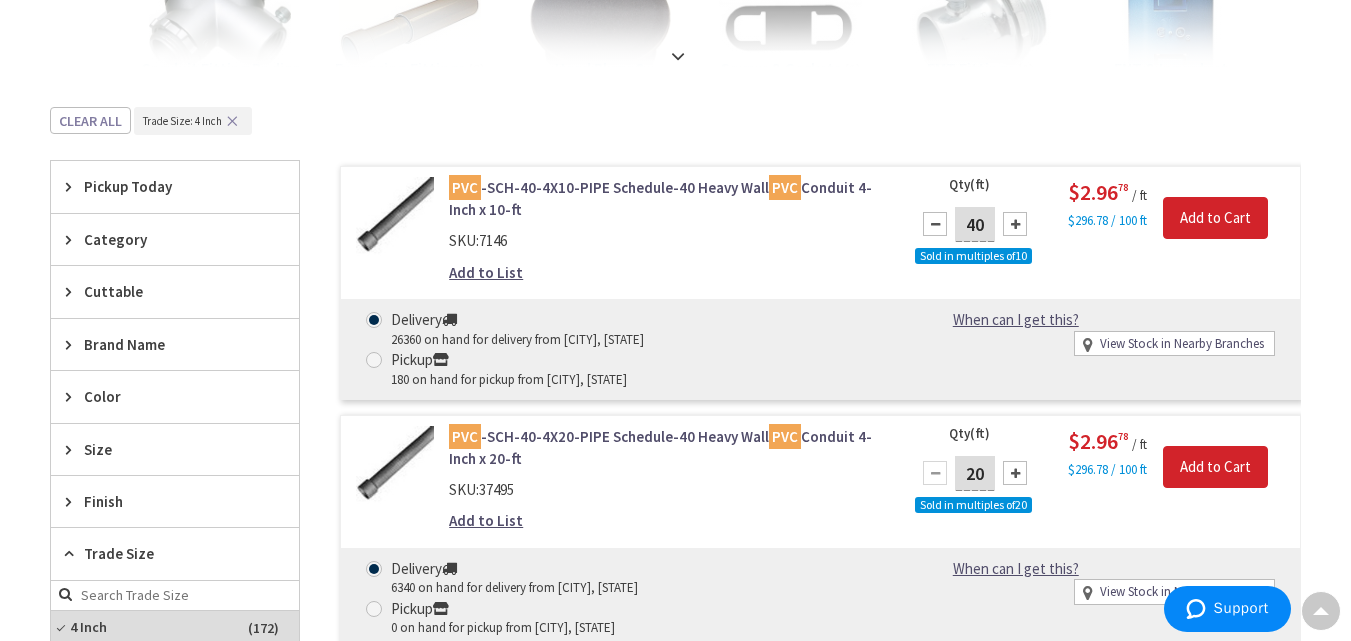 click at bounding box center (1015, 224) 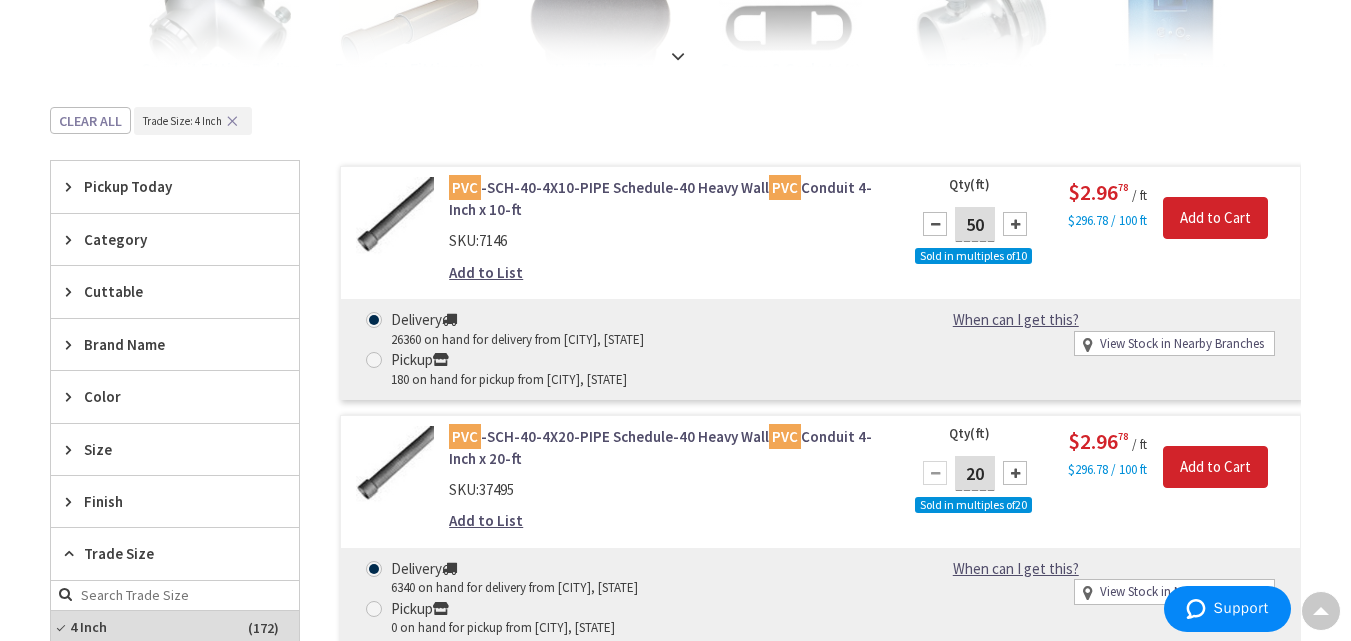 click at bounding box center [1015, 224] 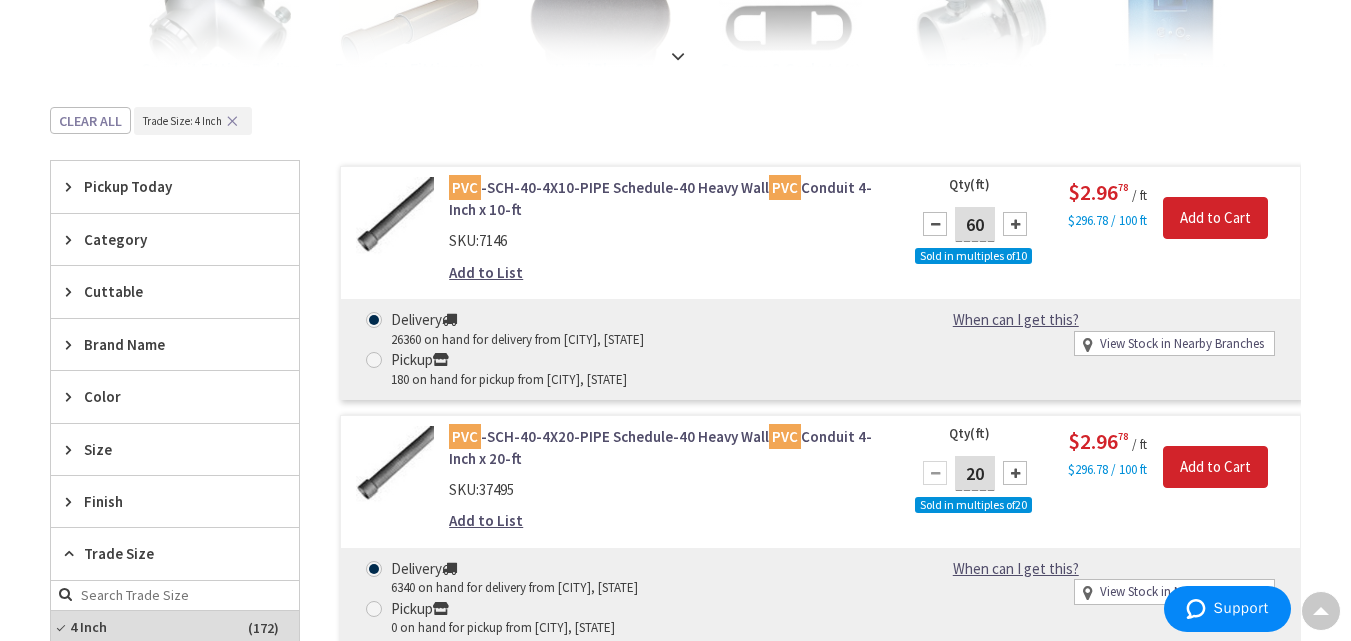 click at bounding box center [1015, 224] 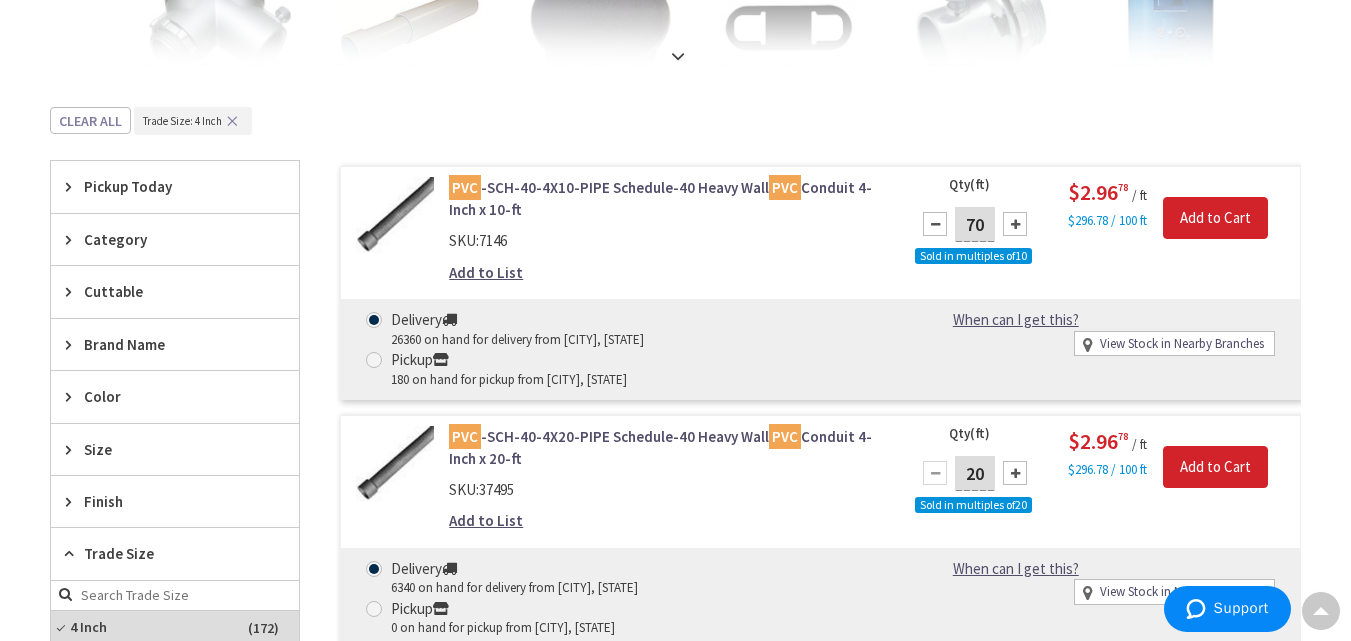 click at bounding box center (1015, 224) 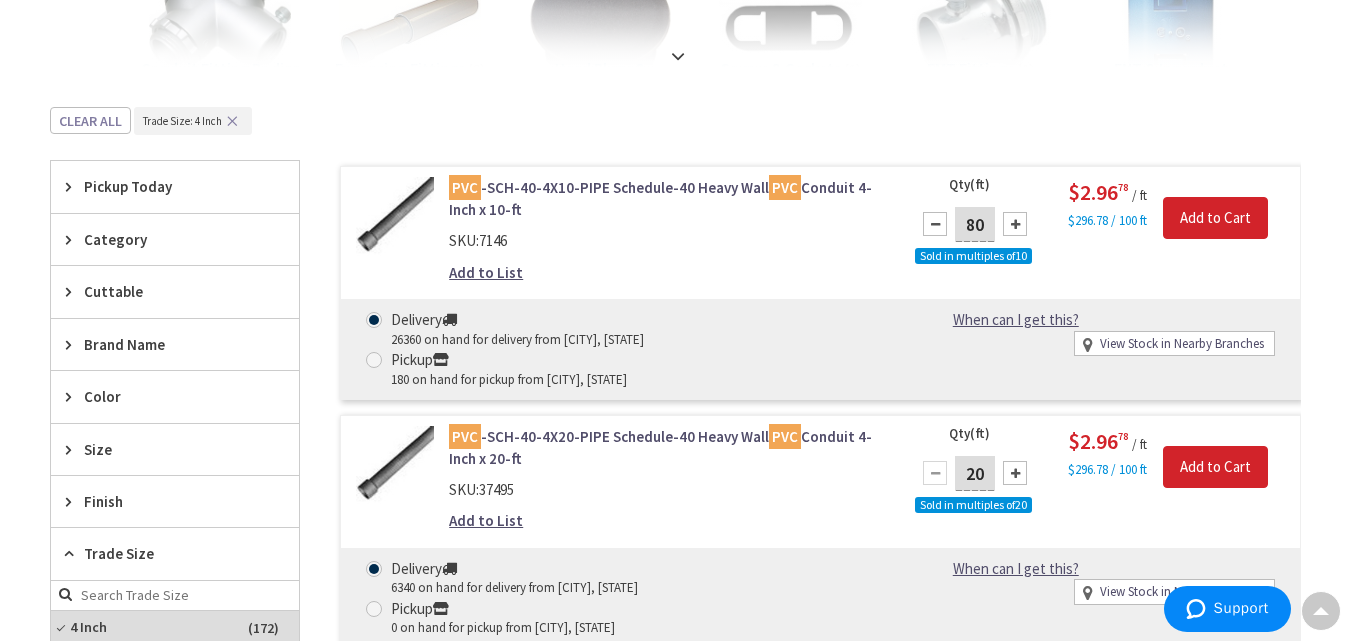 click at bounding box center (1015, 224) 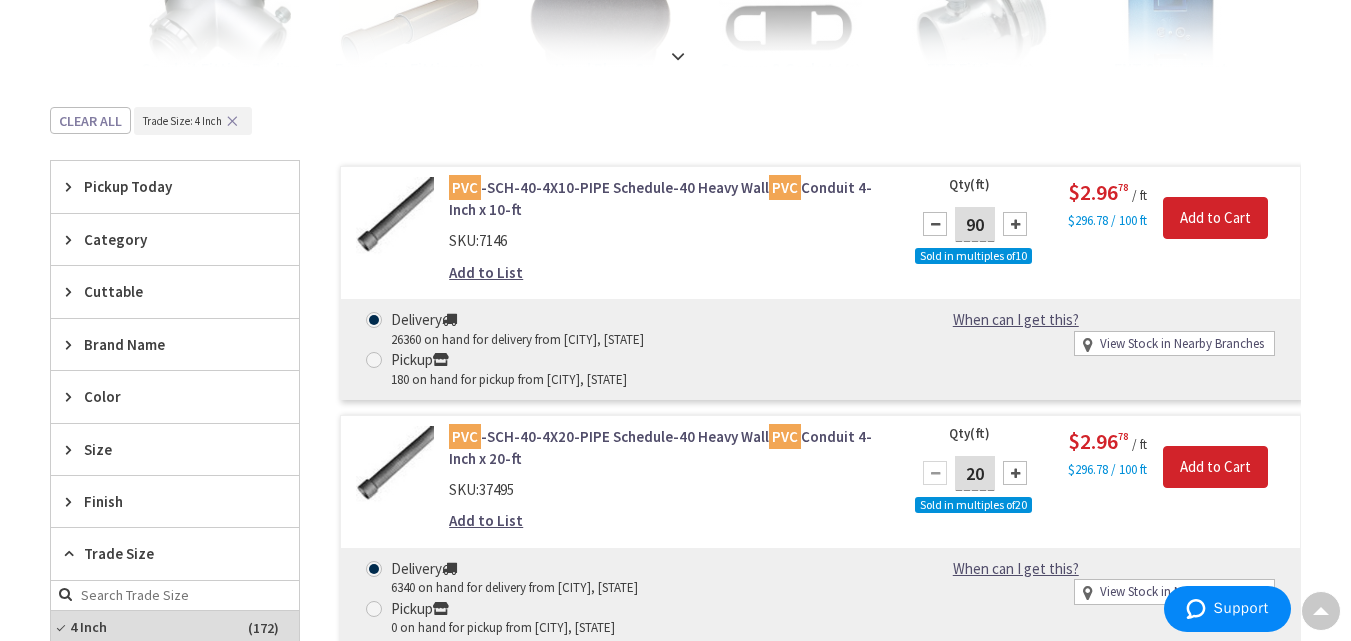 click at bounding box center (1015, 224) 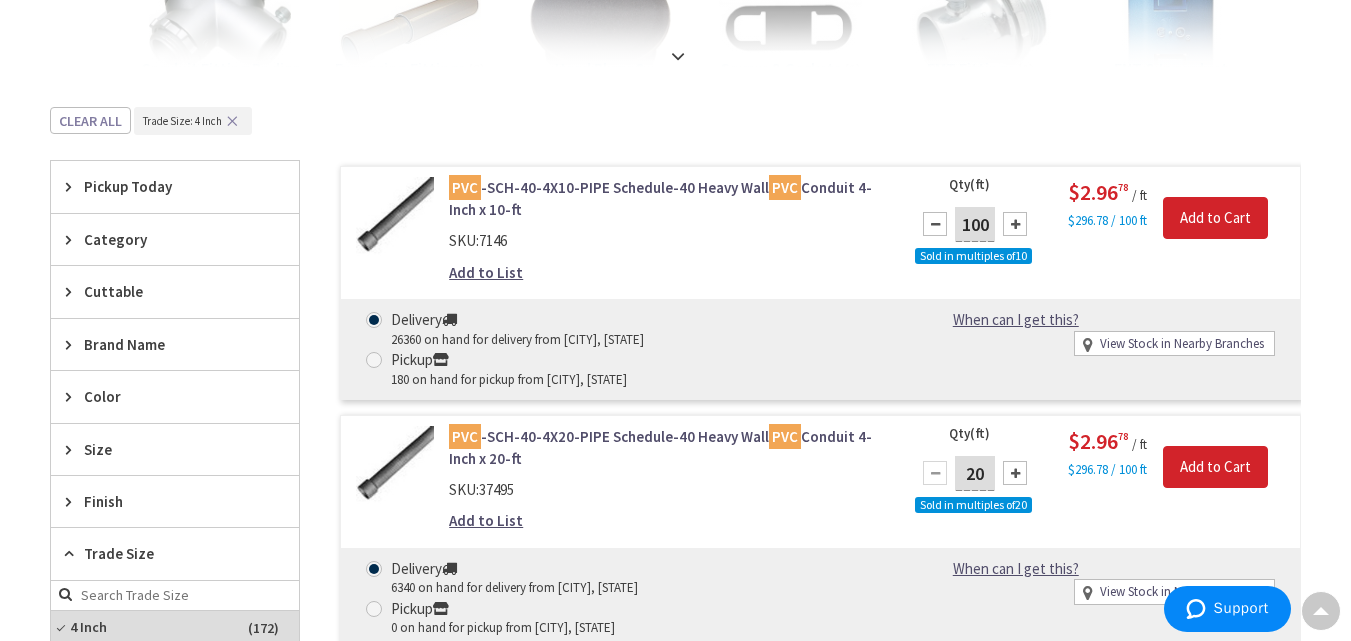 click at bounding box center [1015, 224] 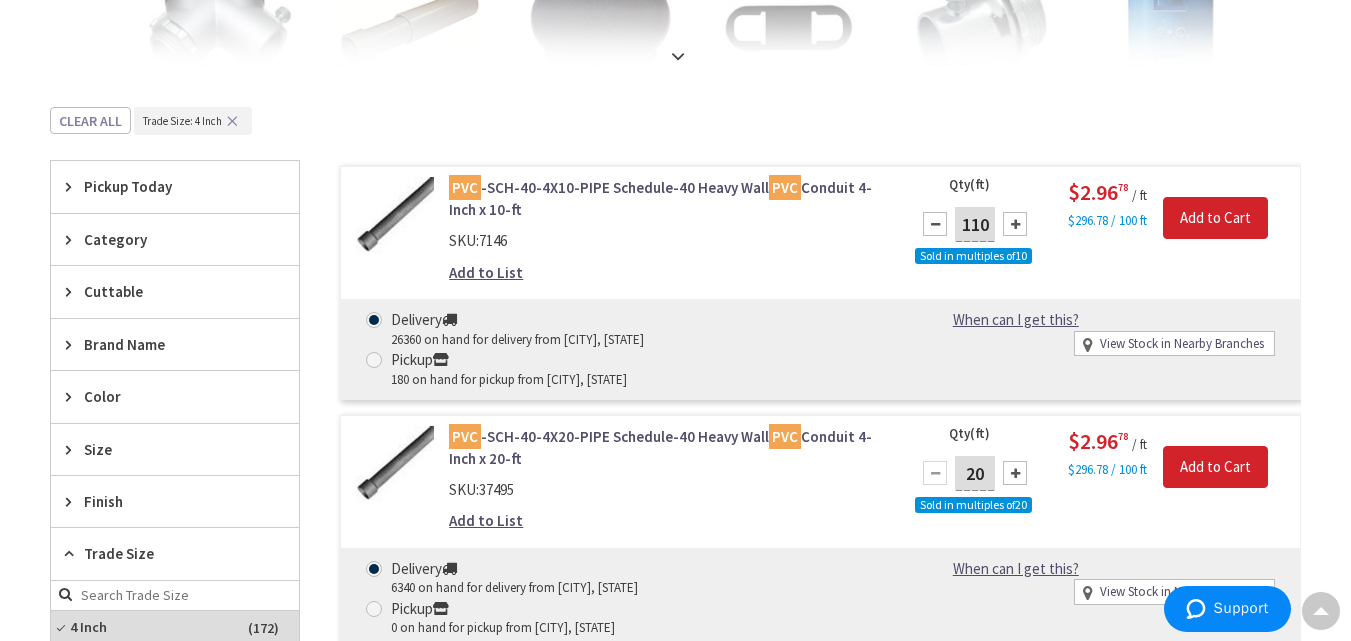 click at bounding box center [1015, 224] 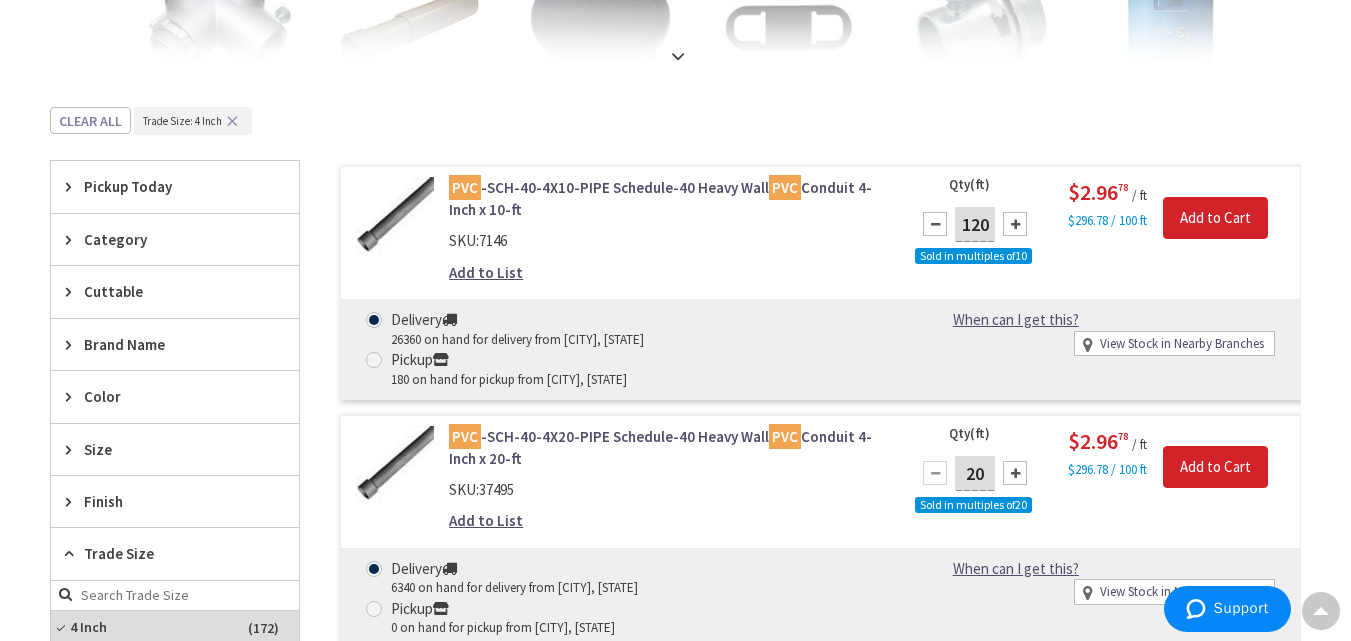click at bounding box center (1015, 224) 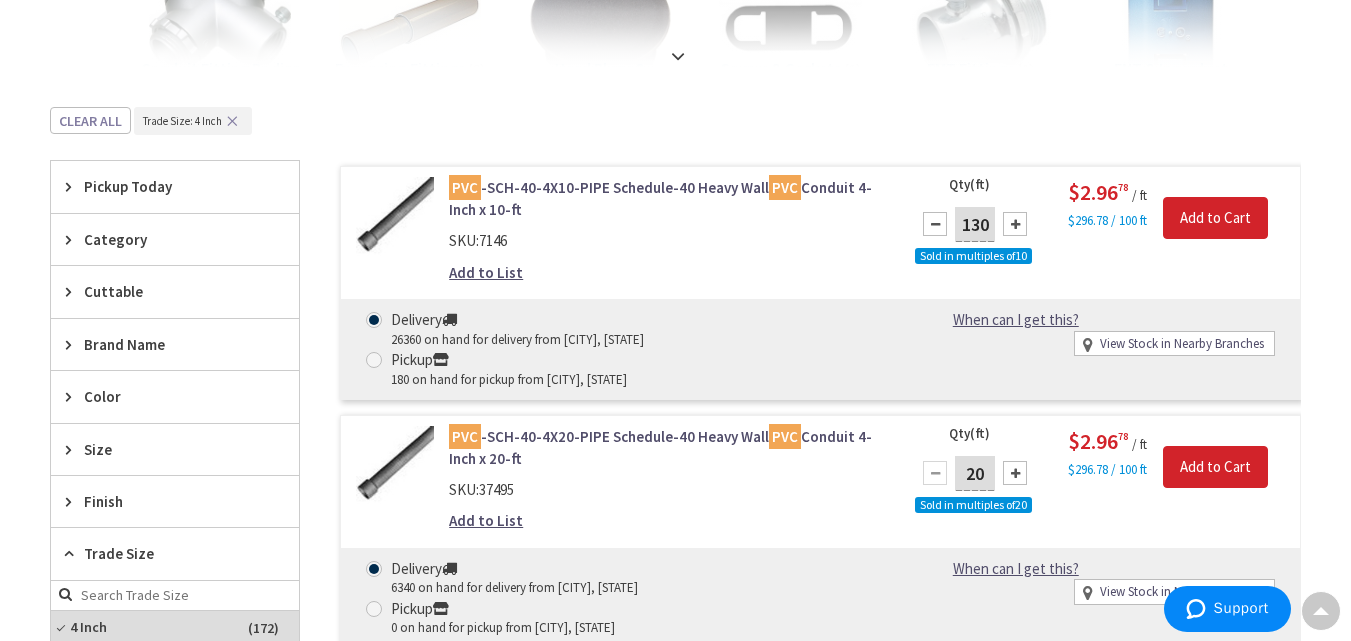 click at bounding box center [1015, 224] 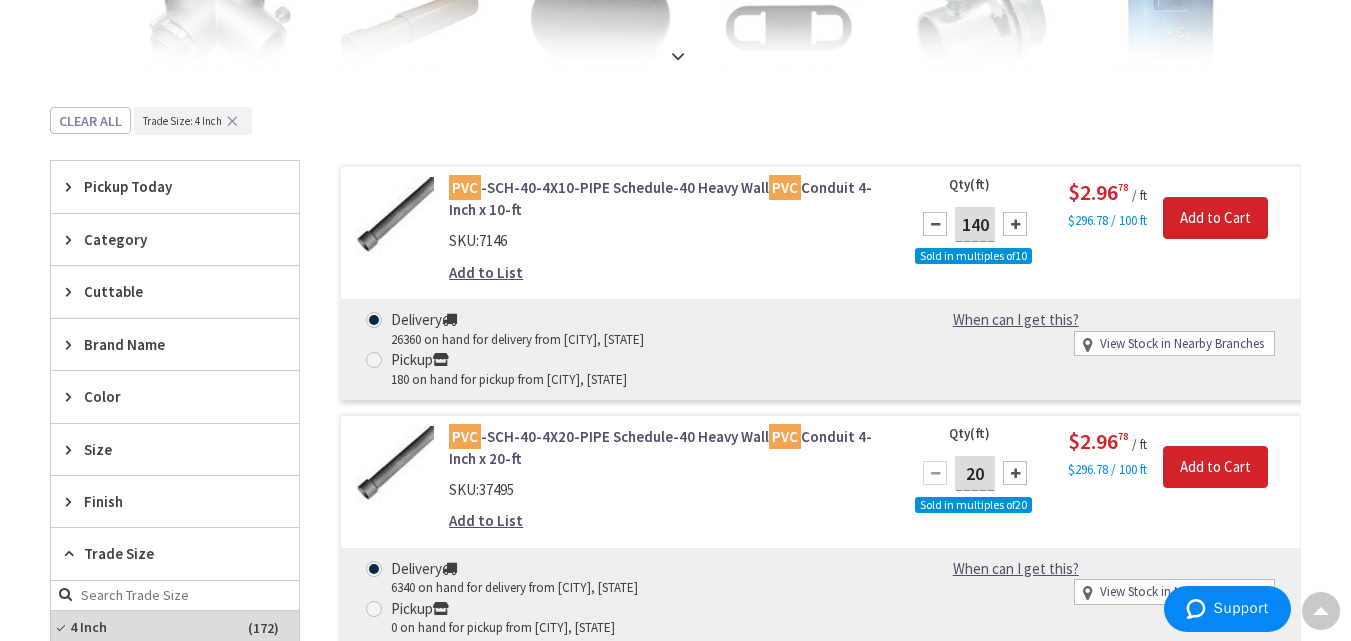 click at bounding box center (935, 224) 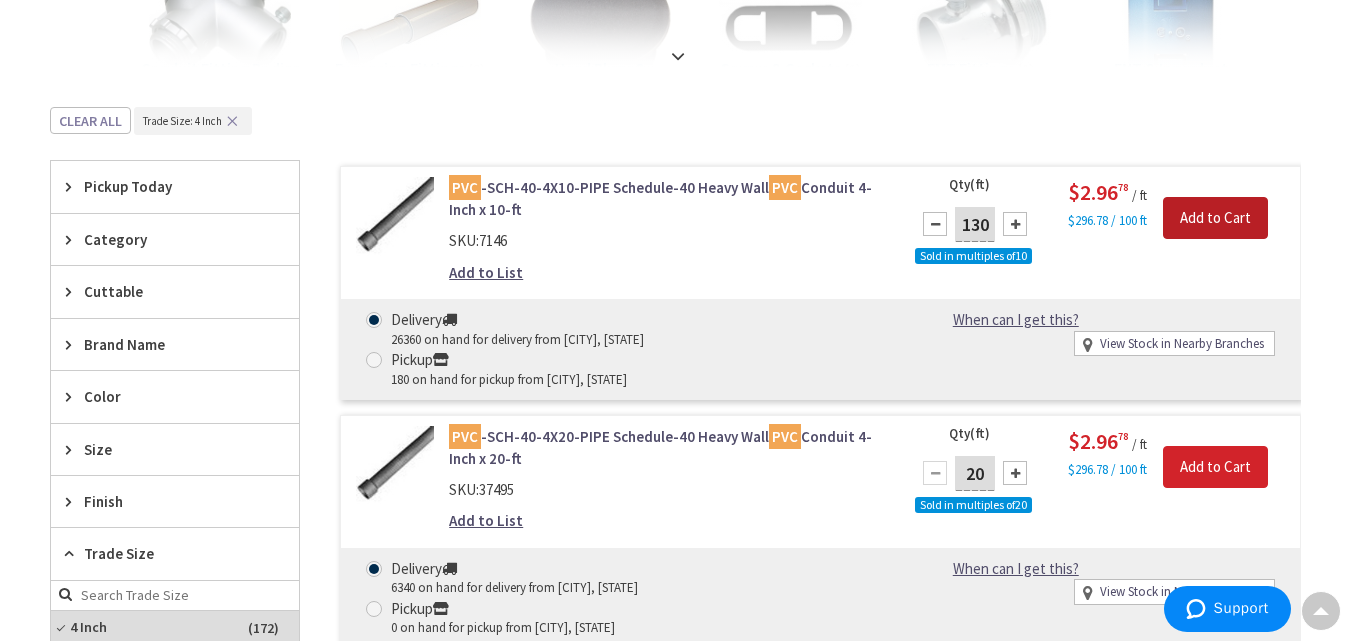 click on "Add to Cart" at bounding box center (1215, 218) 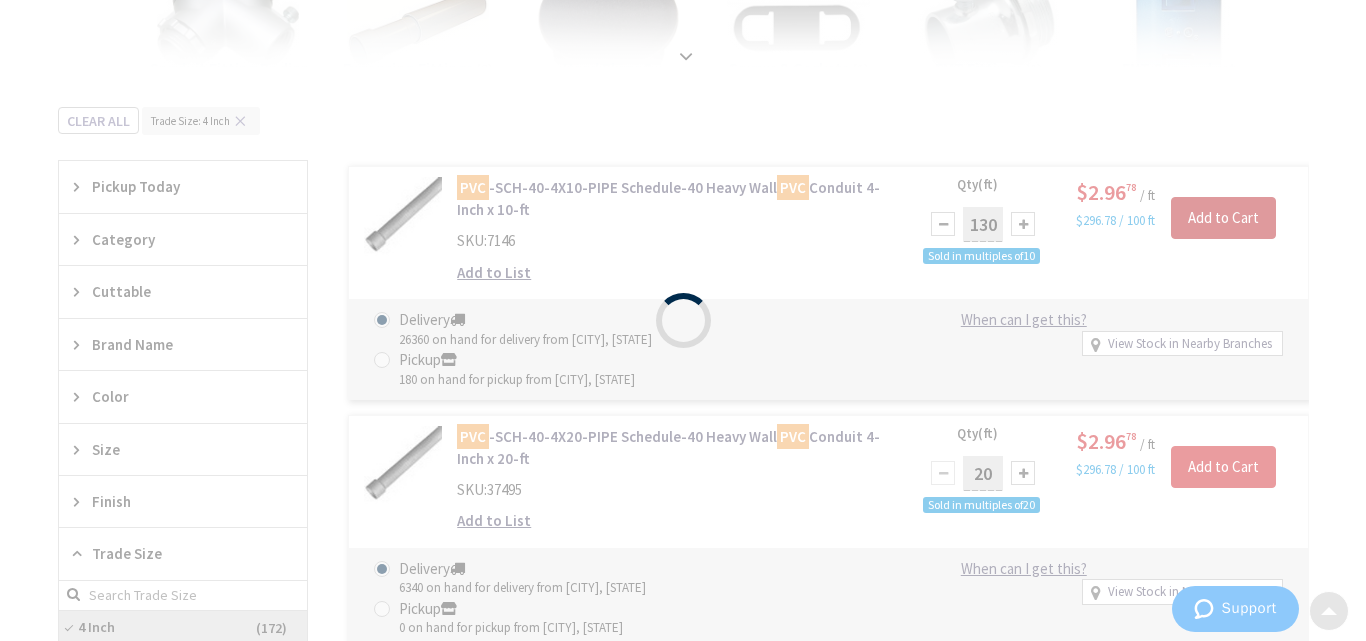 scroll, scrollTop: 529, scrollLeft: 0, axis: vertical 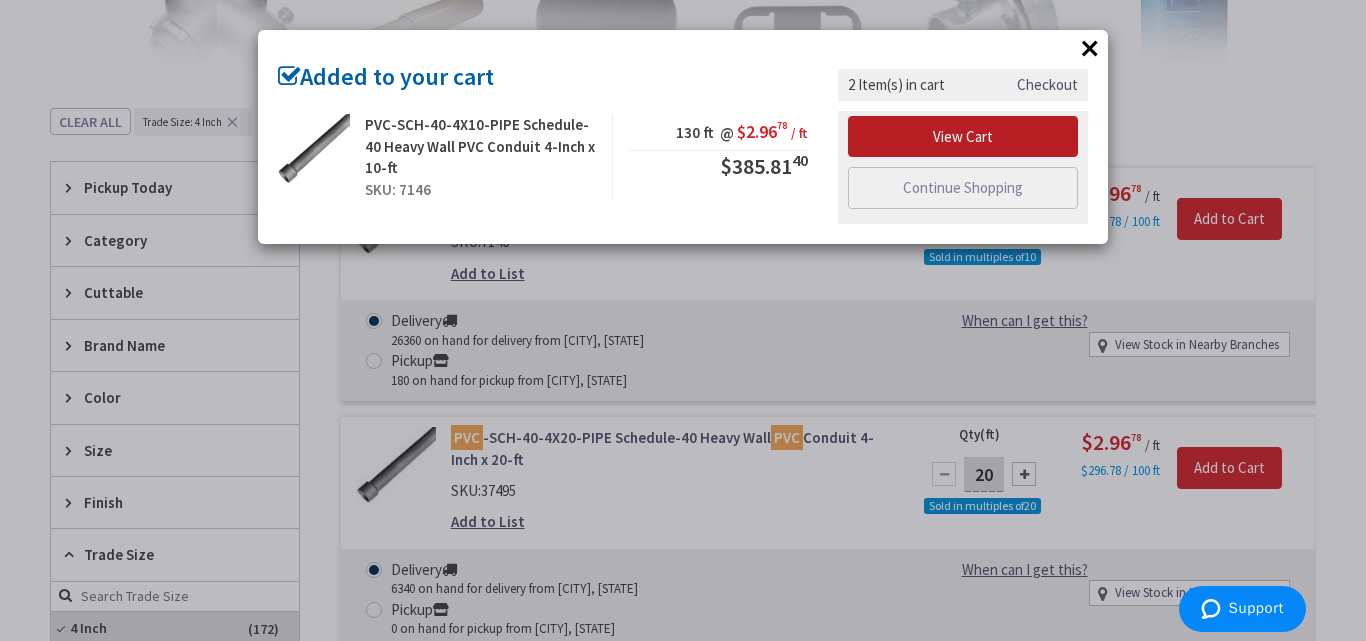 click on "View Cart" at bounding box center [963, 137] 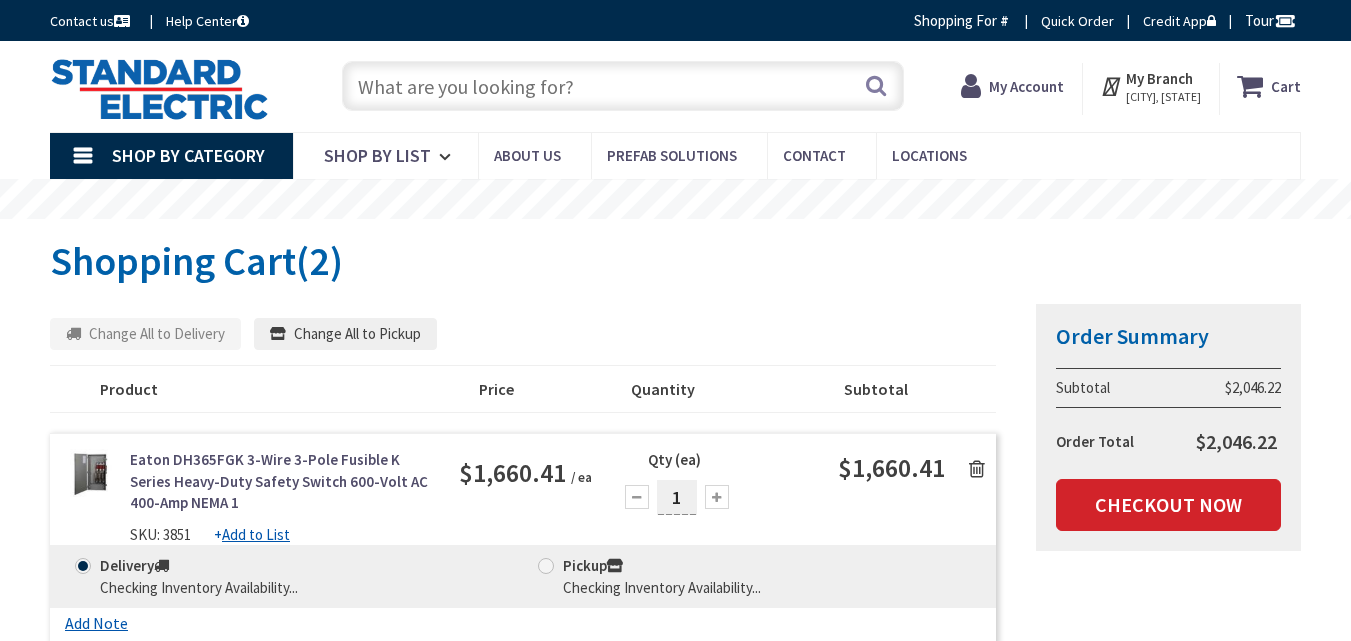 scroll, scrollTop: 0, scrollLeft: 0, axis: both 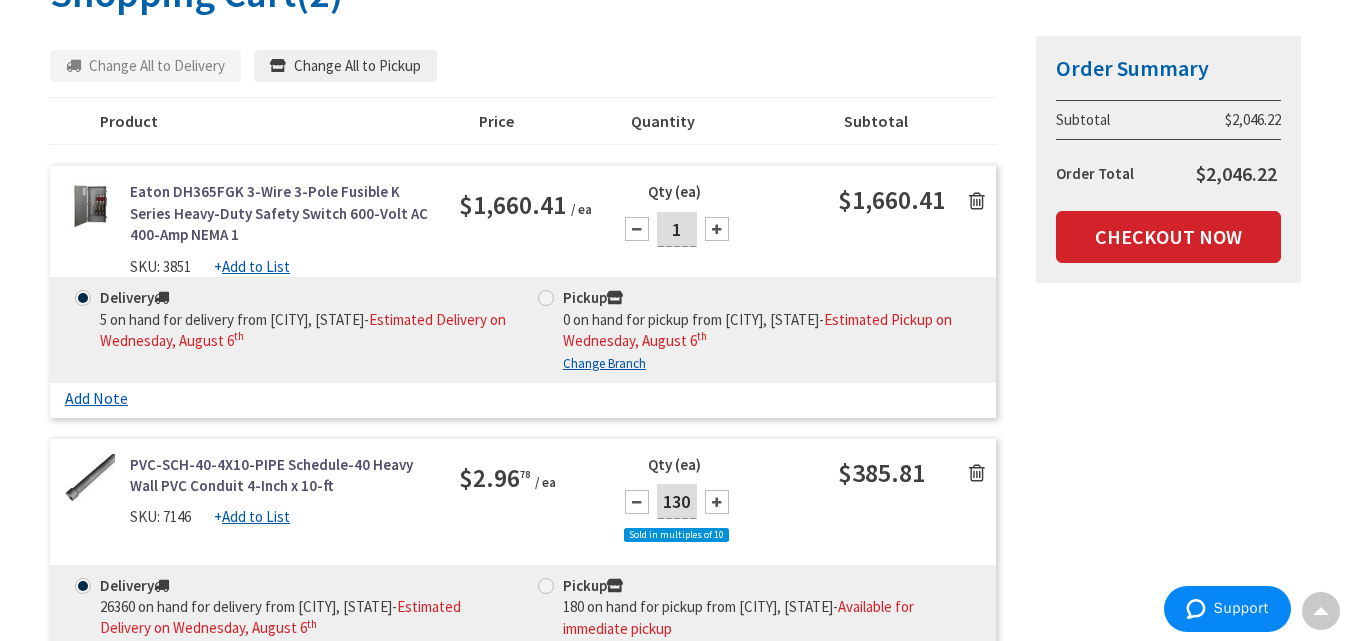 click at bounding box center [977, 201] 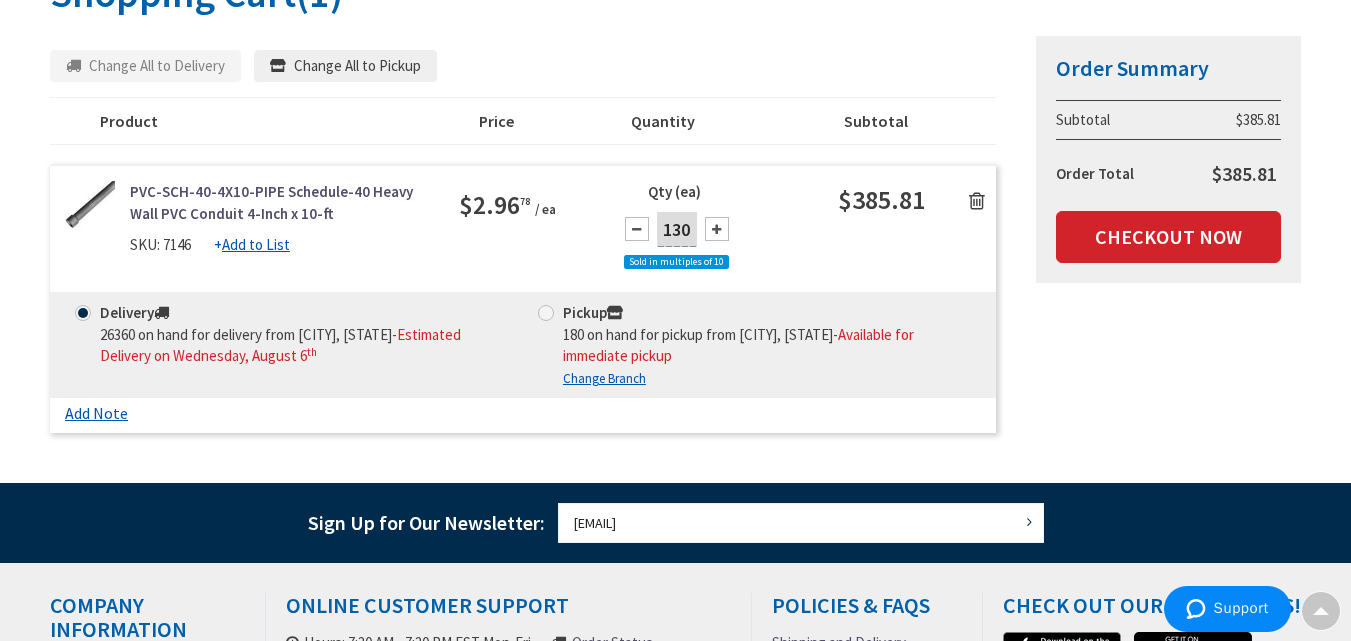 click on "Add to List" at bounding box center (256, 244) 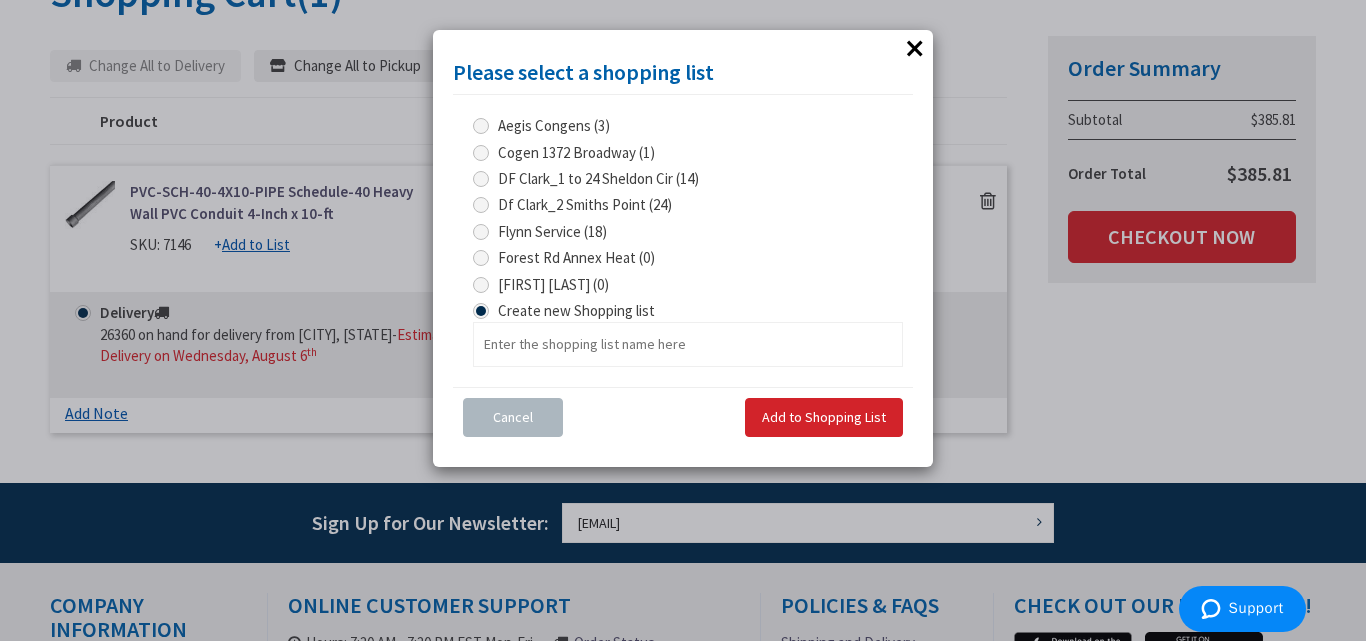 click at bounding box center (481, 285) 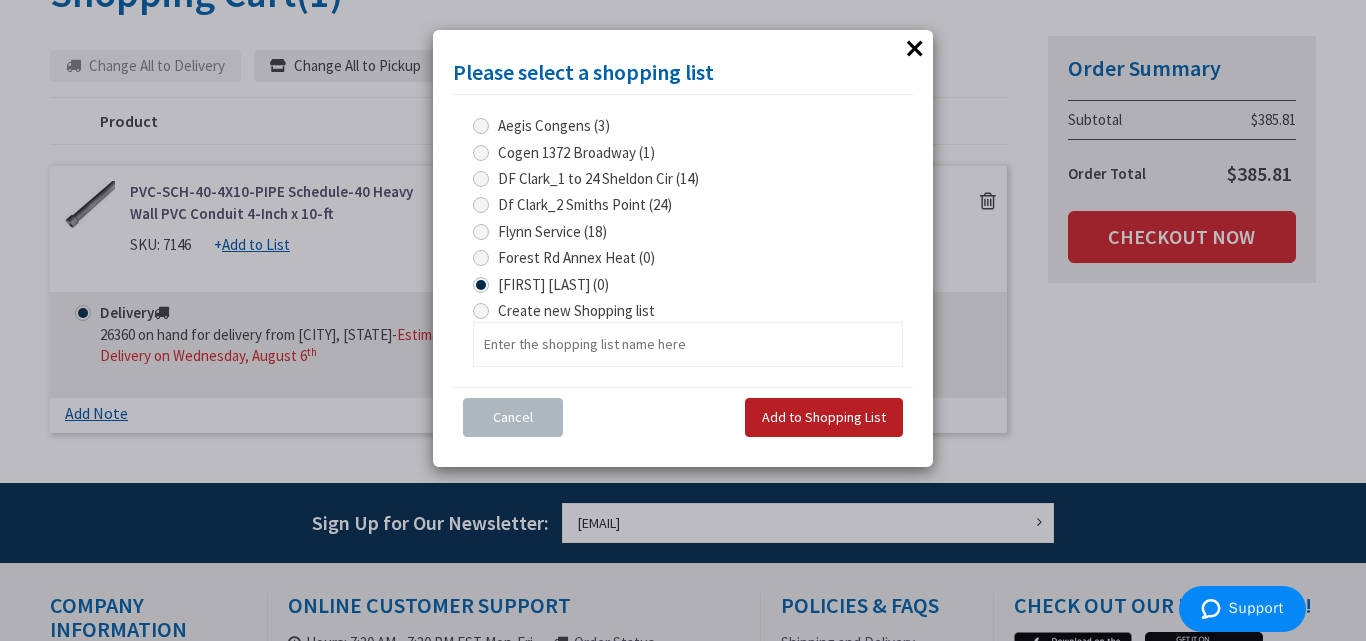 click on "Add to Shopping List" at bounding box center (824, 417) 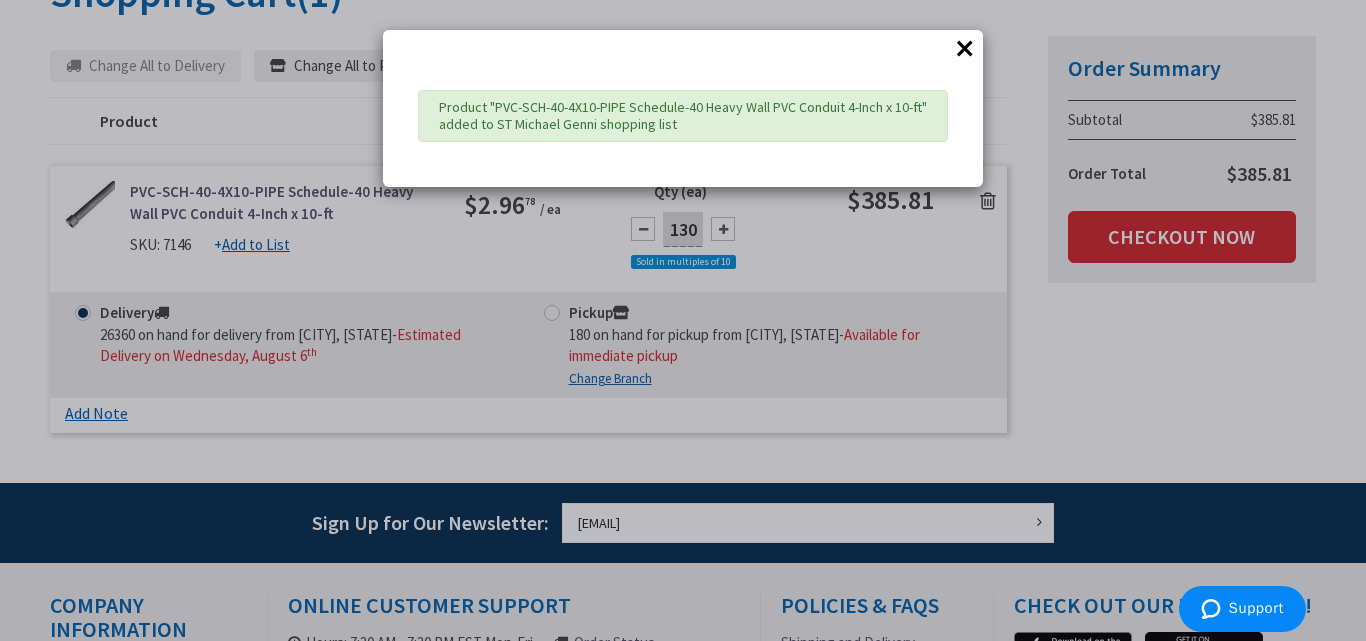 click on "×" at bounding box center [965, 48] 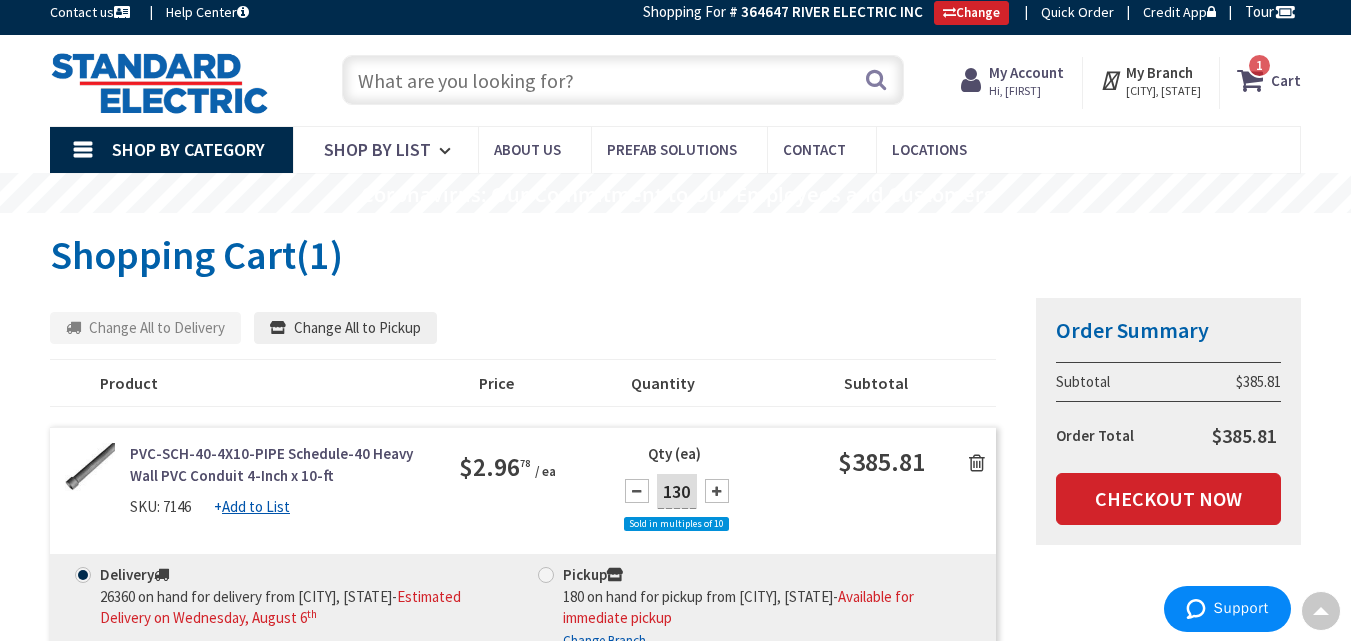 scroll, scrollTop: 0, scrollLeft: 0, axis: both 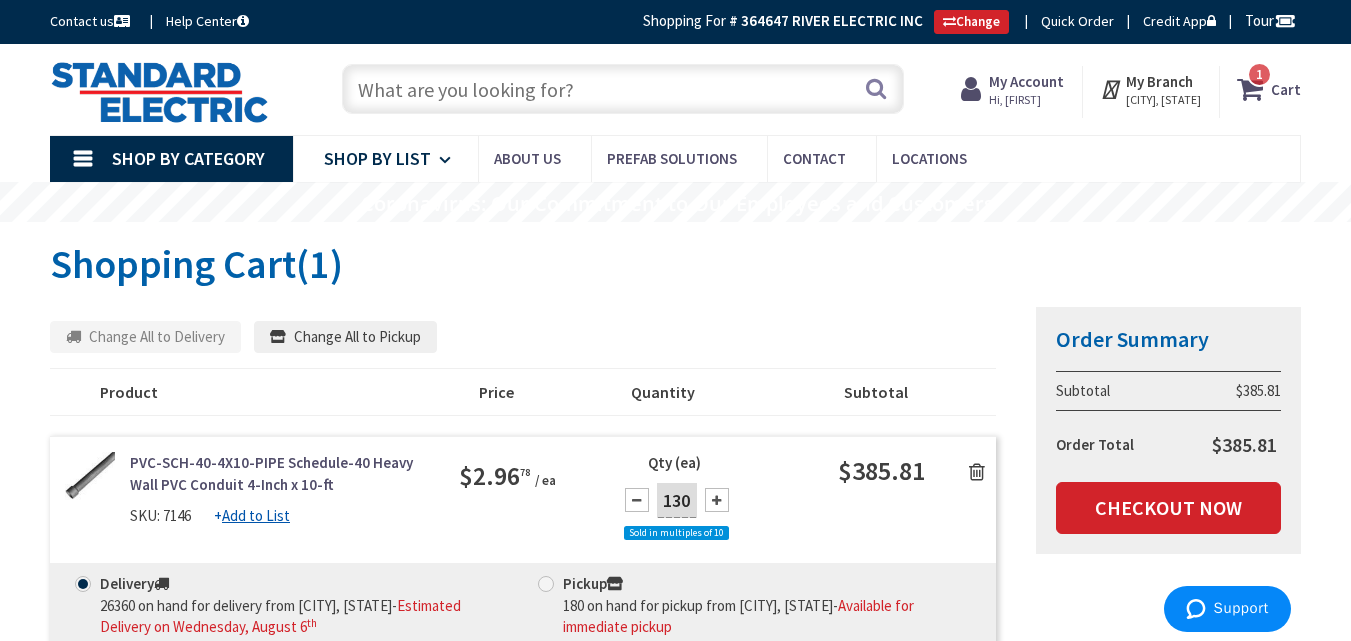 click at bounding box center [448, 160] 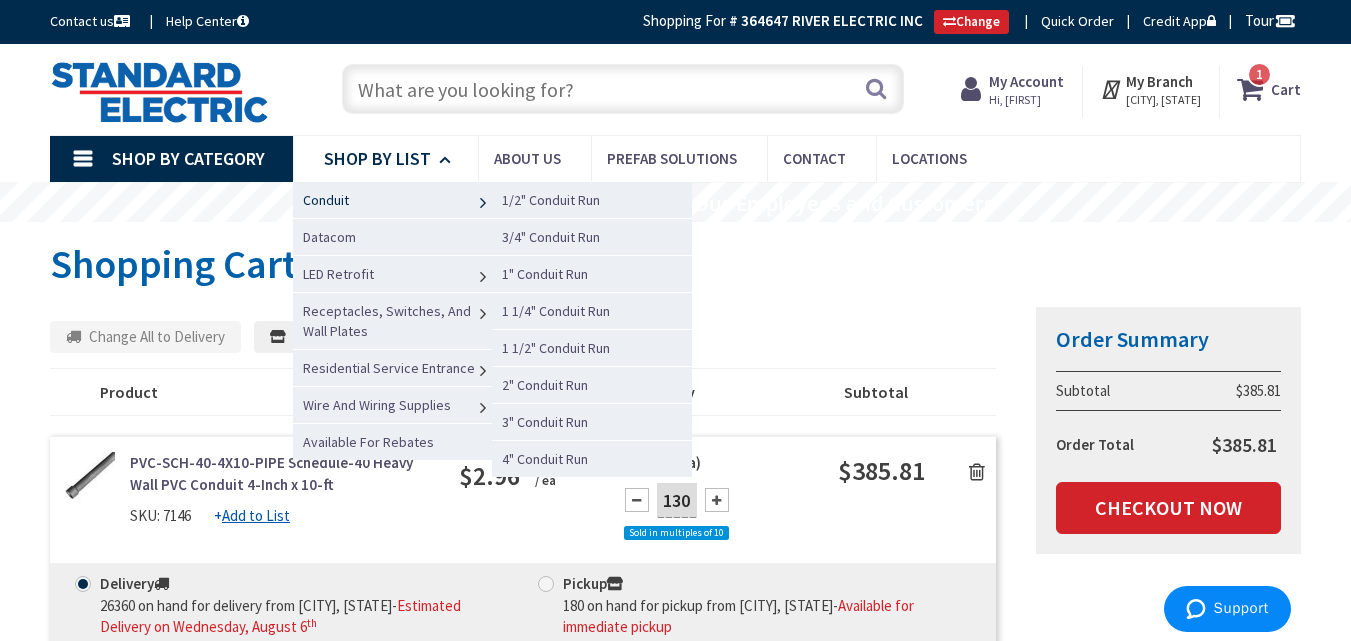 click on "Conduit" at bounding box center [393, 199] 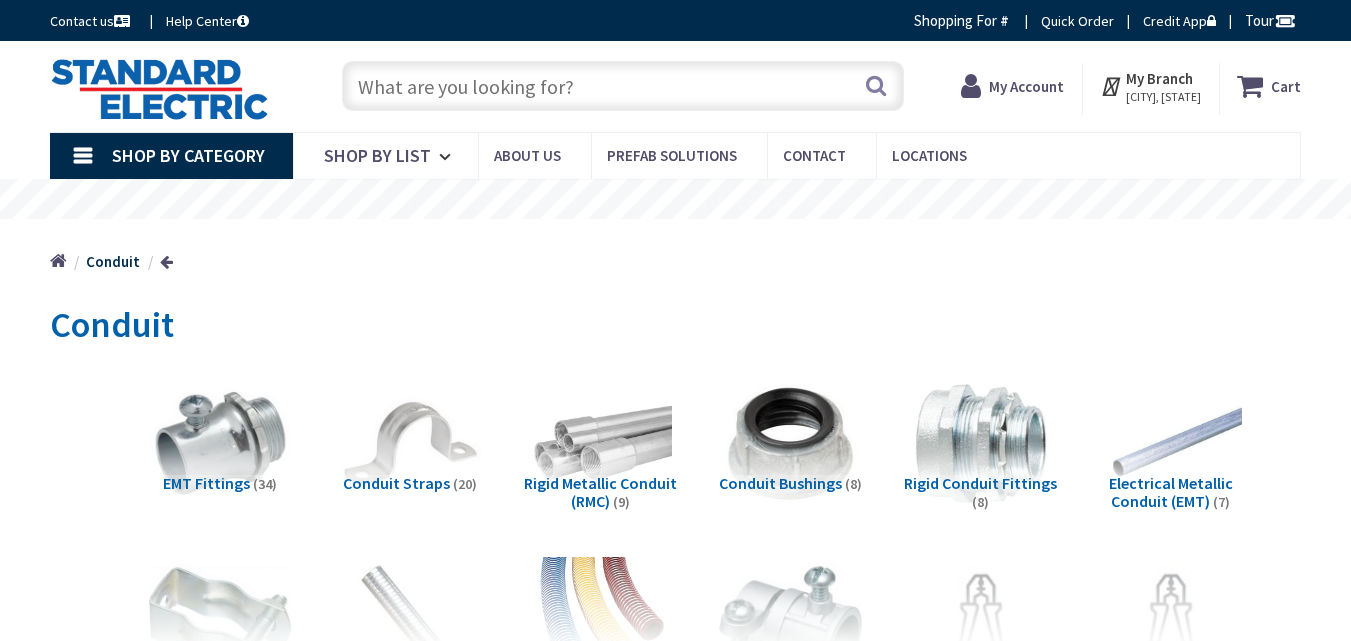 scroll, scrollTop: 0, scrollLeft: 0, axis: both 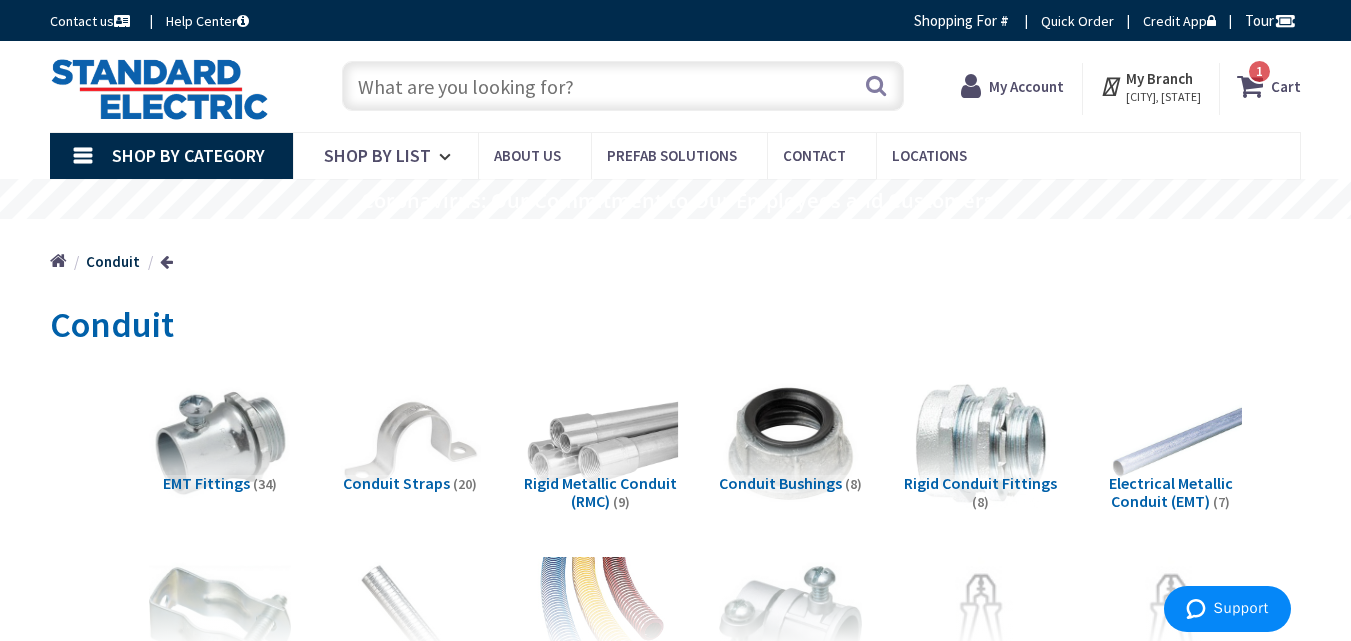 click at bounding box center (600, 444) 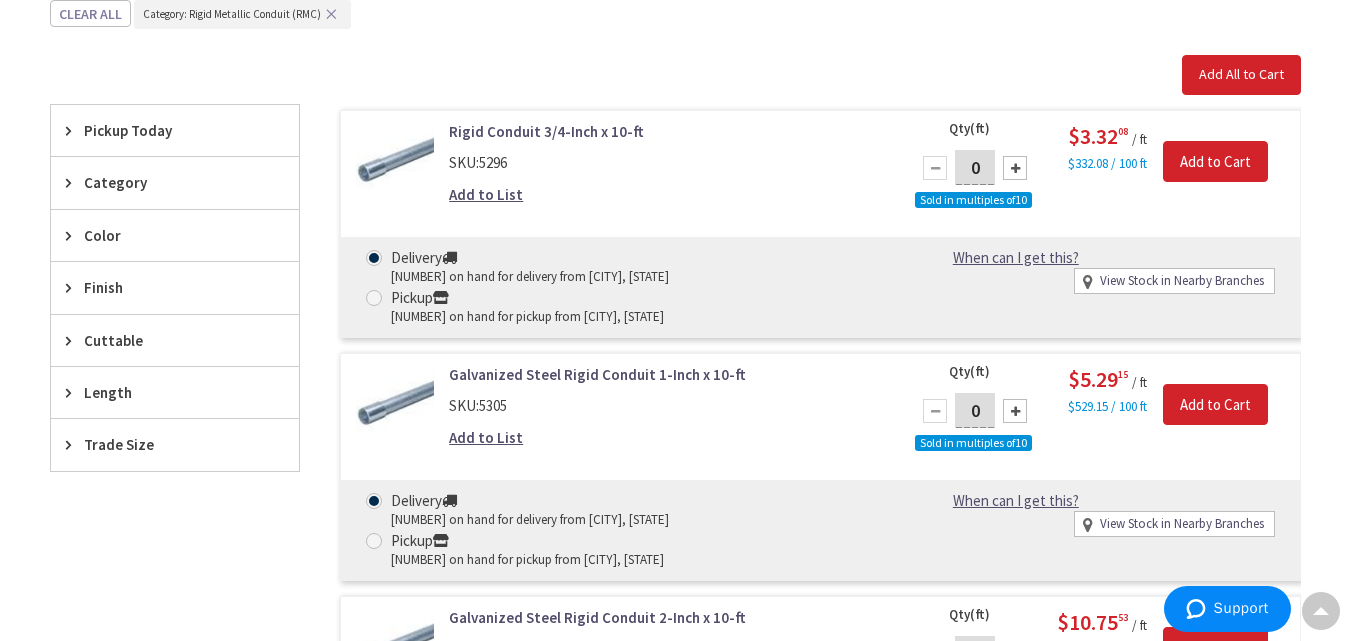 scroll, scrollTop: 707, scrollLeft: 0, axis: vertical 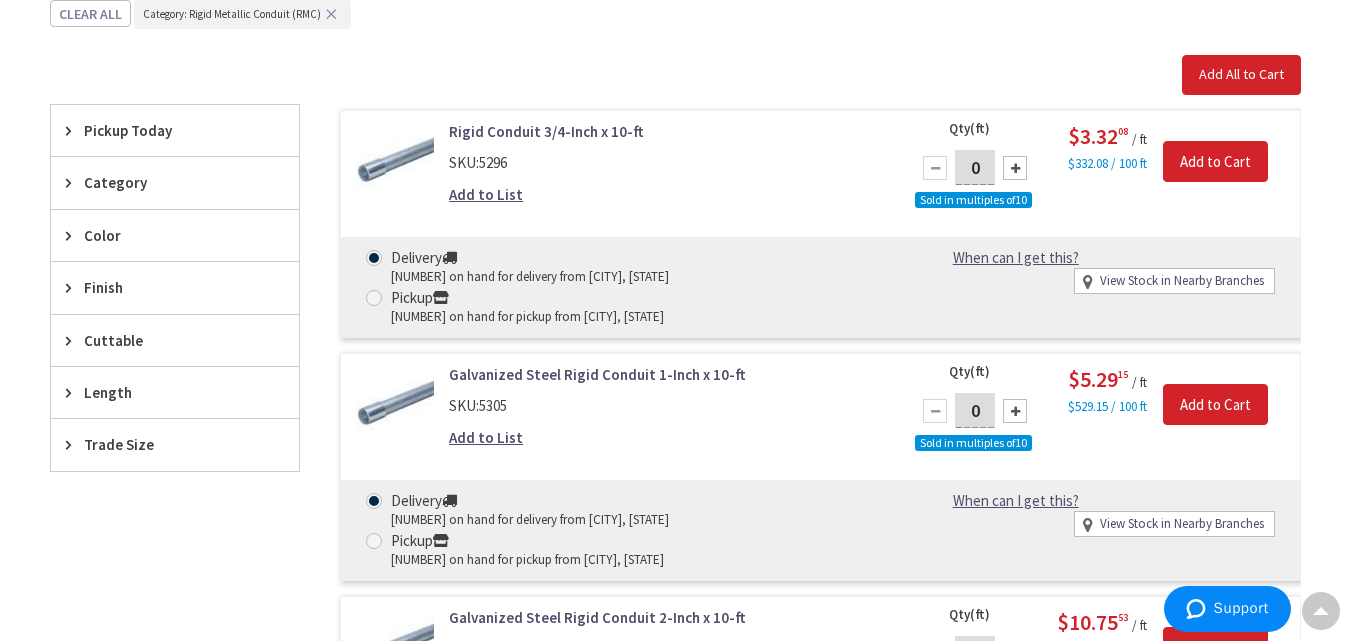 click on "Trade Size" at bounding box center (165, 444) 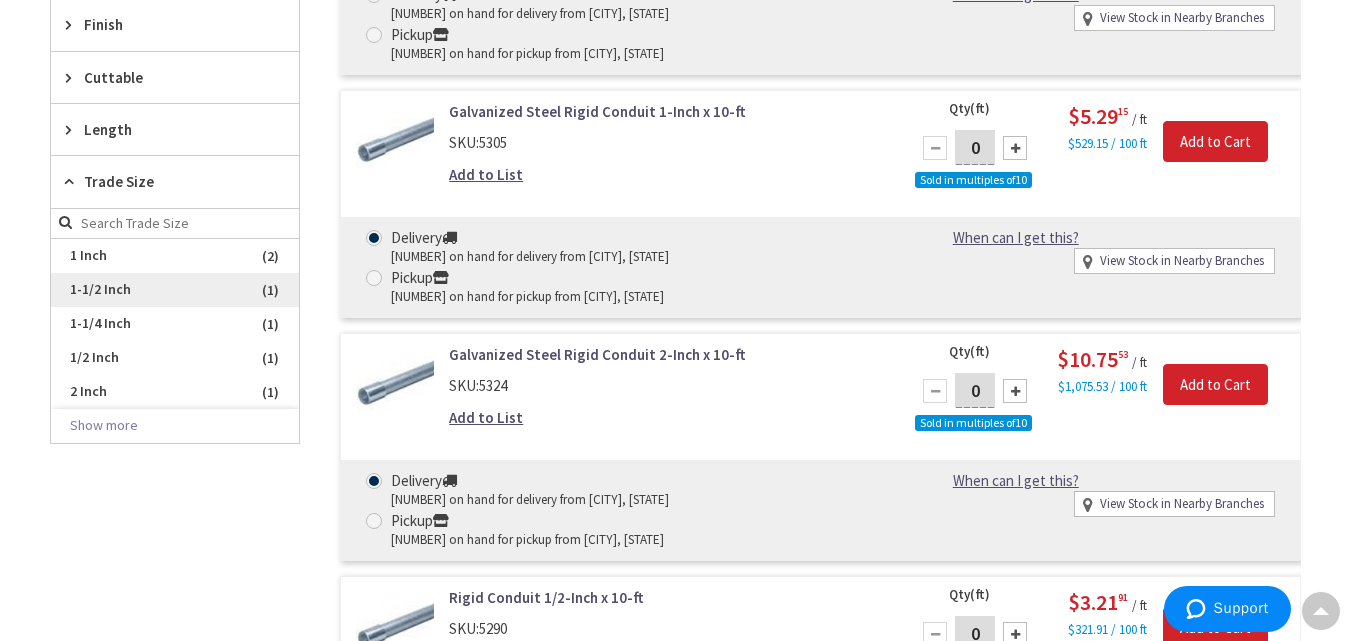 scroll, scrollTop: 980, scrollLeft: 0, axis: vertical 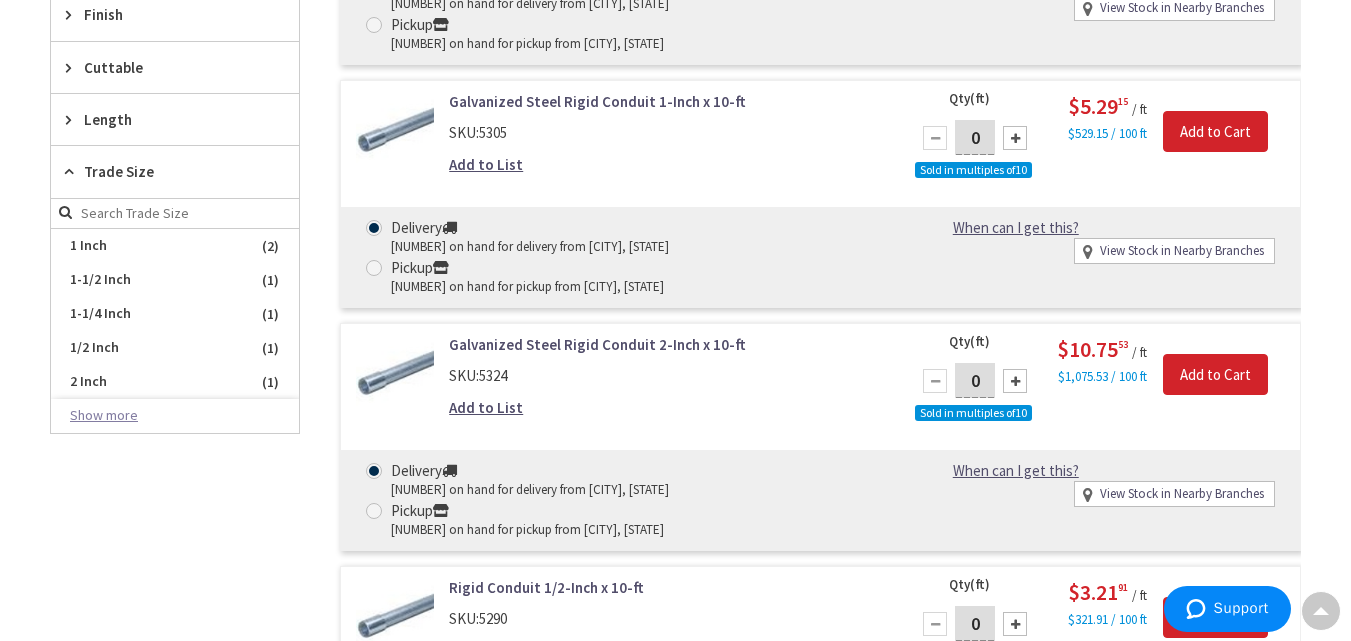 click on "Show more" at bounding box center (175, 416) 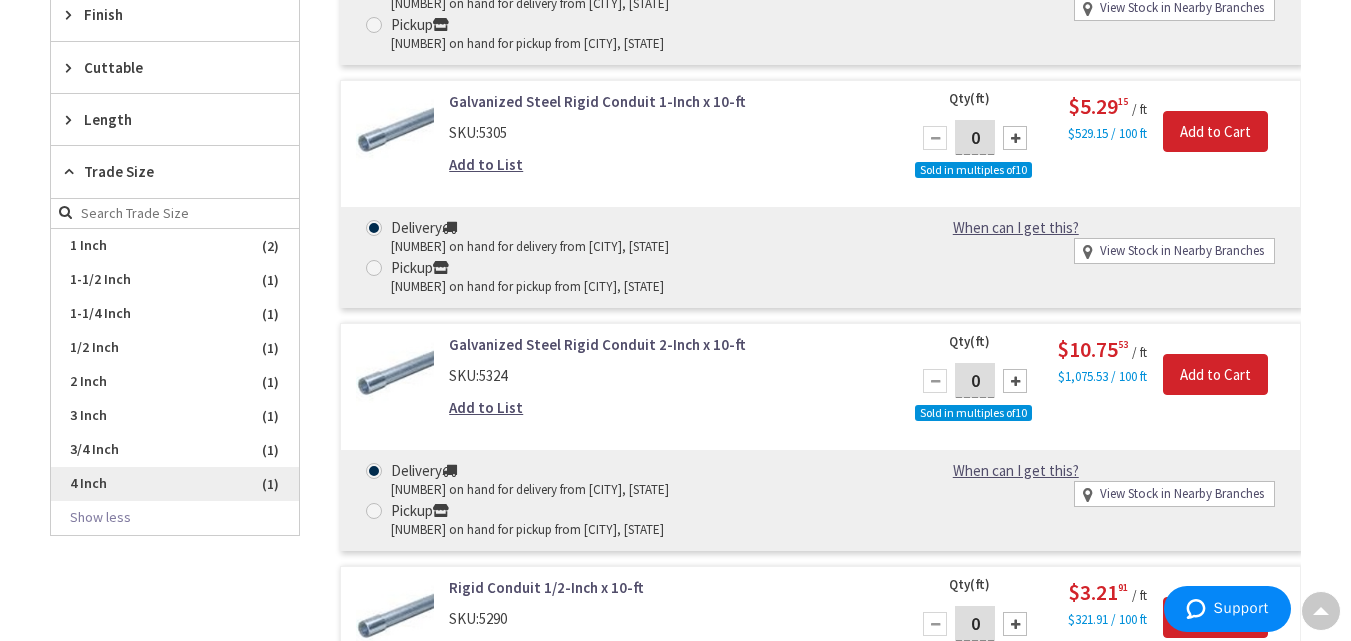 click on "4 Inch" at bounding box center [175, 484] 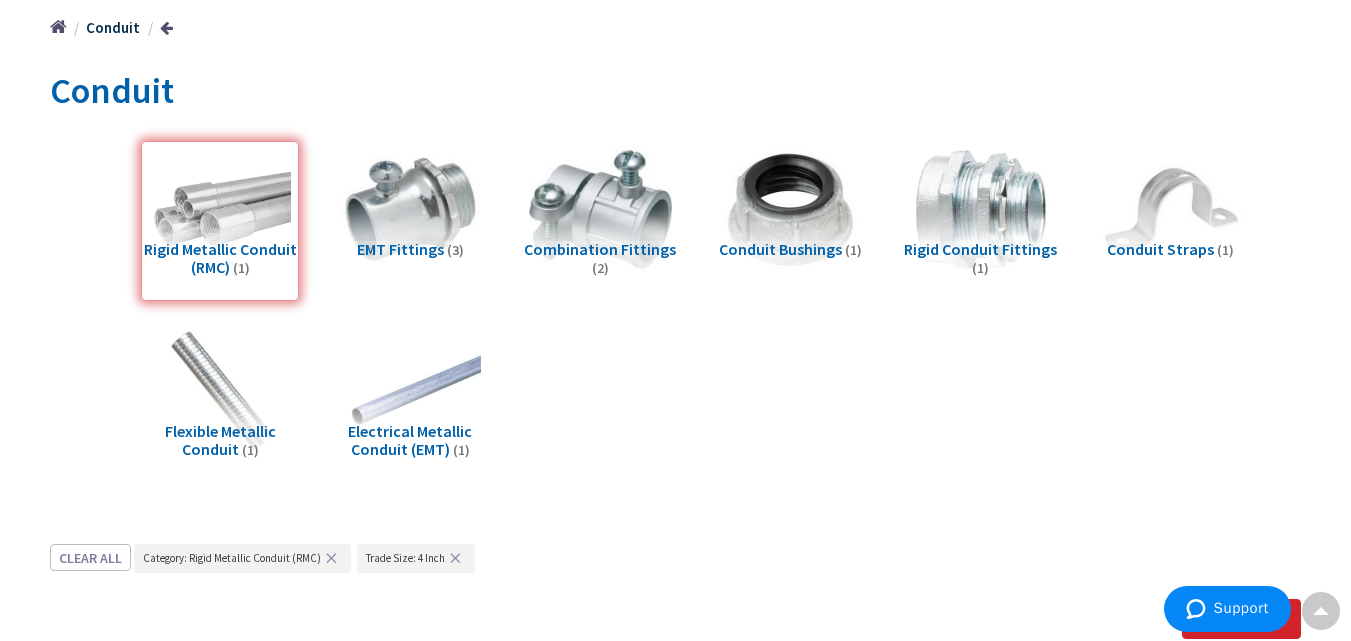 scroll, scrollTop: 236, scrollLeft: 0, axis: vertical 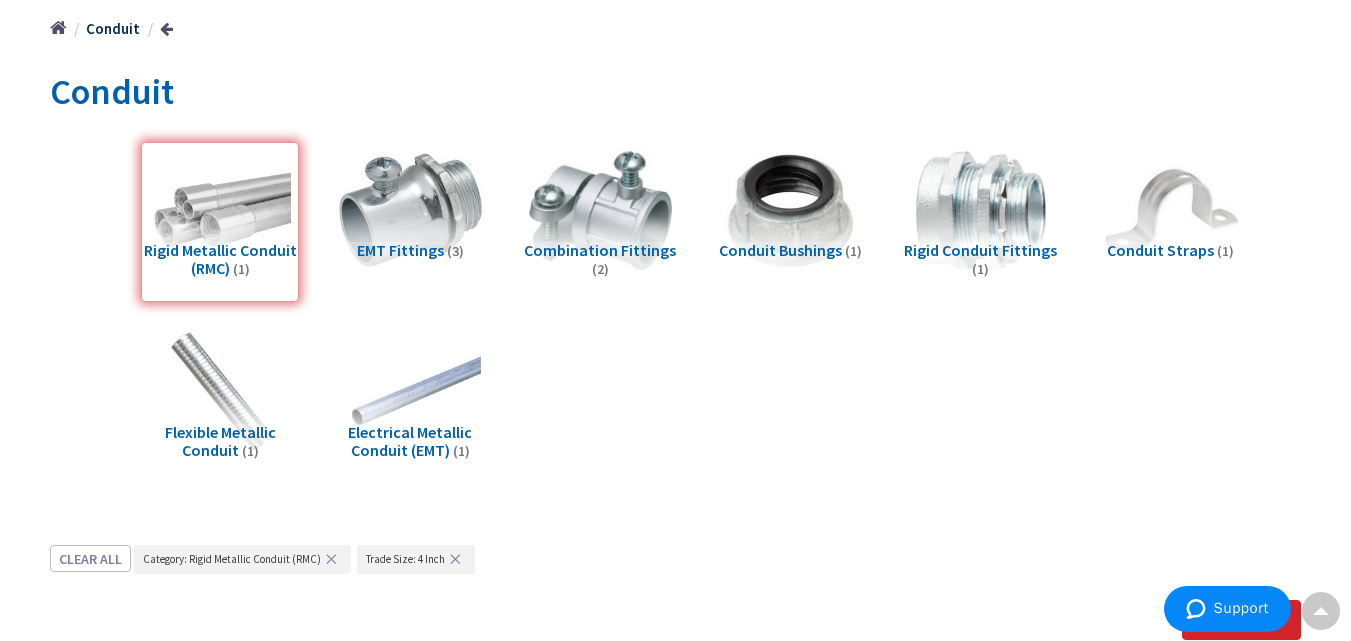 click at bounding box center (410, 211) 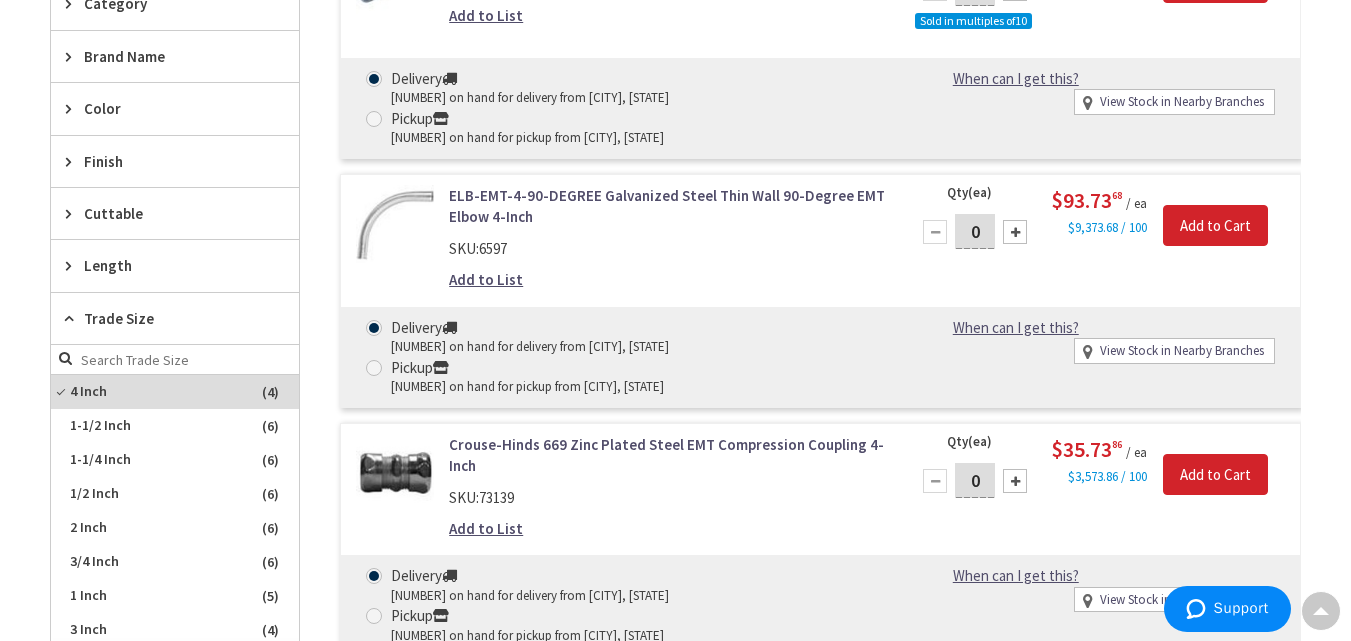scroll, scrollTop: 937, scrollLeft: 0, axis: vertical 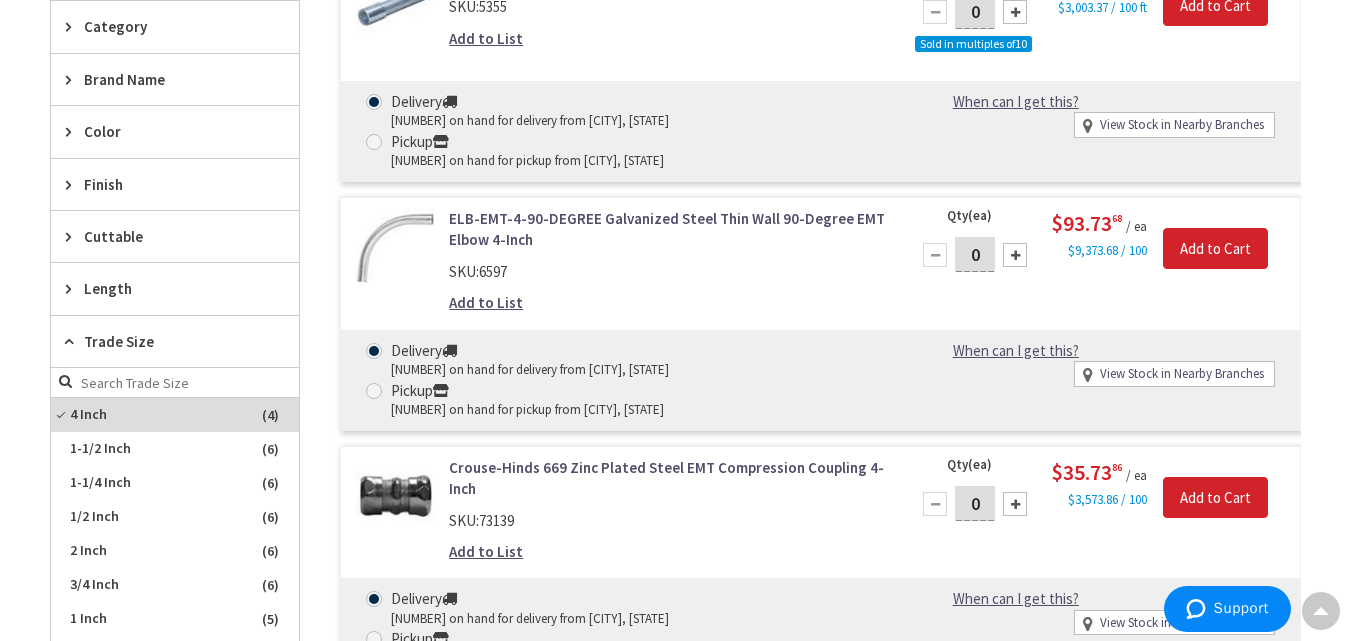 click on "ELB-EMT-4-90-DEGREE Galvanized Steel Thin Wall 90-Degree EMT Elbow 4-Inch" at bounding box center [667, 229] 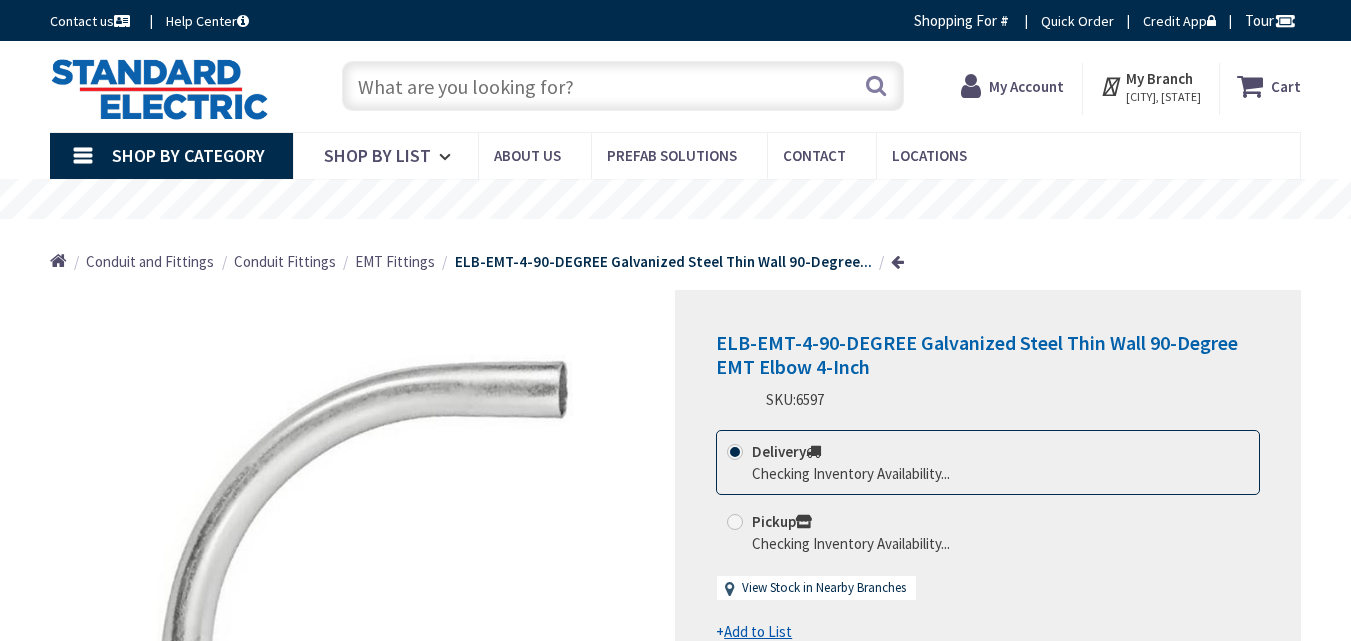 scroll, scrollTop: 0, scrollLeft: 0, axis: both 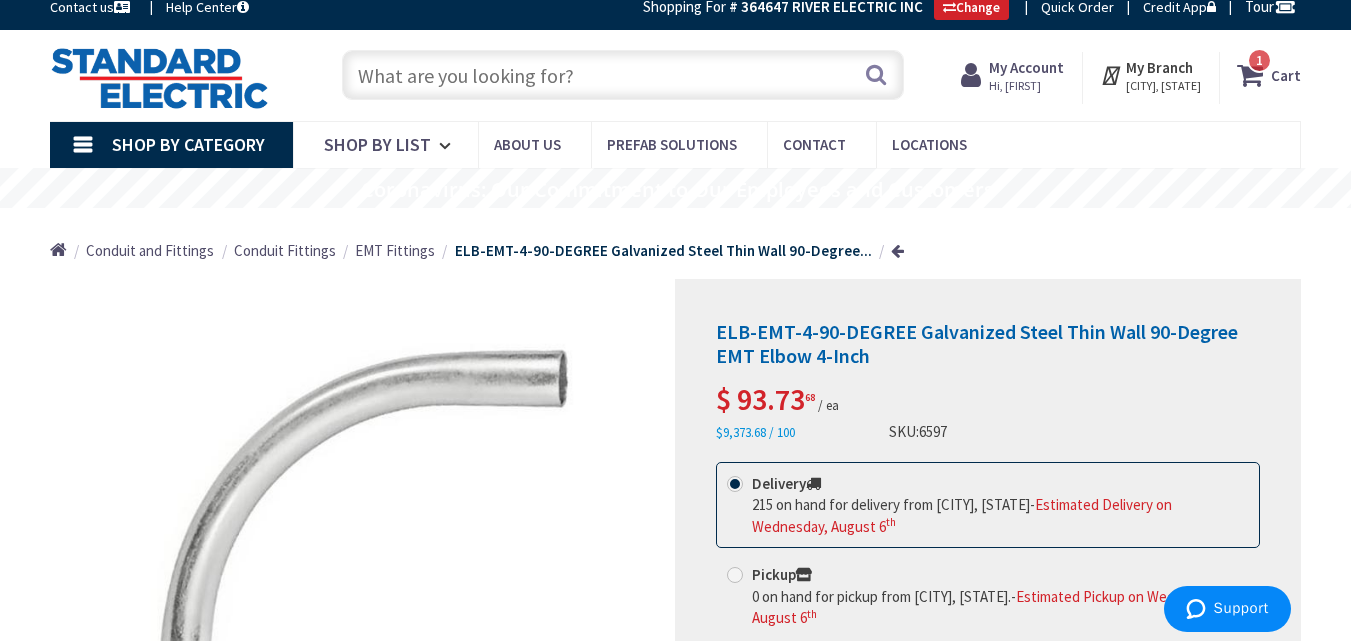 click at bounding box center [623, 75] 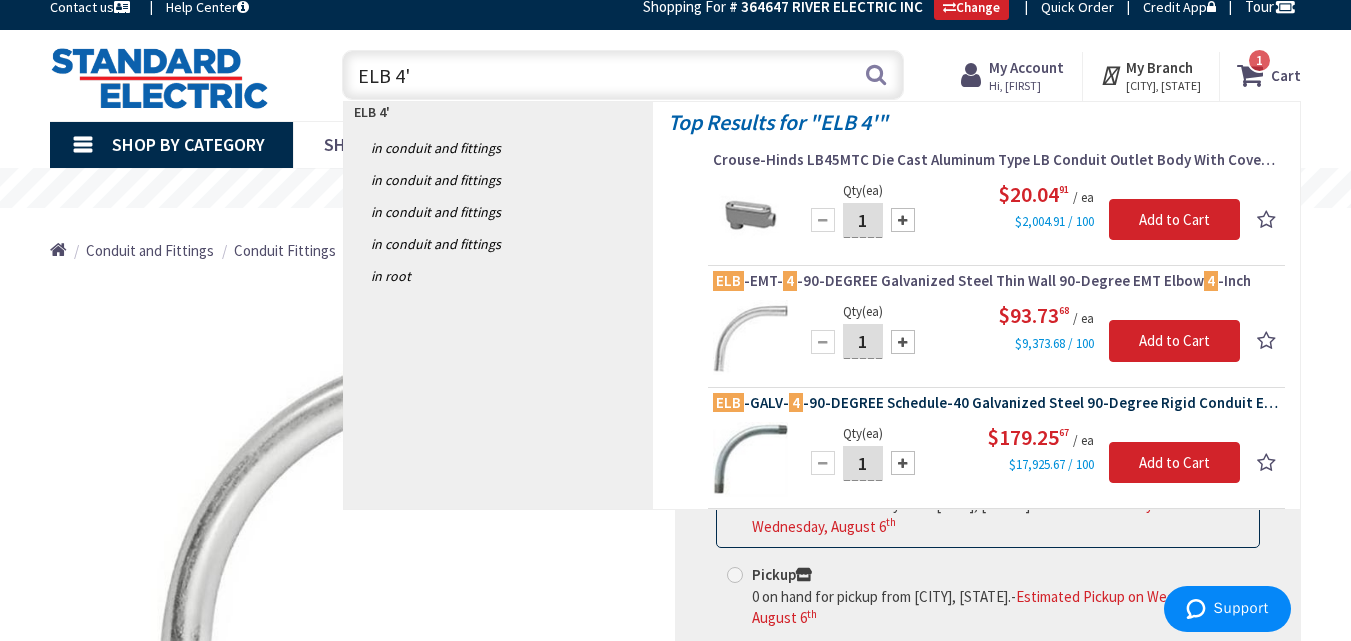 type on "ELB 4'" 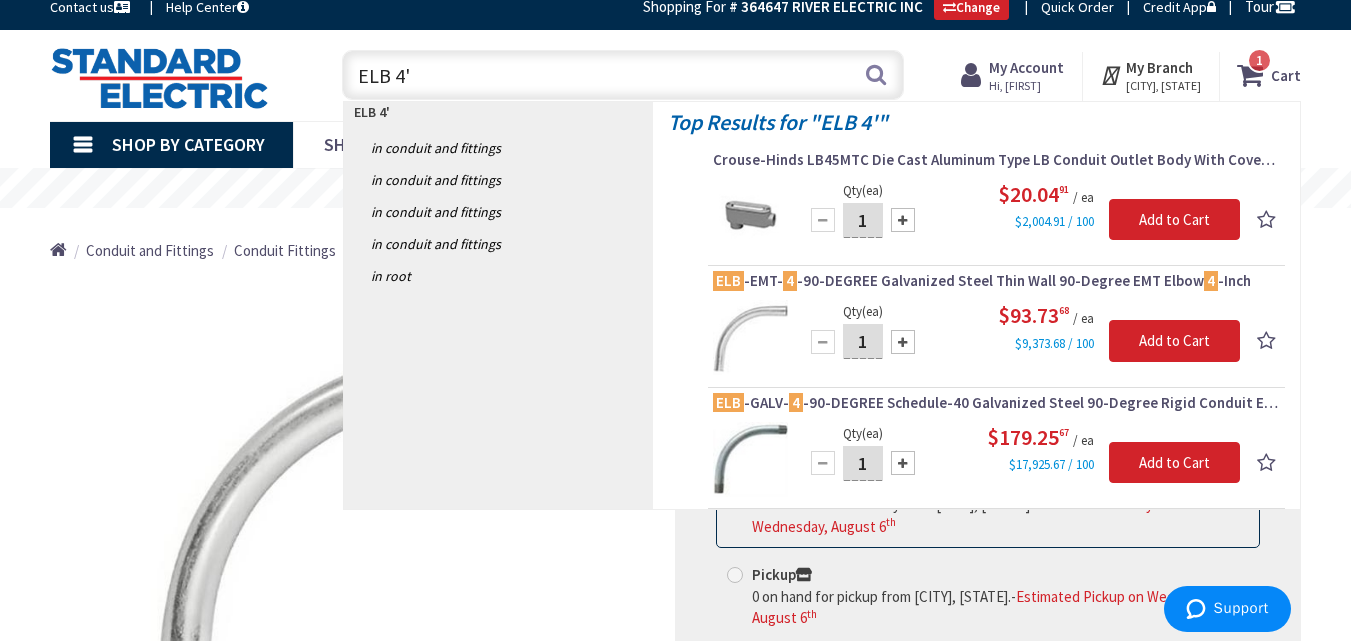 click on "ELB" at bounding box center [728, 402] 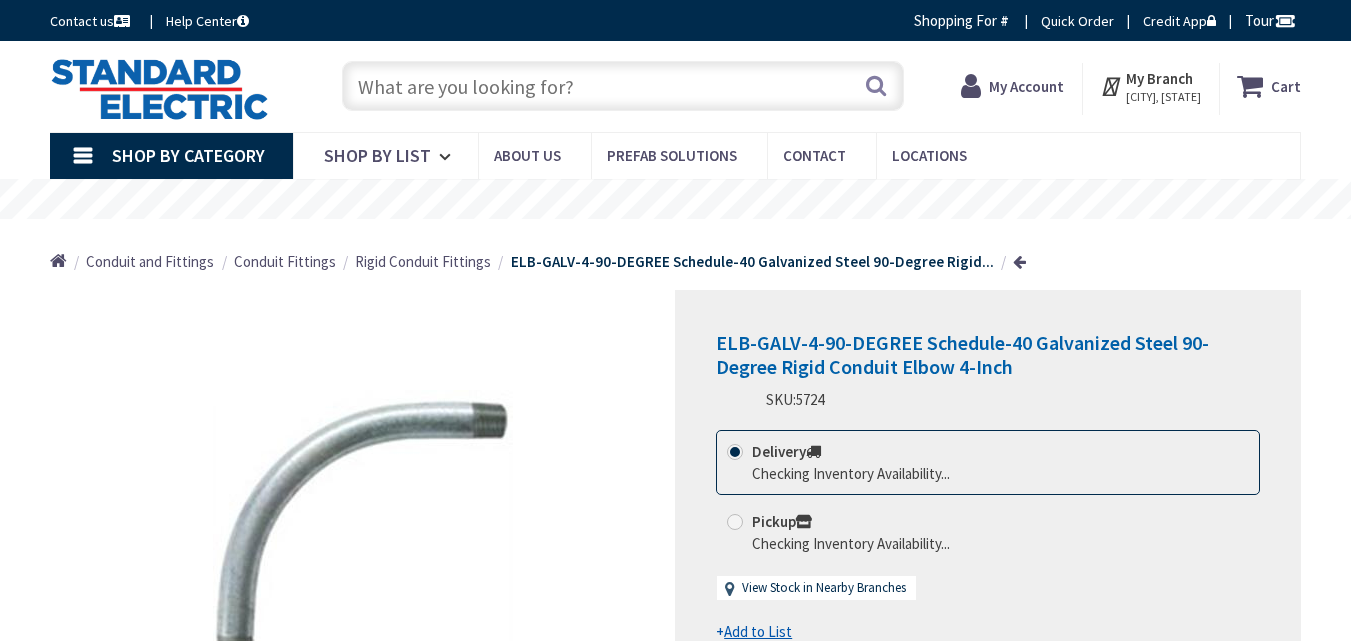 scroll, scrollTop: 0, scrollLeft: 0, axis: both 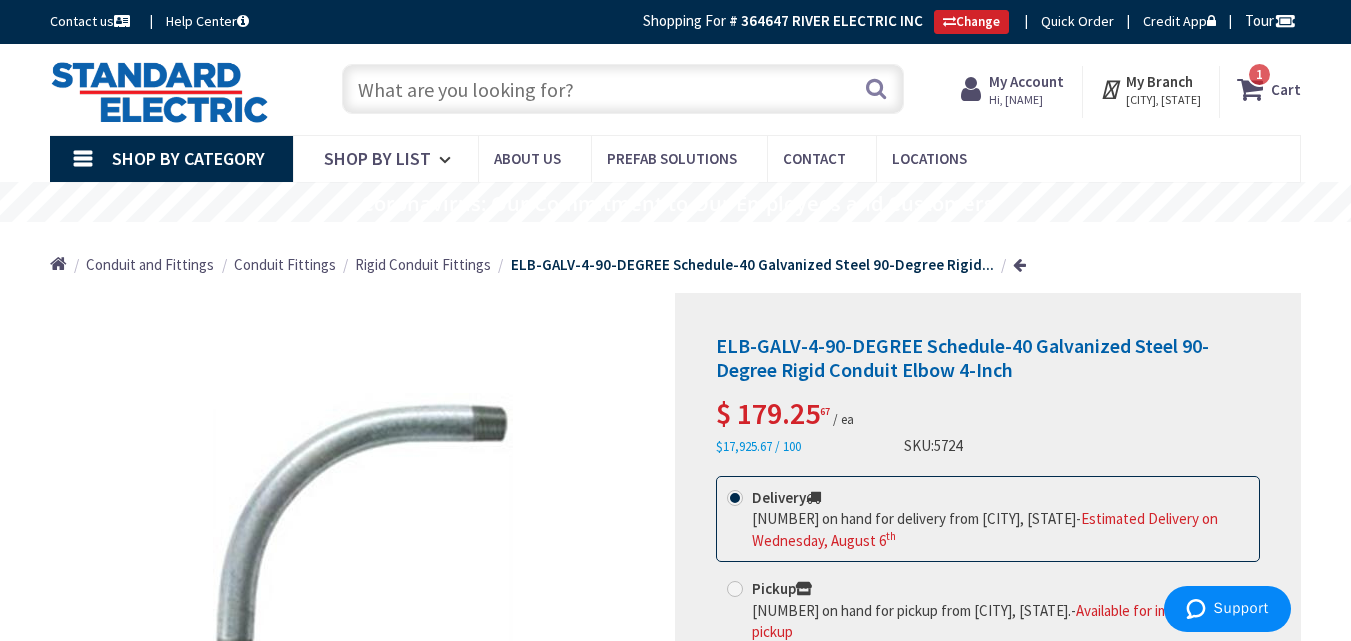 click at bounding box center (623, 89) 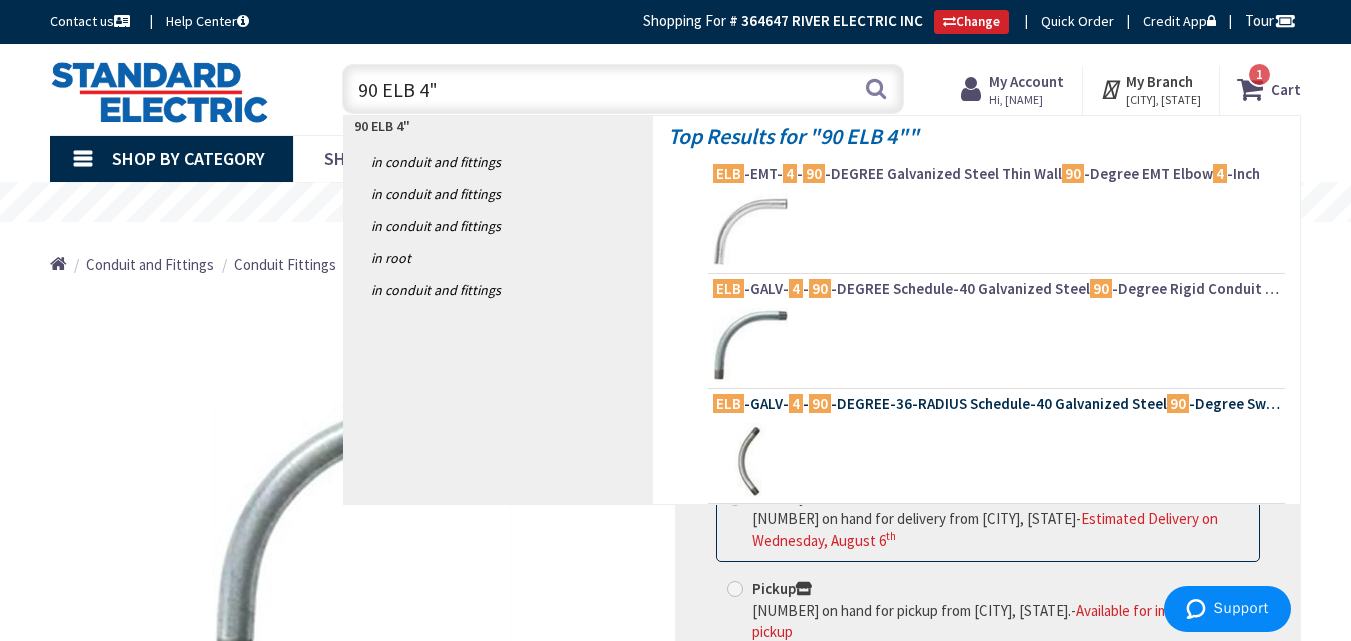 type on "90 ELB 4"" 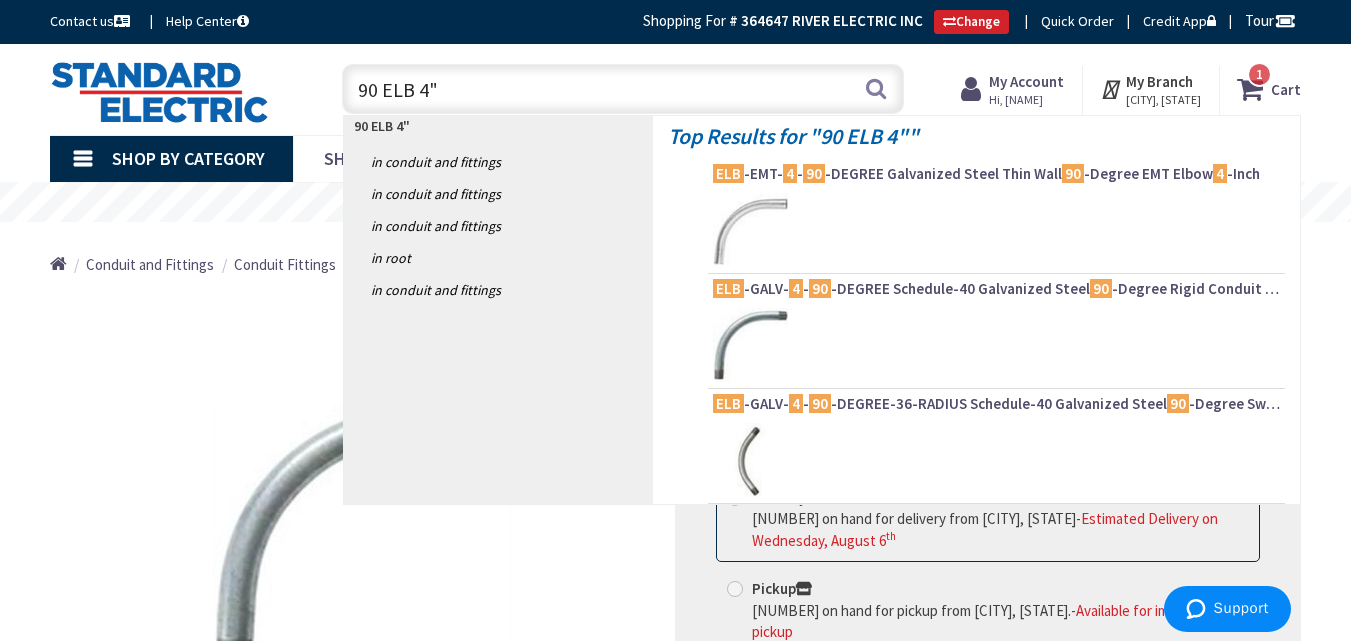 click on "ELB -GALV- 4 - 90 -DEGREE-36-RADIUS Schedule-40 Galvanized Steel  90 -Degree Sweep Rigid Conduit Elbow  4 -Inch" at bounding box center [996, 404] 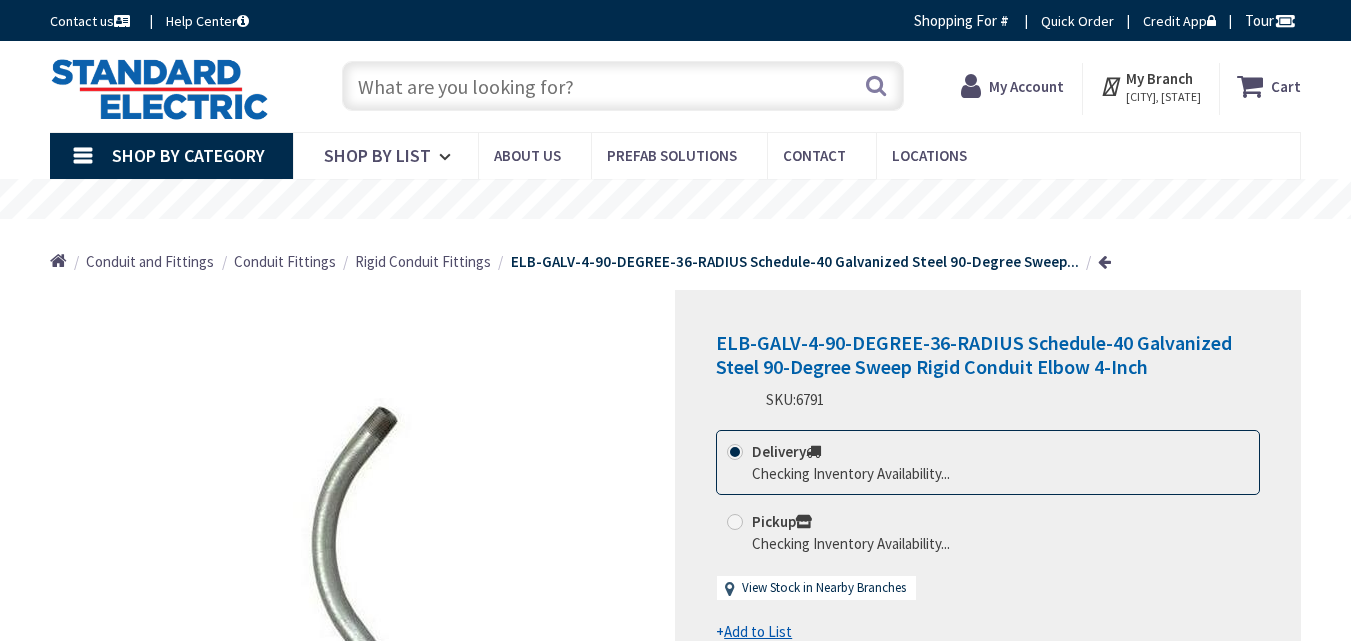 scroll, scrollTop: 0, scrollLeft: 0, axis: both 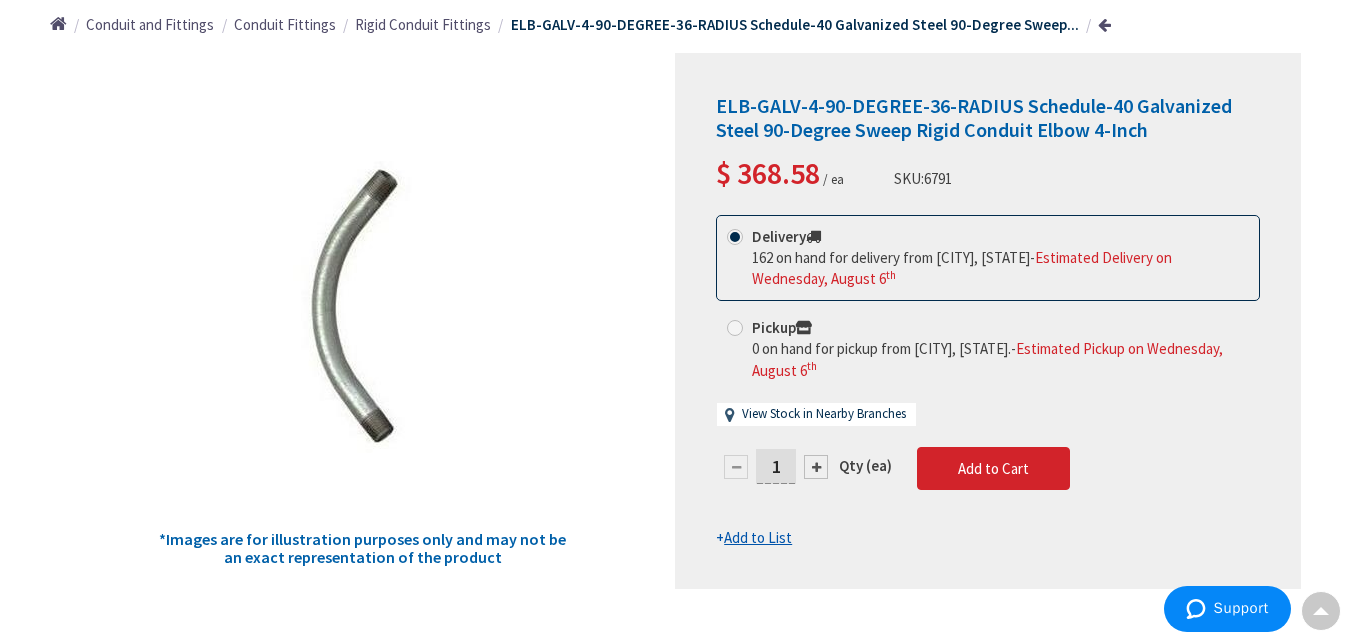 click at bounding box center [816, 467] 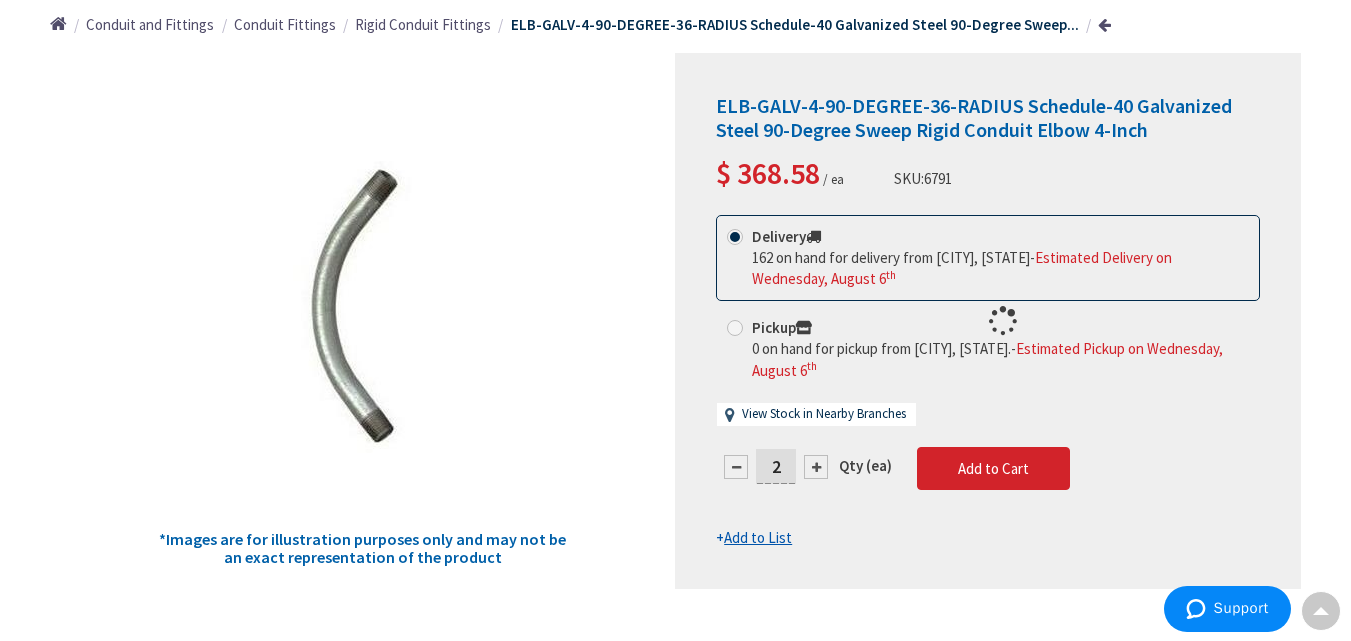 click at bounding box center [988, 321] 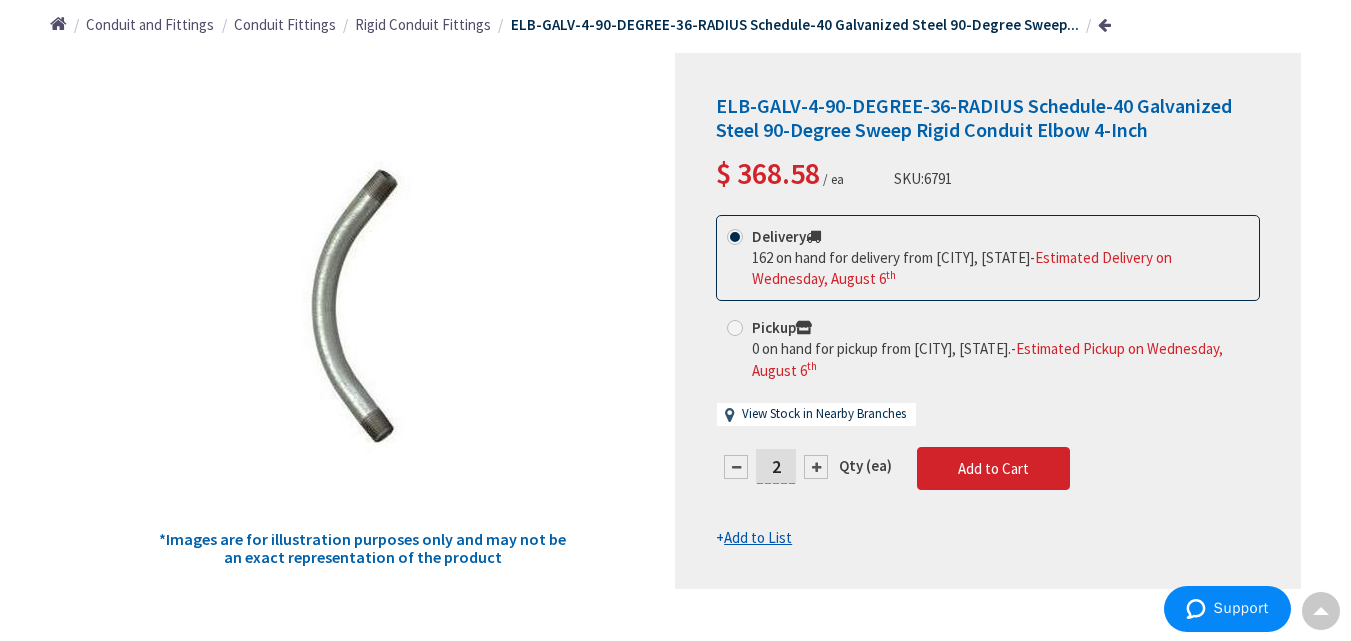 click at bounding box center [816, 467] 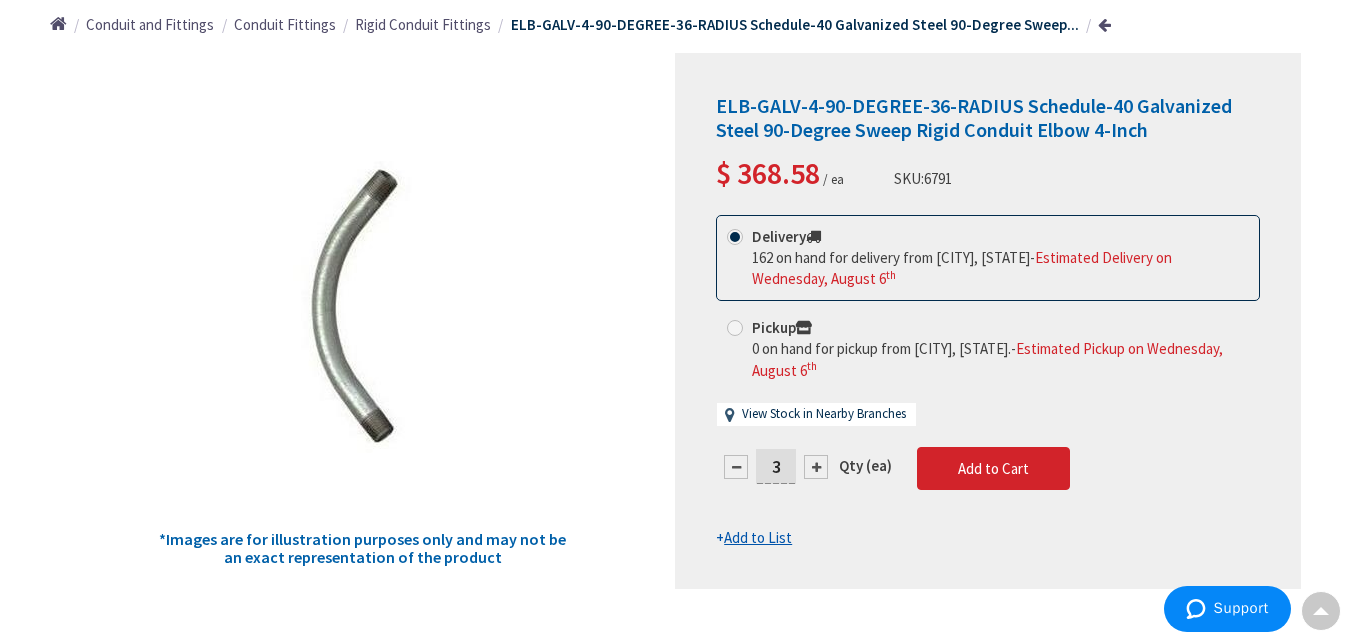 click at bounding box center [816, 467] 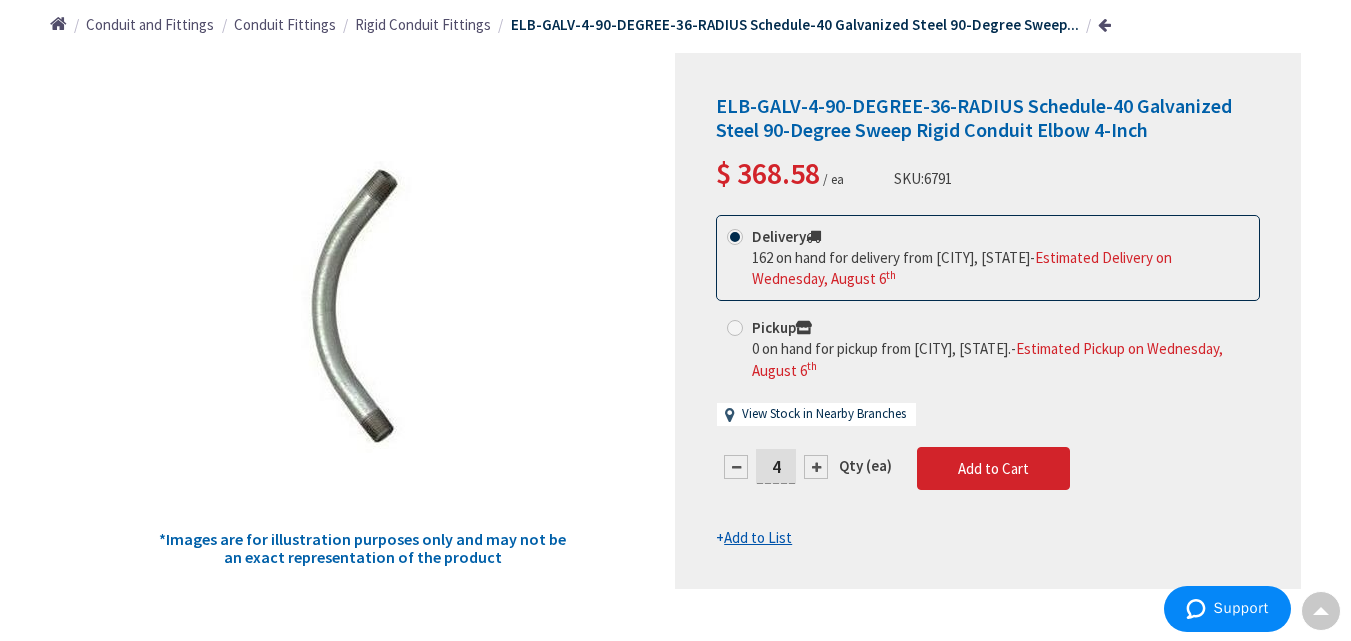 click at bounding box center [816, 467] 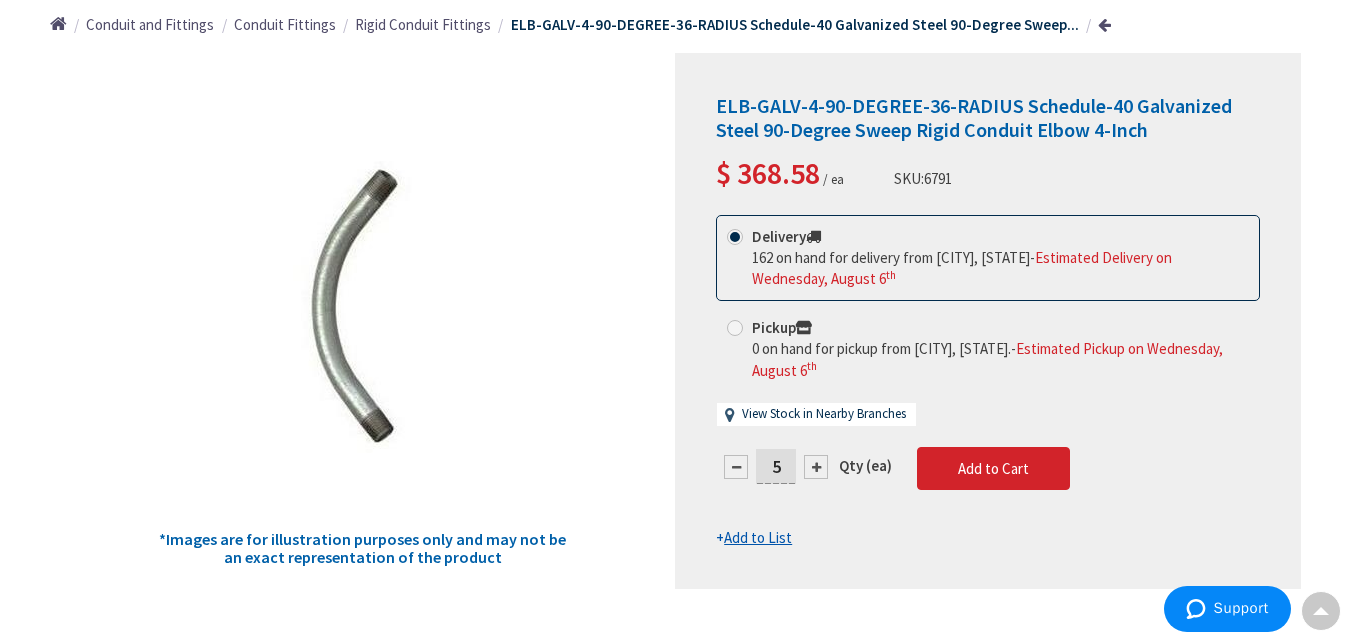 click at bounding box center [816, 467] 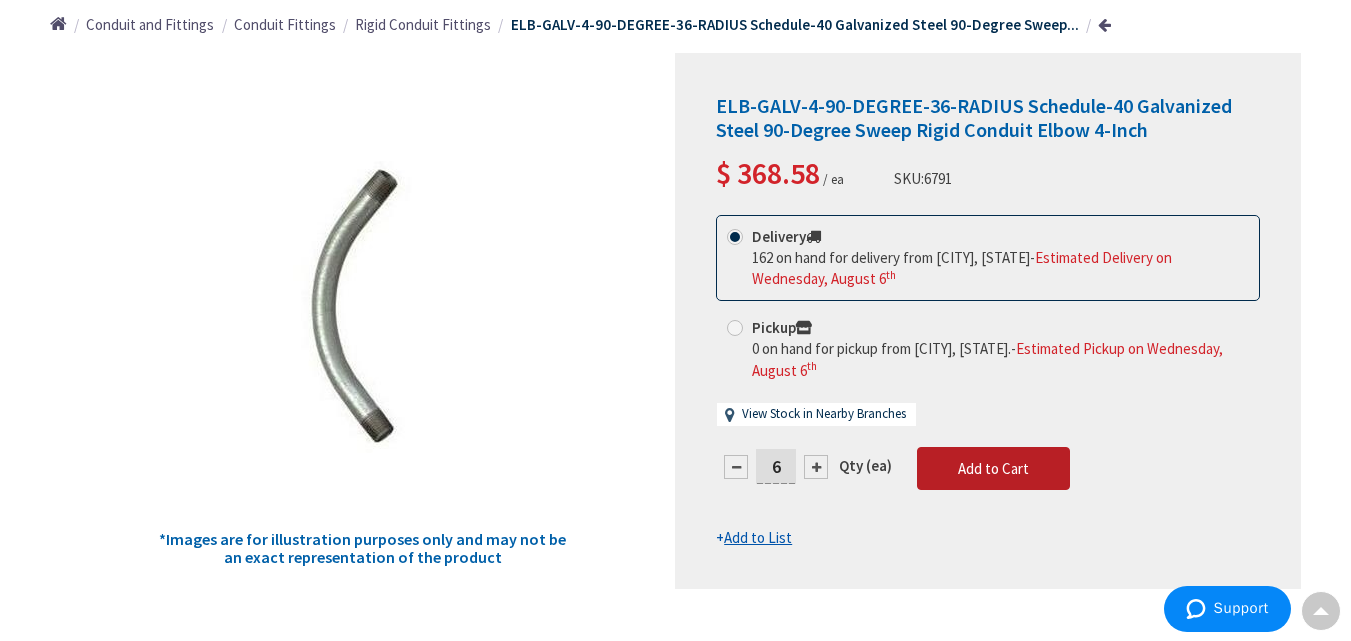 click on "Add to Cart" at bounding box center (993, 468) 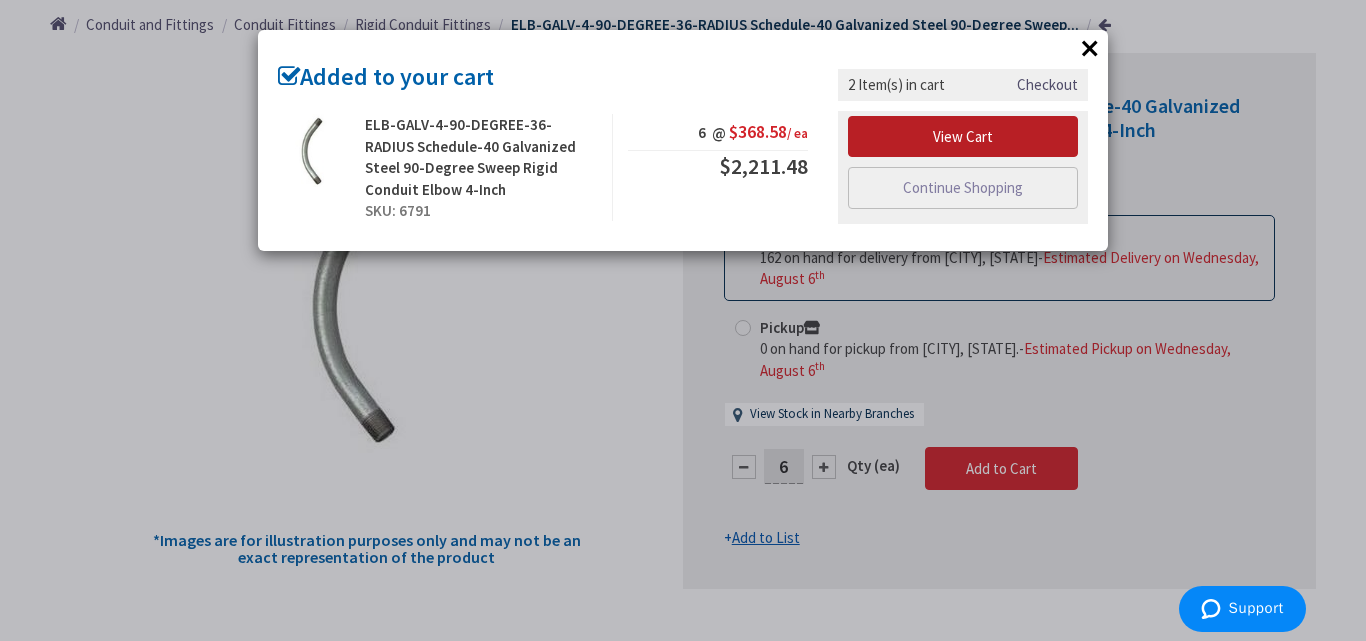 click on "View Cart" at bounding box center (963, 137) 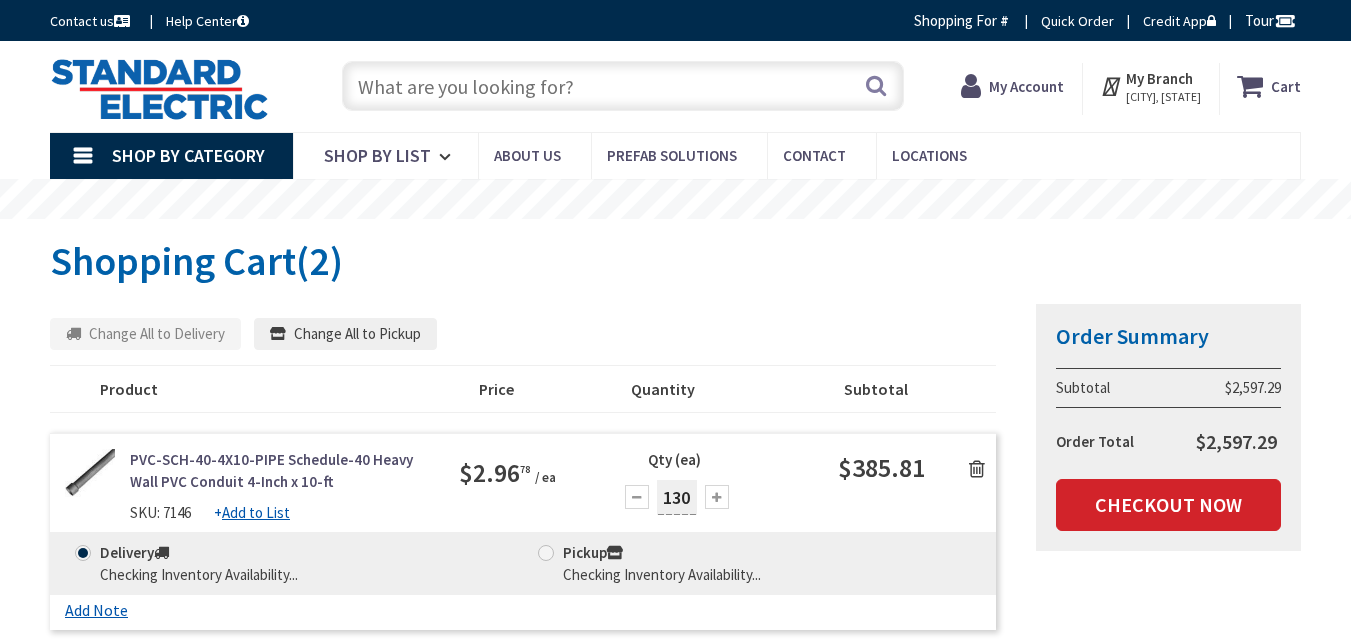 scroll, scrollTop: 0, scrollLeft: 0, axis: both 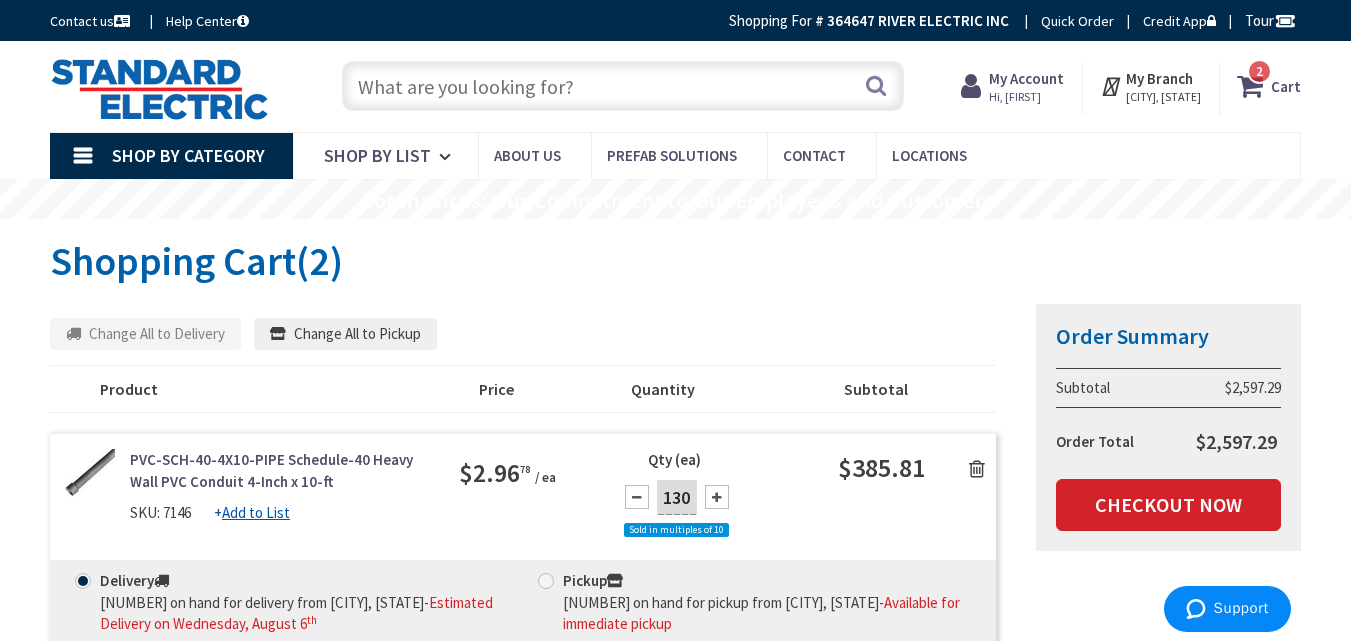 click on "Add to List" at bounding box center [256, 512] 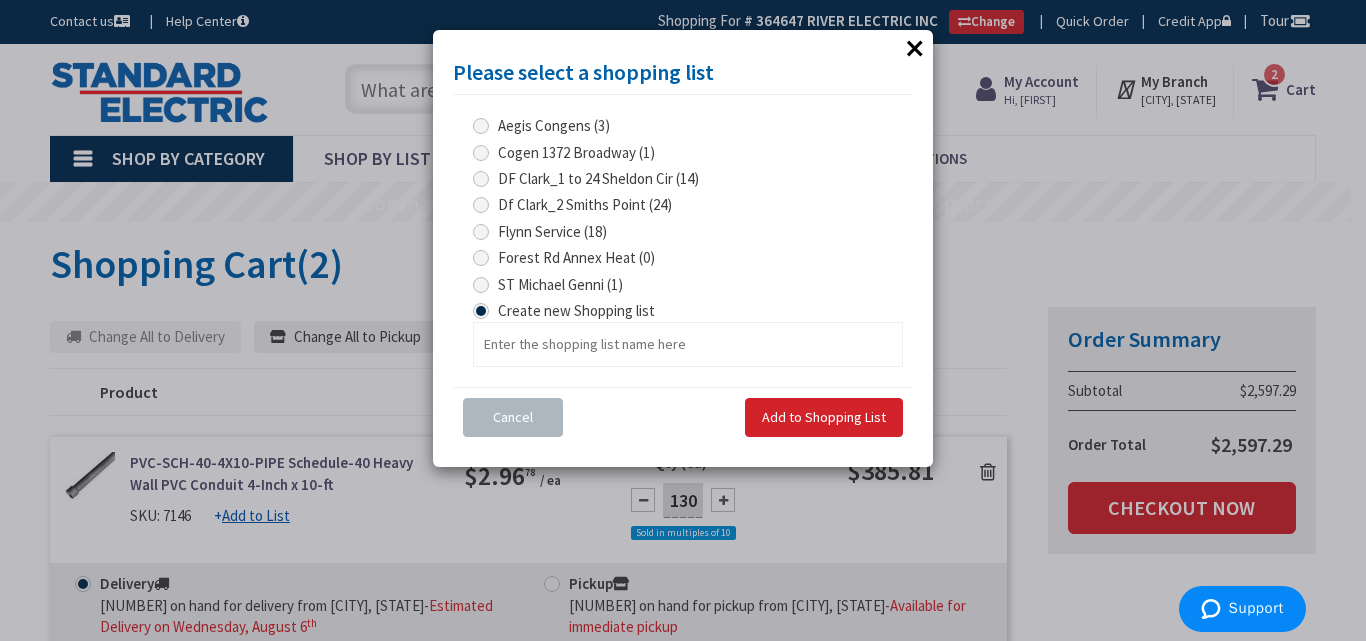 click at bounding box center (481, 285) 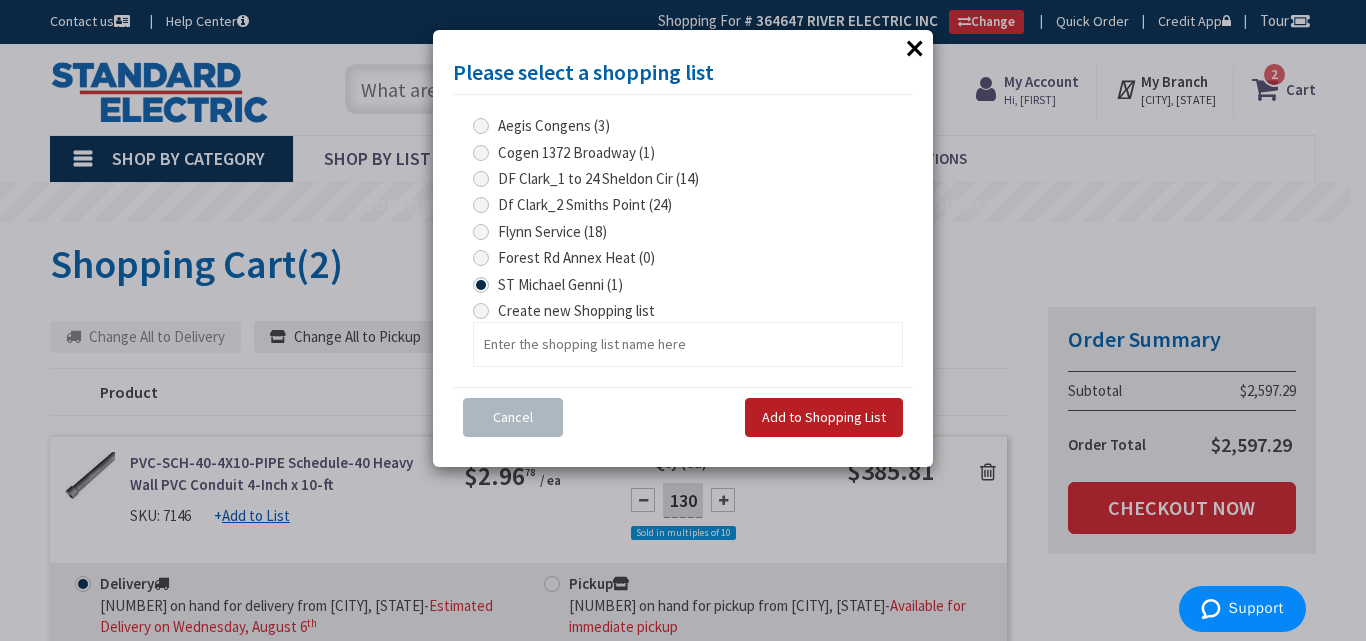 click on "Add to Shopping List" at bounding box center (824, 417) 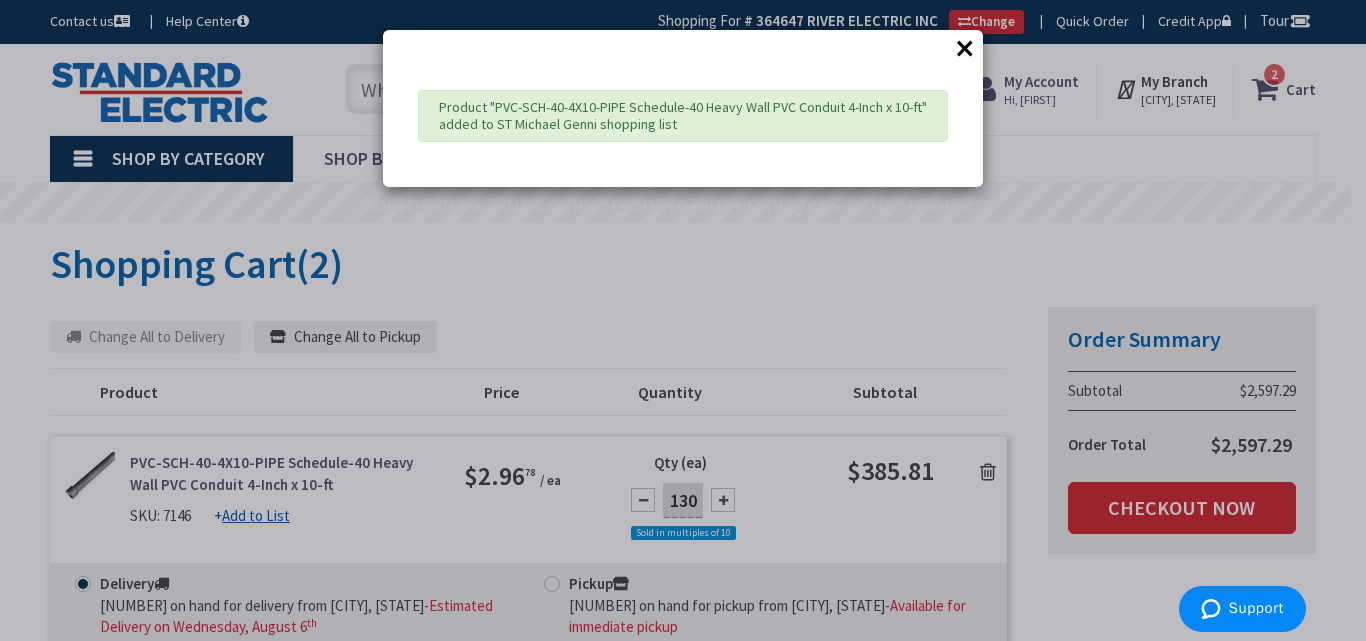 click on "×" 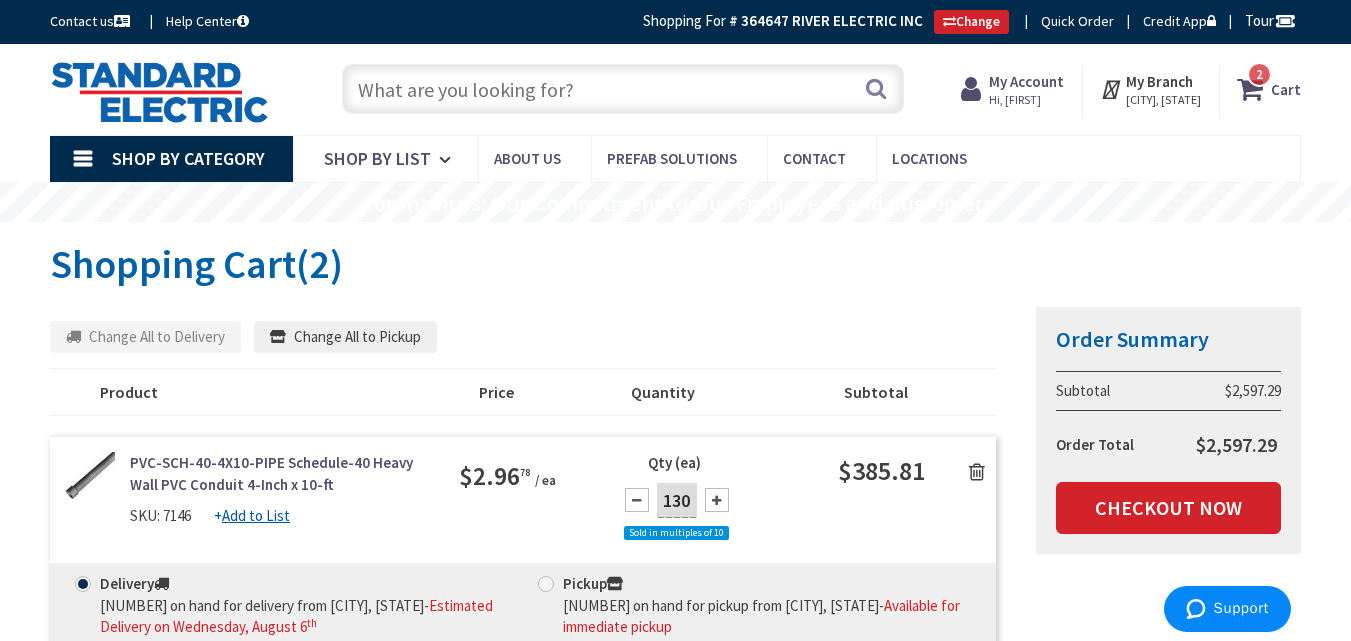 click on "My Account" 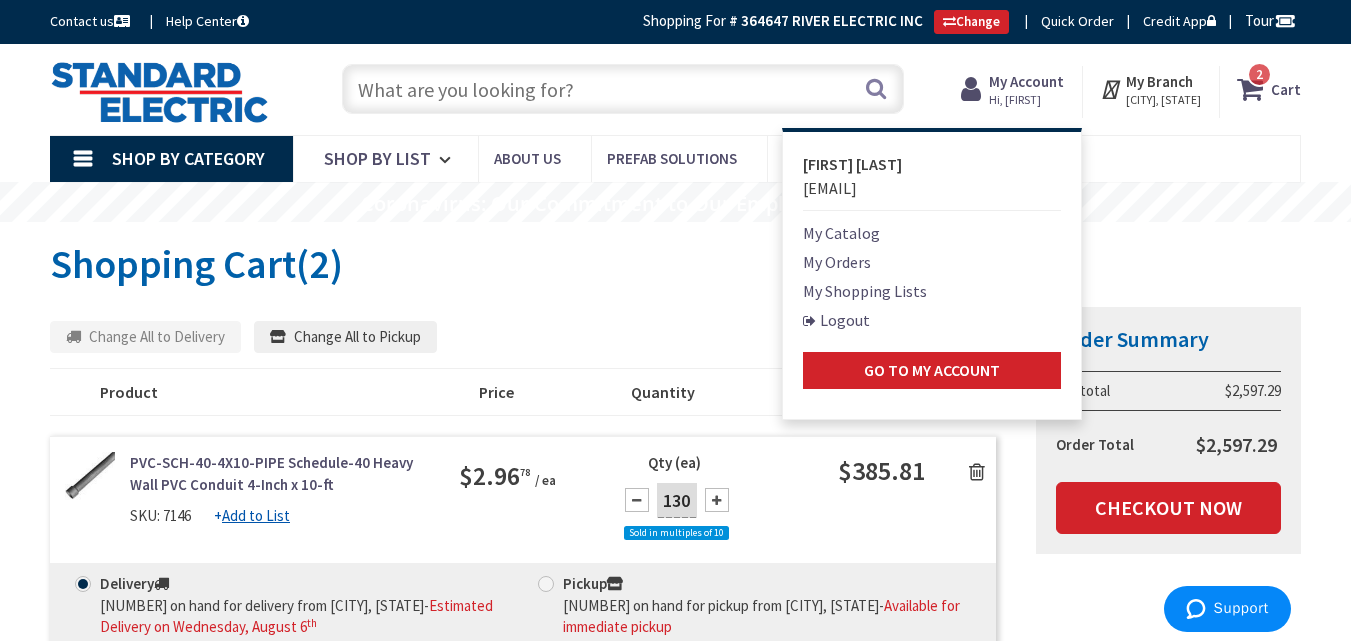 click on "My Shopping Lists" 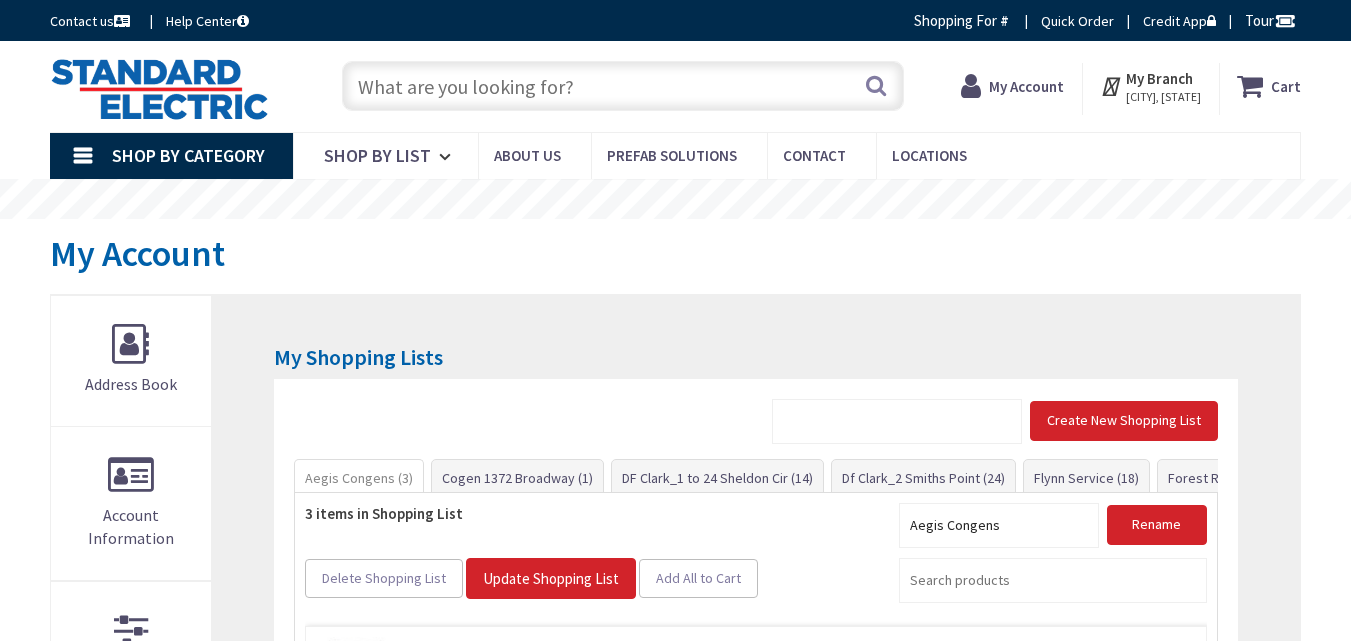 scroll, scrollTop: 0, scrollLeft: 0, axis: both 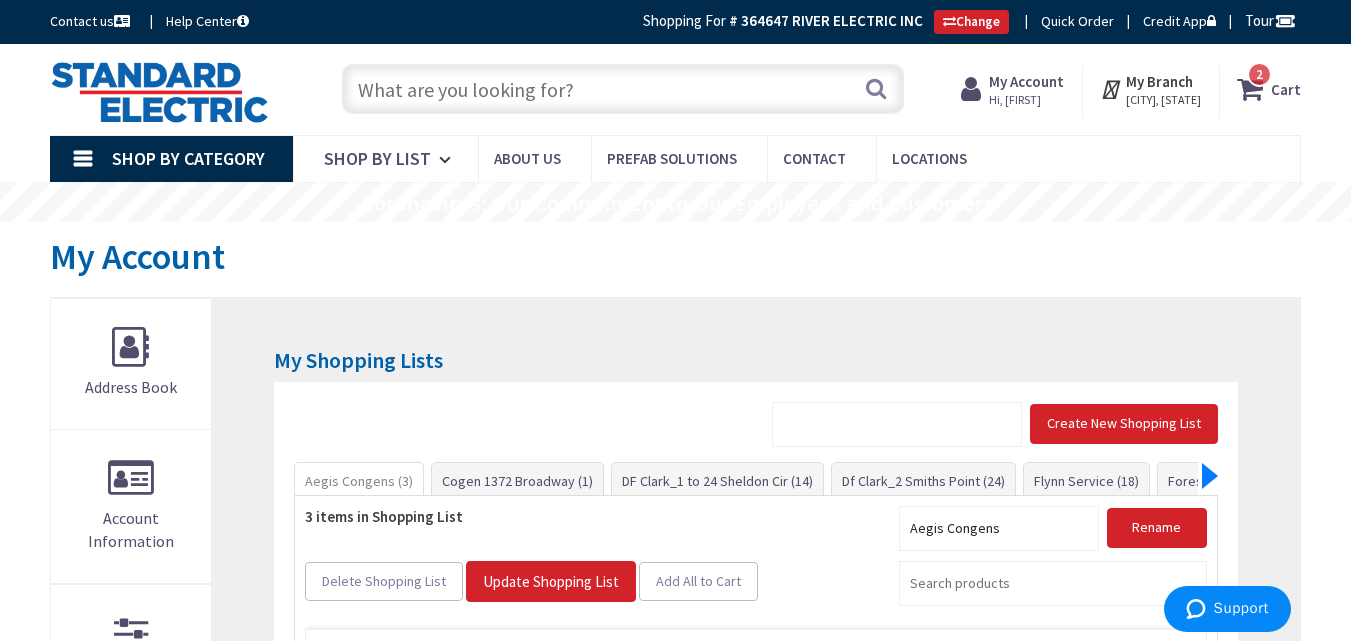 click at bounding box center (1210, 476) 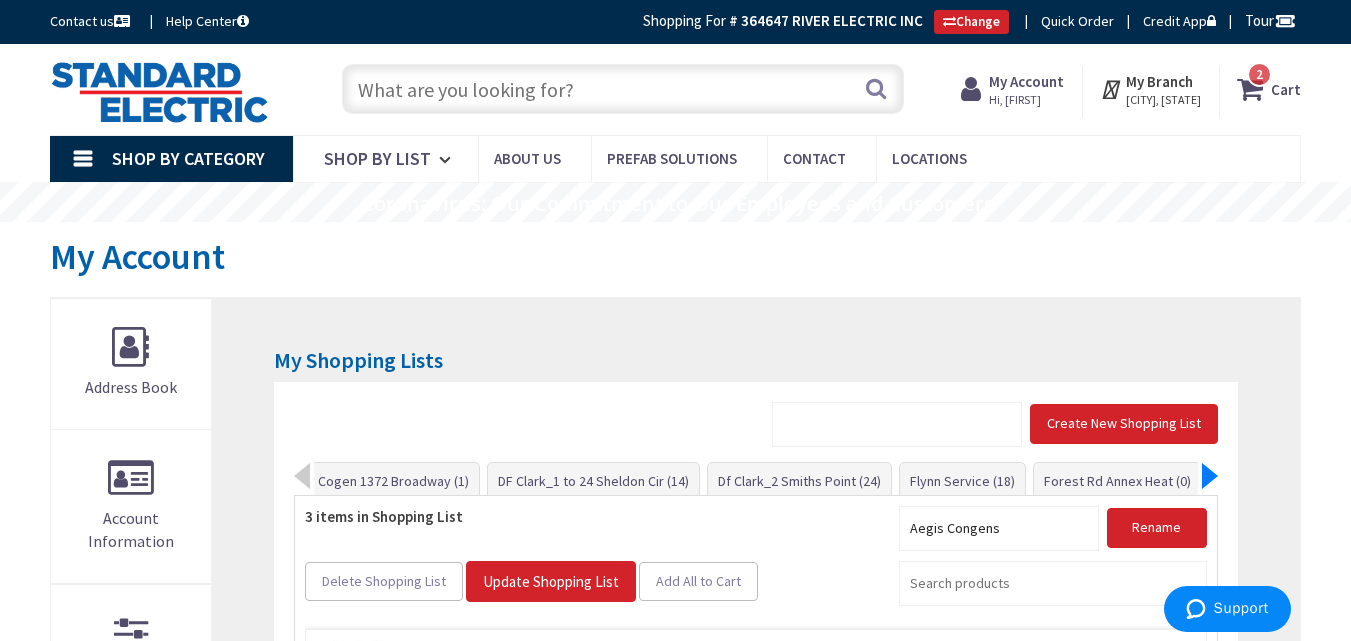 click at bounding box center [1210, 476] 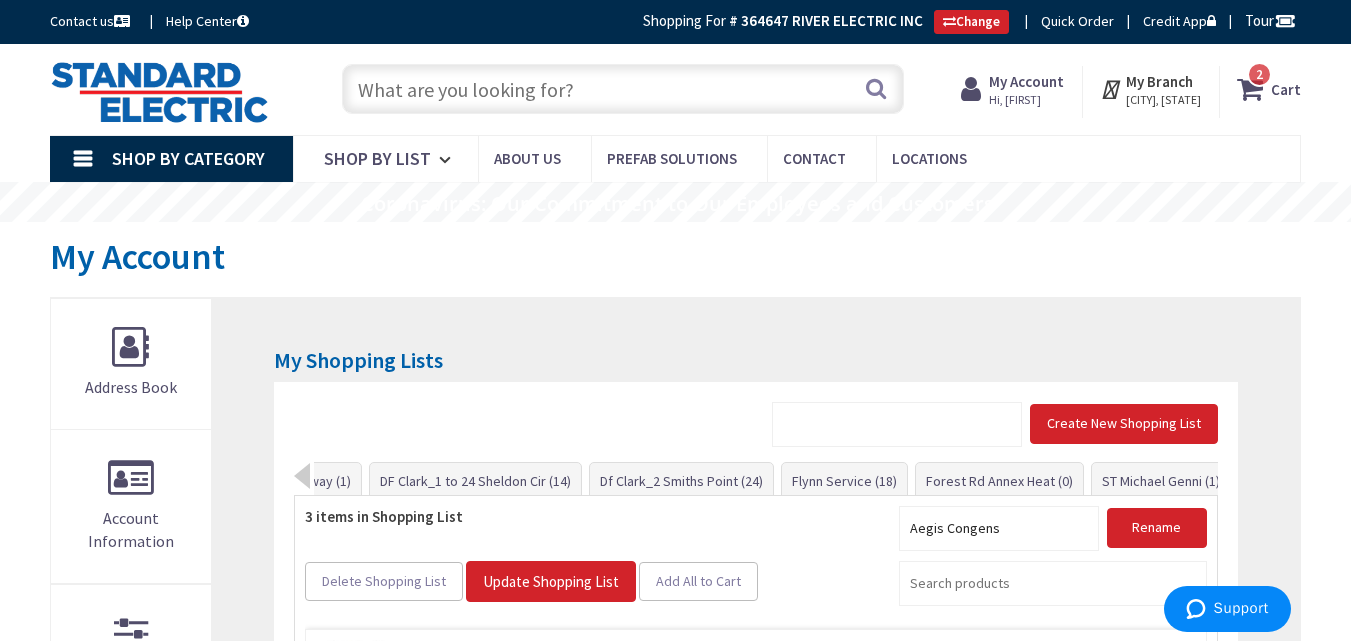 click on "My Account
My Account
My Shopping Lists
Create New Shopping List
Aegis Congens (3)
Cogen 1372 Broadway (1)
Rename" at bounding box center [675, 751] 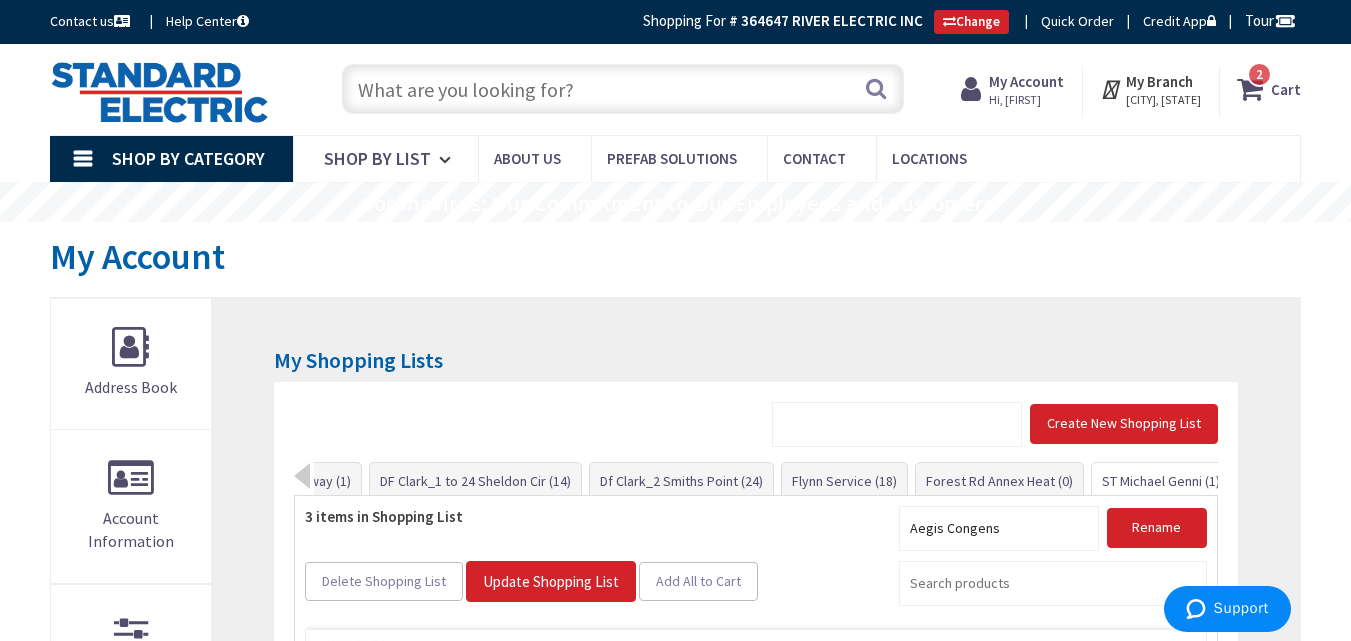 click on "ST Michael Genni (1)" at bounding box center [1161, 481] 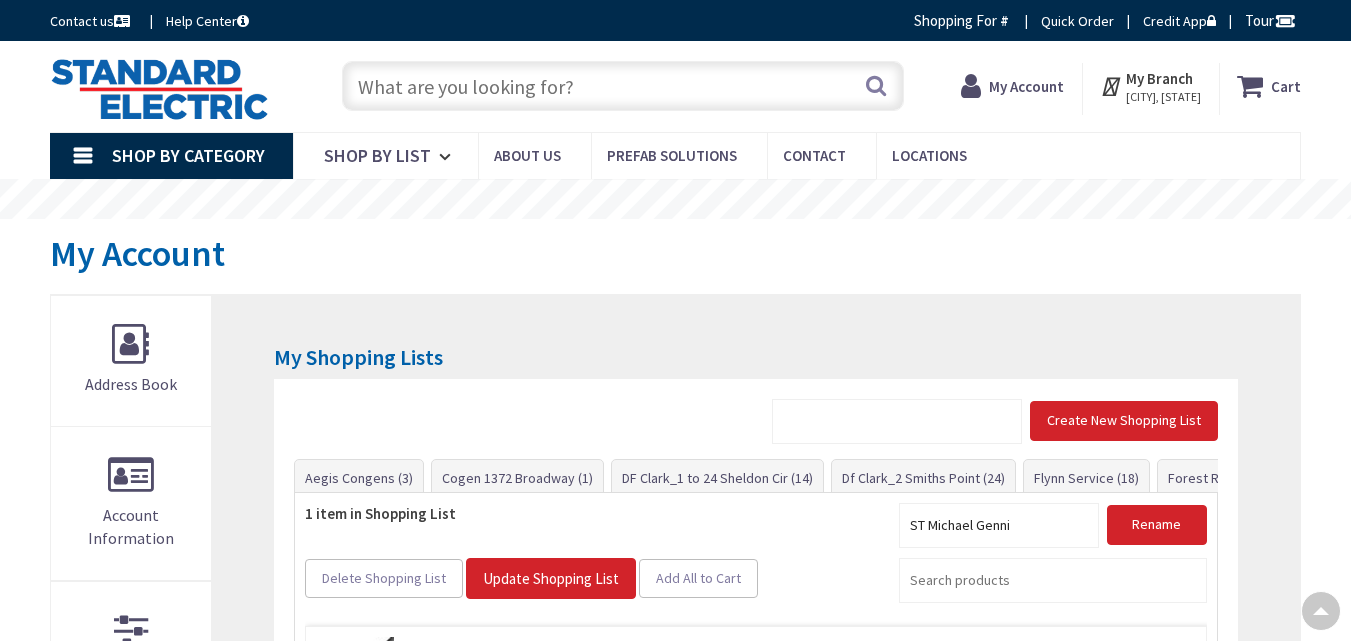 scroll, scrollTop: 418, scrollLeft: 0, axis: vertical 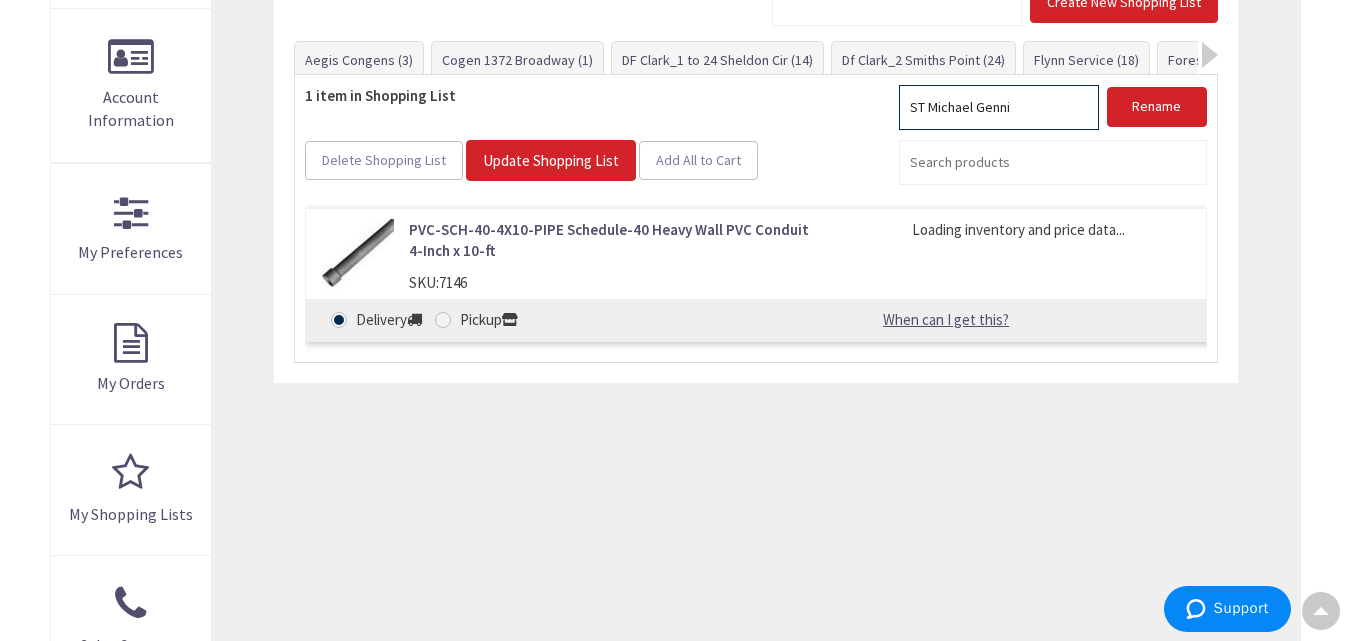 click at bounding box center [999, 107] 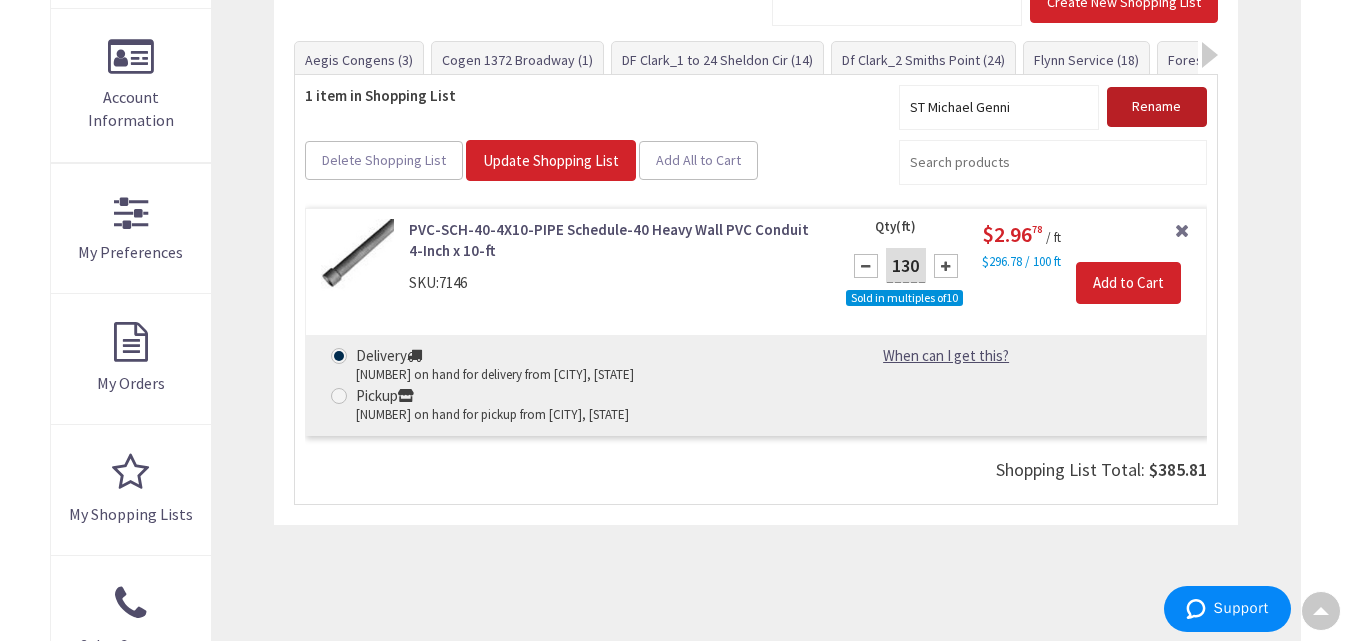click on "Rename" at bounding box center [1156, 106] 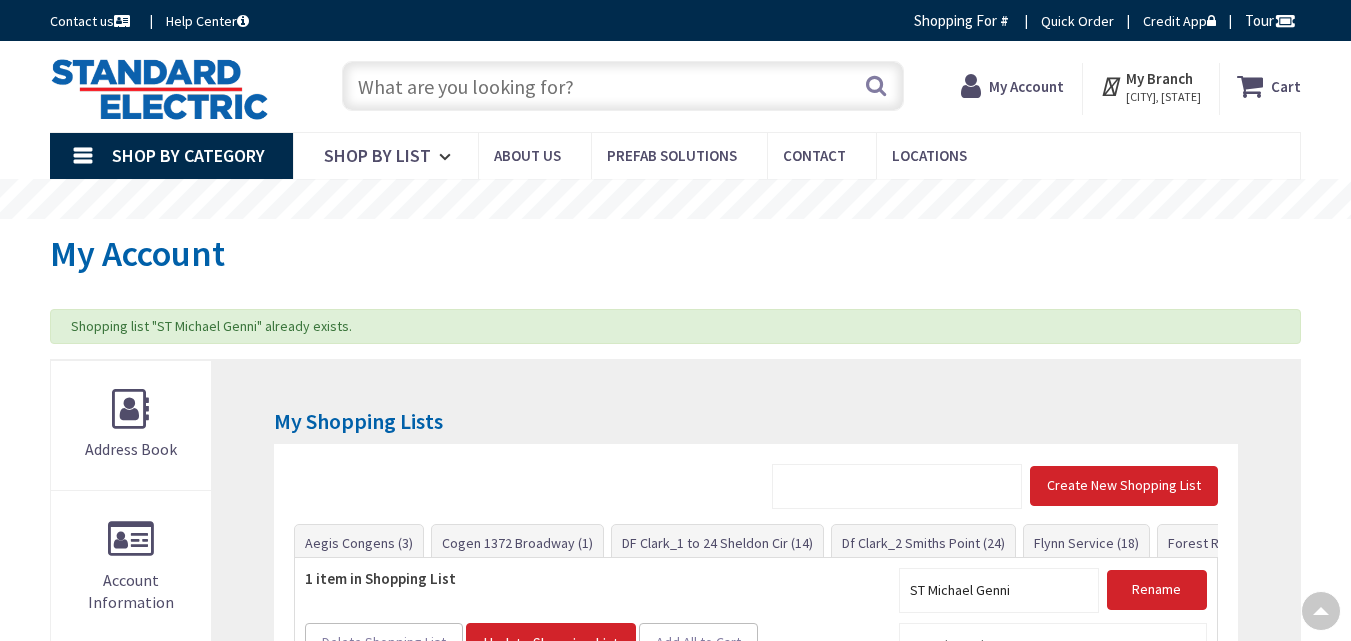 scroll, scrollTop: 418, scrollLeft: 0, axis: vertical 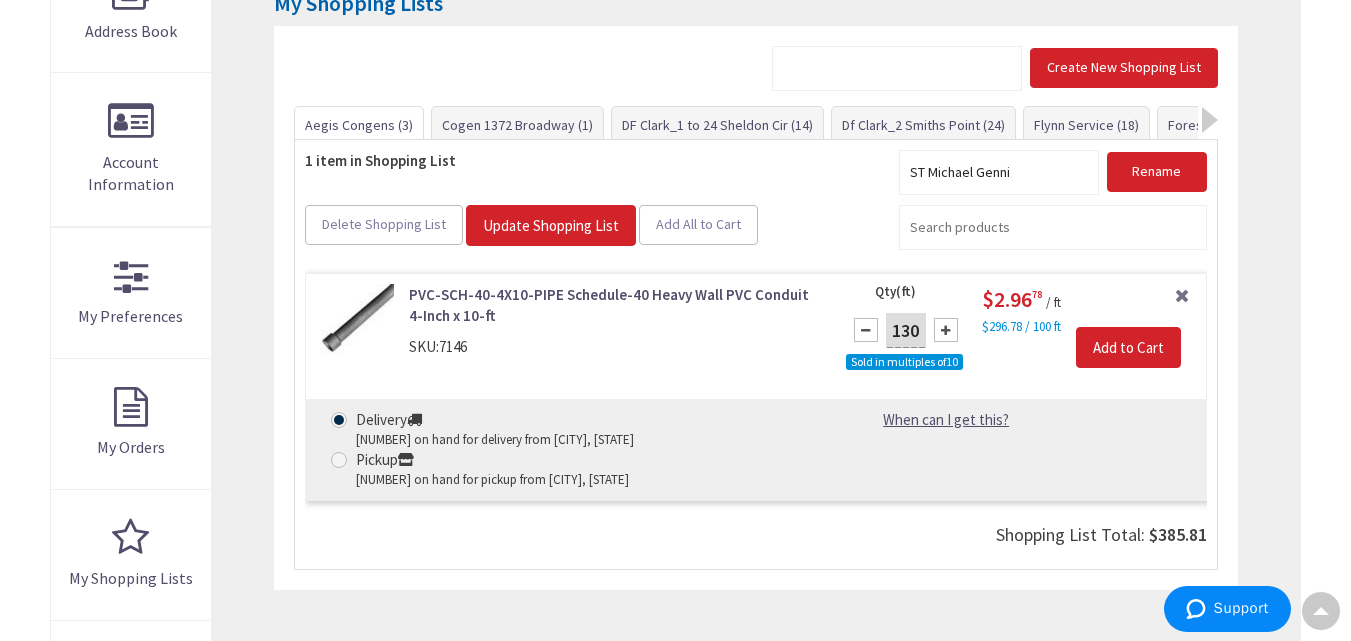 click on "Aegis Congens (3)" at bounding box center (359, 125) 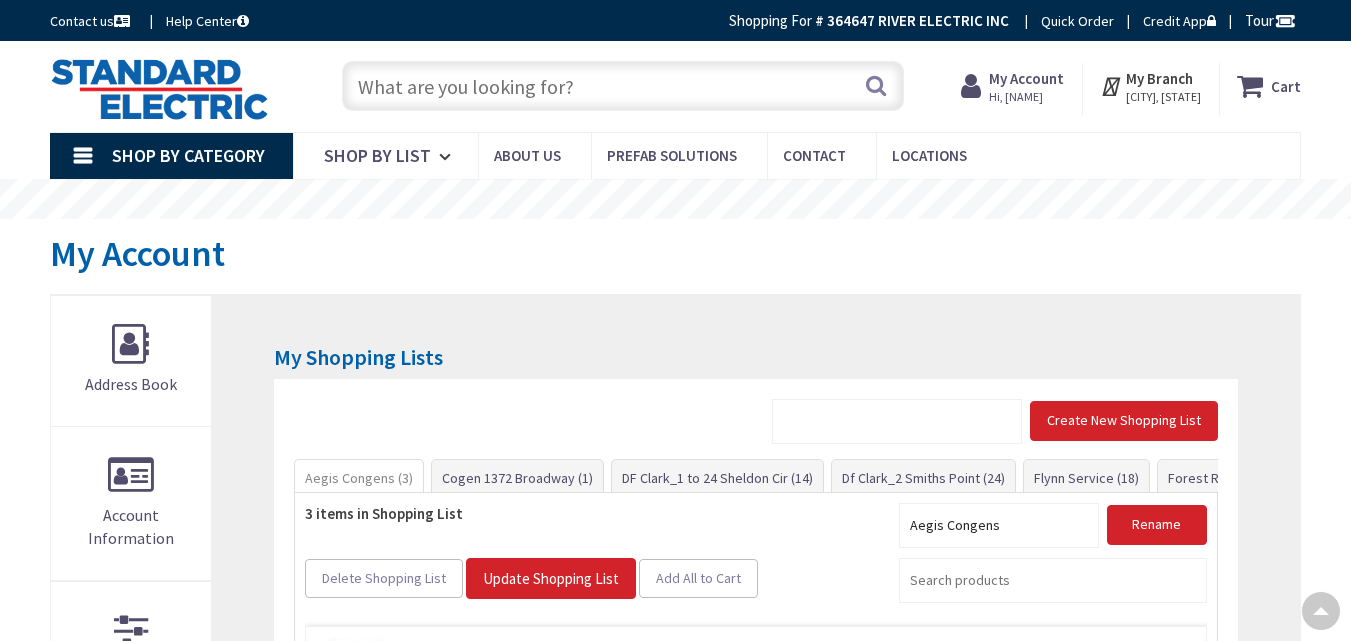 scroll, scrollTop: 418, scrollLeft: 0, axis: vertical 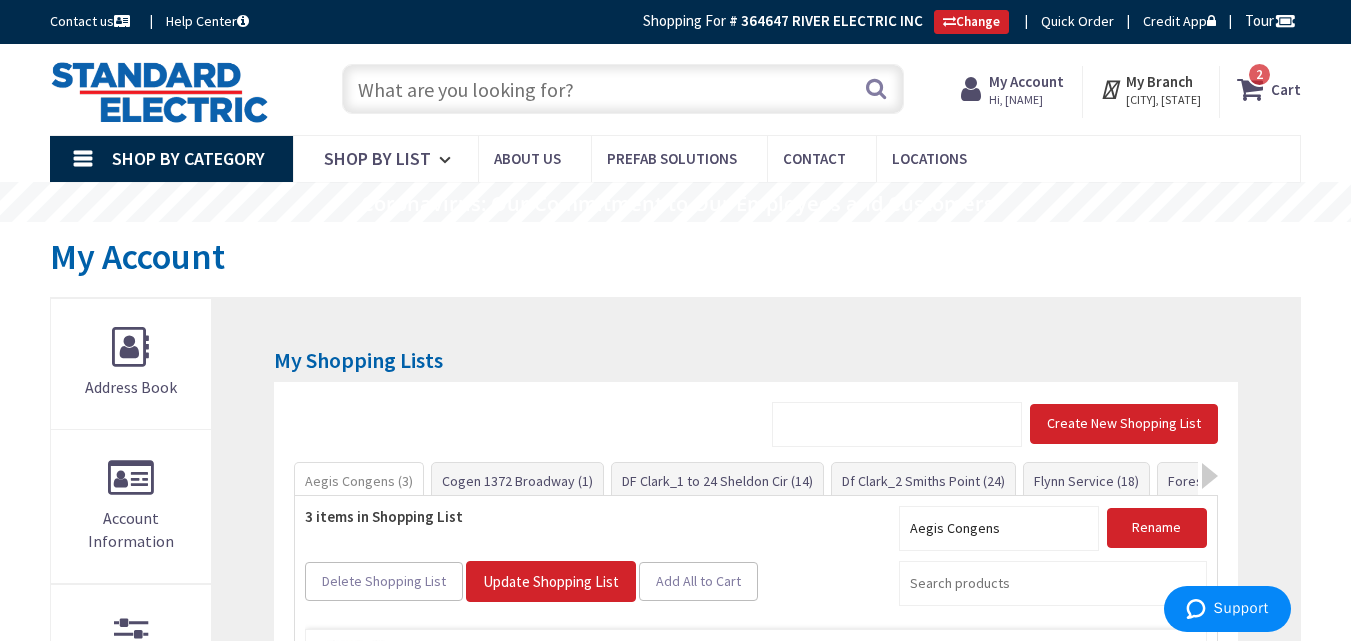 click at bounding box center (1254, 89) 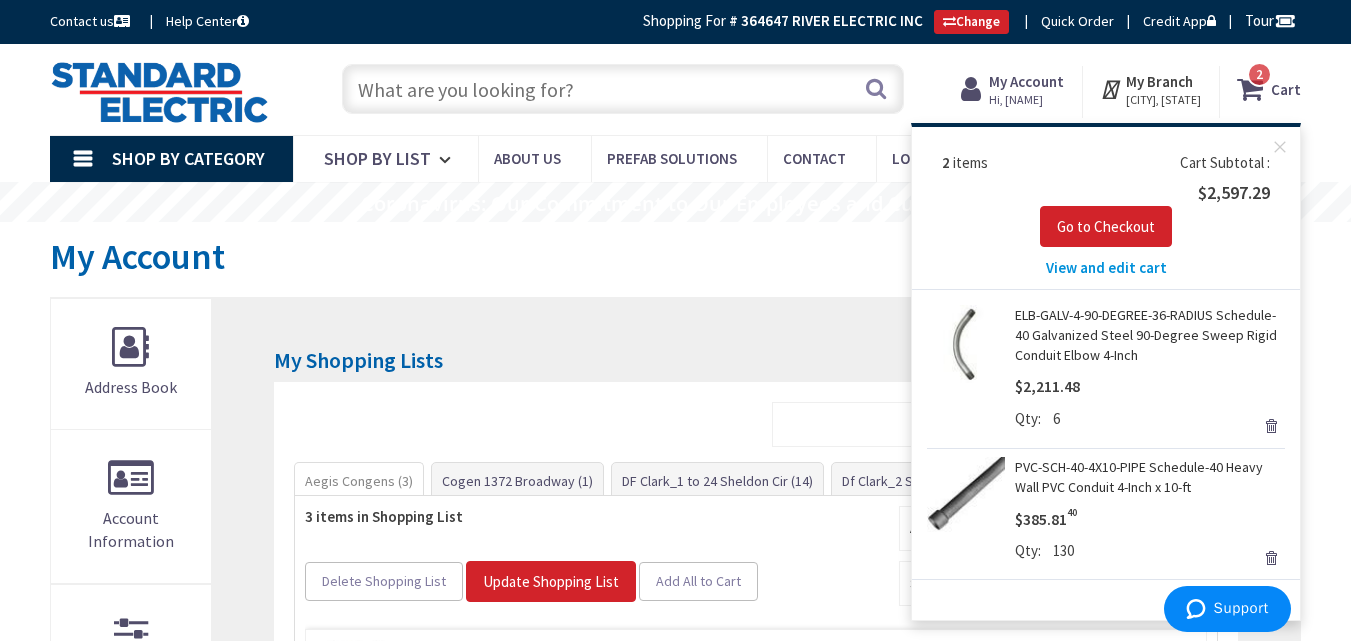click on "ELB-GALV-4-90-DEGREE-36-RADIUS Schedule-40 Galvanized Steel 90-Degree Sweep Rigid Conduit Elbow 4-Inch" at bounding box center [1150, 335] 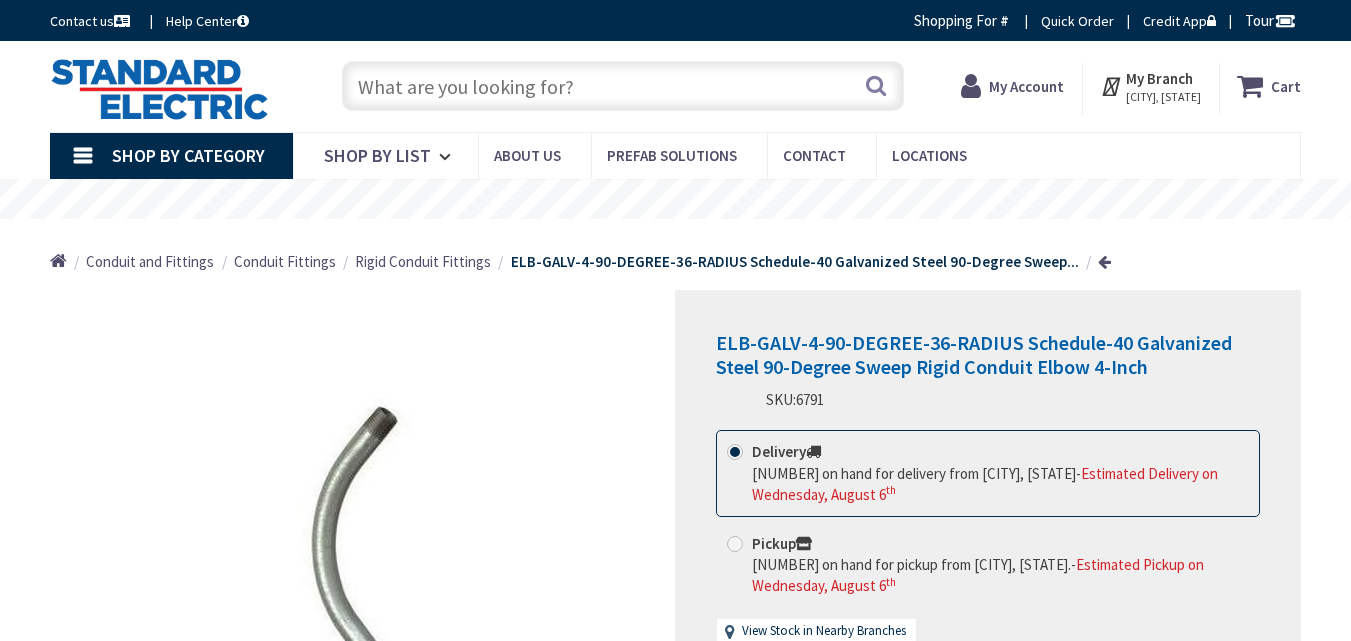 scroll, scrollTop: 0, scrollLeft: 0, axis: both 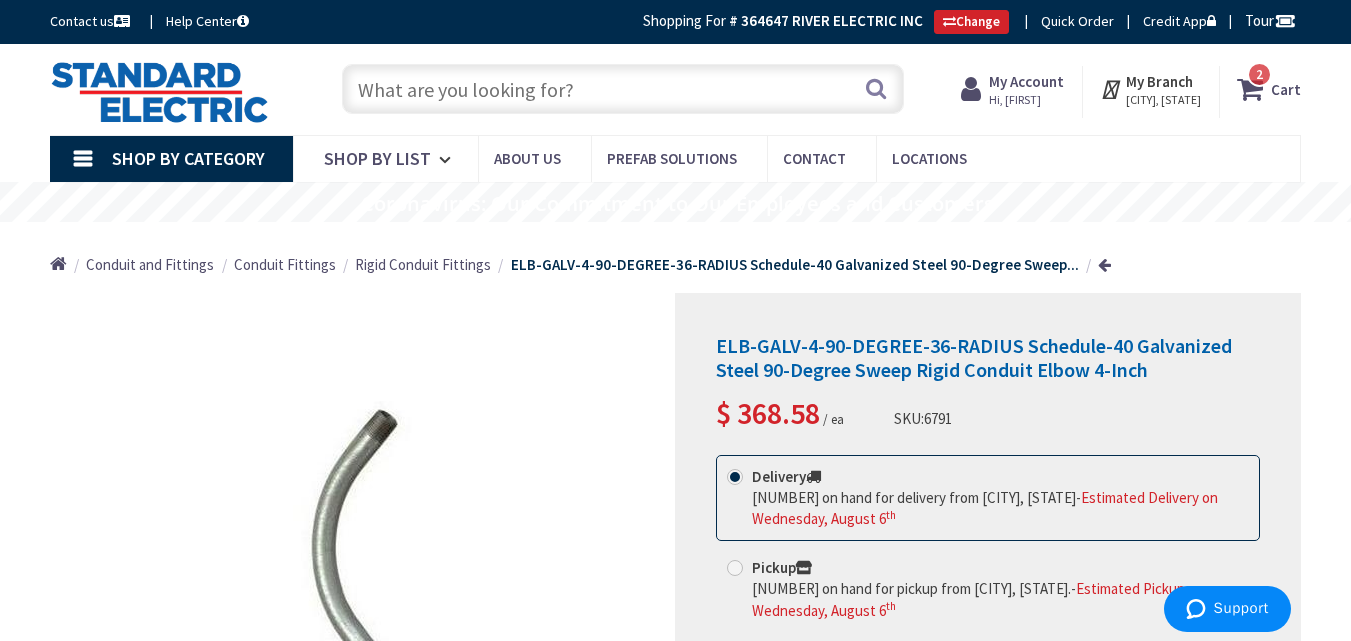click at bounding box center (1254, 89) 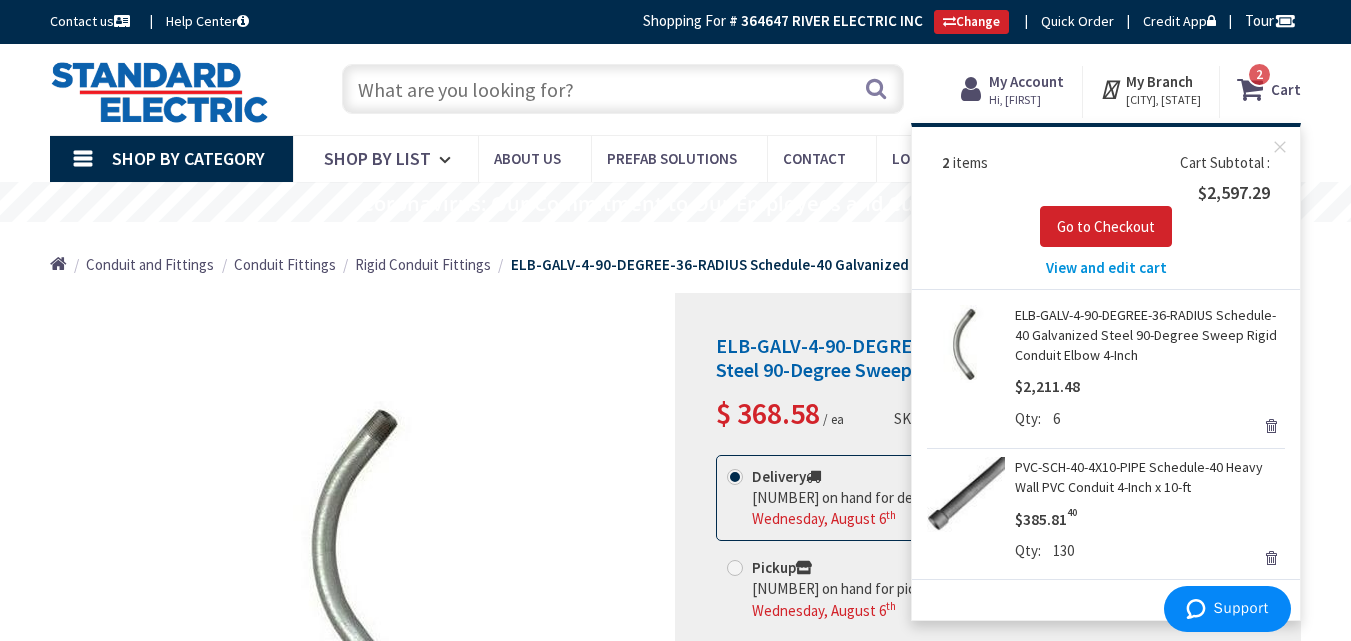 click on "View and edit cart" at bounding box center (1106, 267) 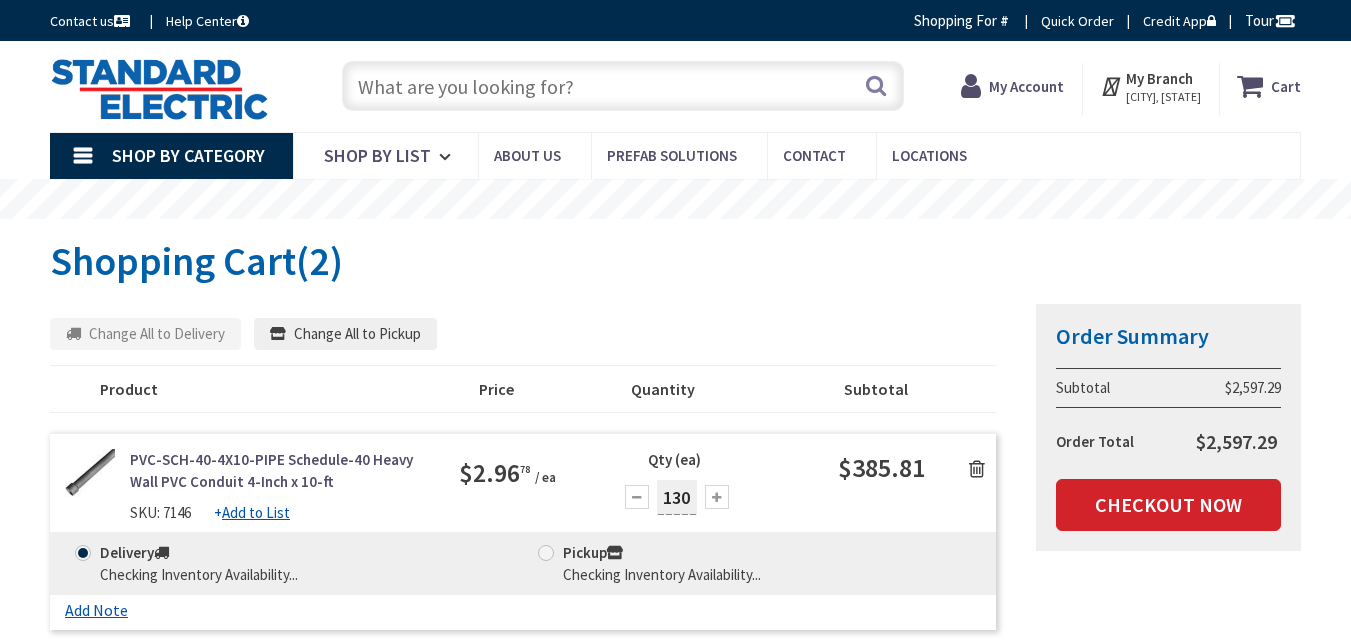 scroll, scrollTop: 0, scrollLeft: 0, axis: both 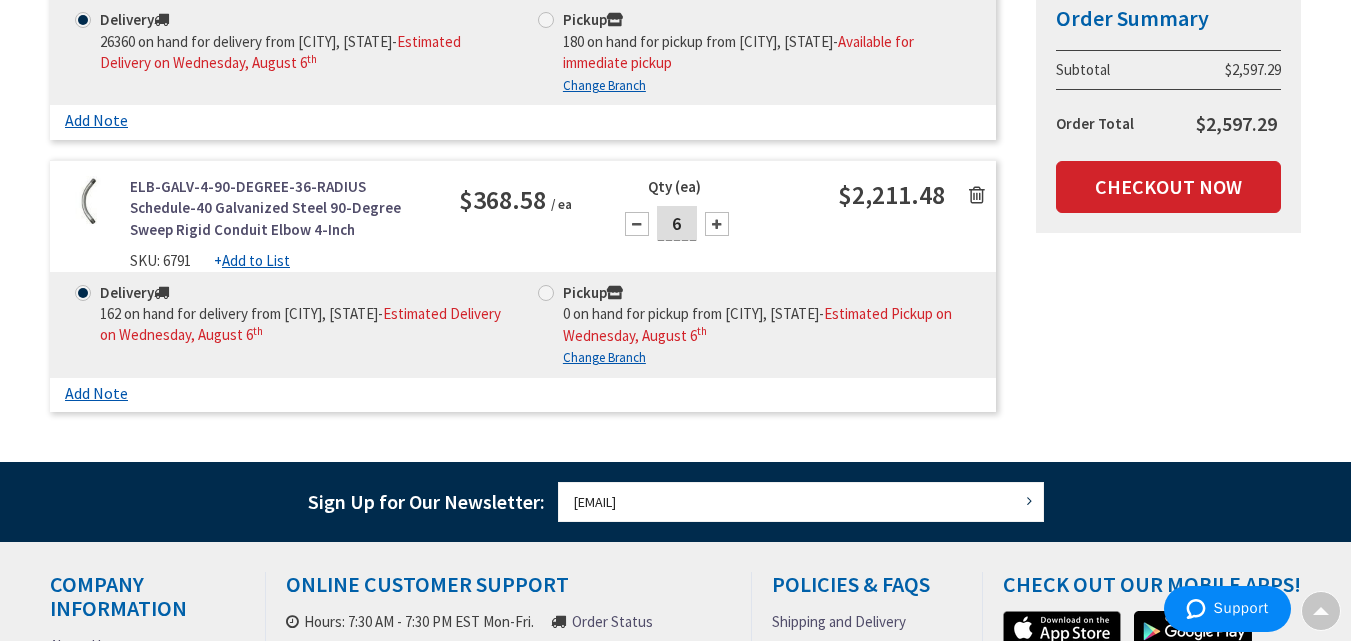 click on "Add to List" at bounding box center (256, 260) 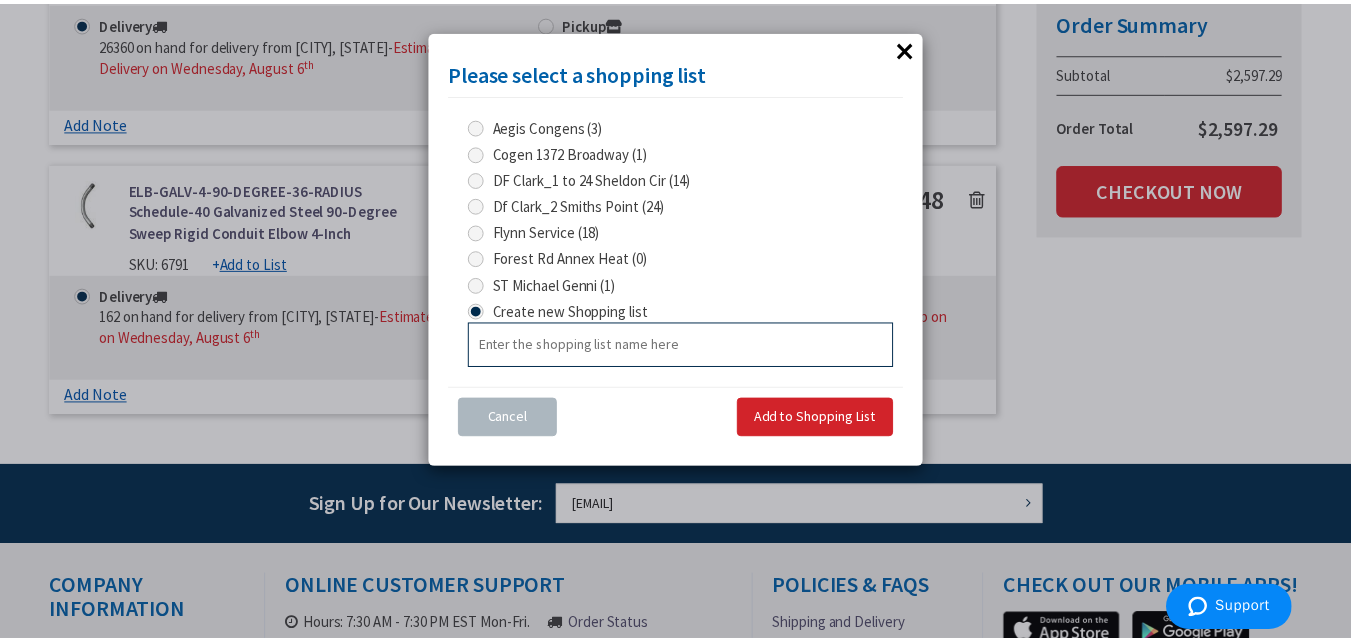 scroll, scrollTop: 564, scrollLeft: 0, axis: vertical 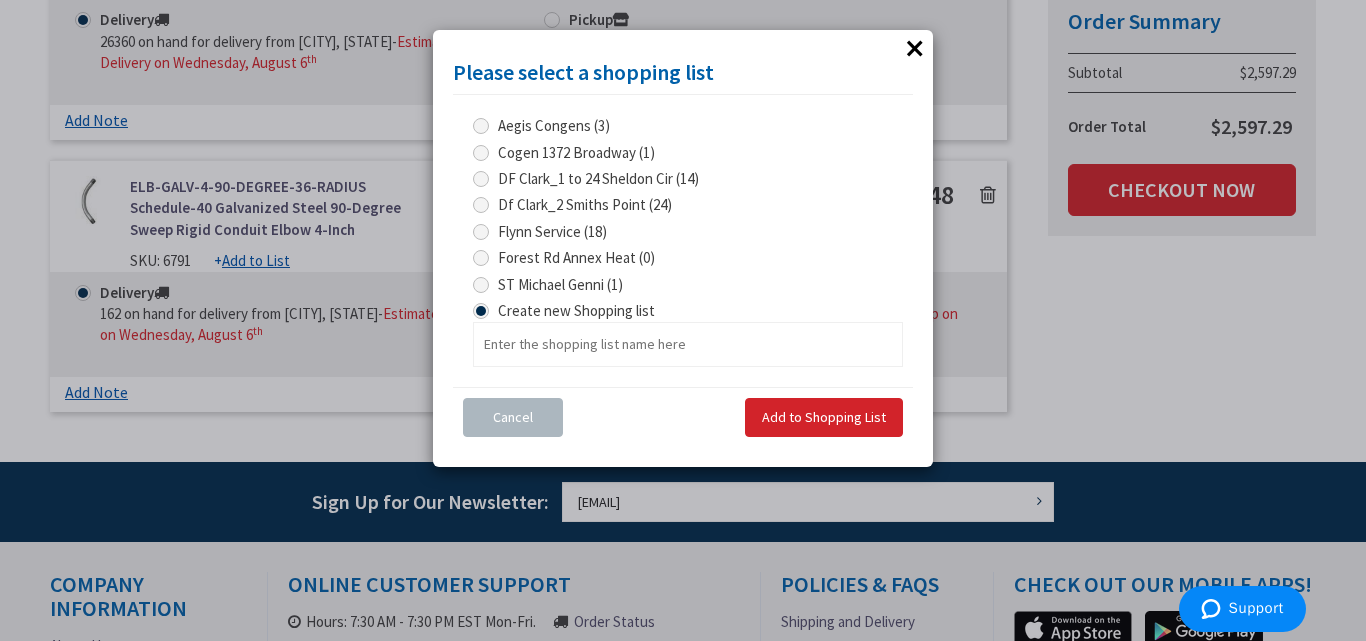 drag, startPoint x: 483, startPoint y: 279, endPoint x: 683, endPoint y: 70, distance: 289.27667 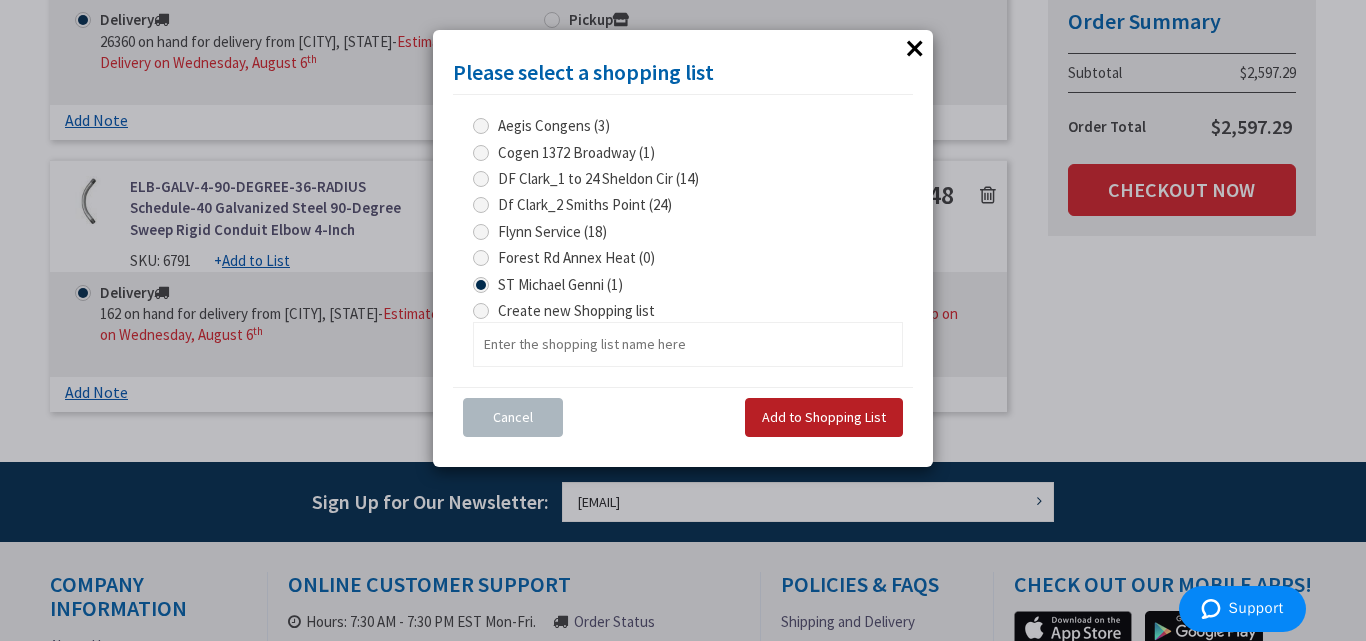 click on "Add to Shopping List" at bounding box center [824, 417] 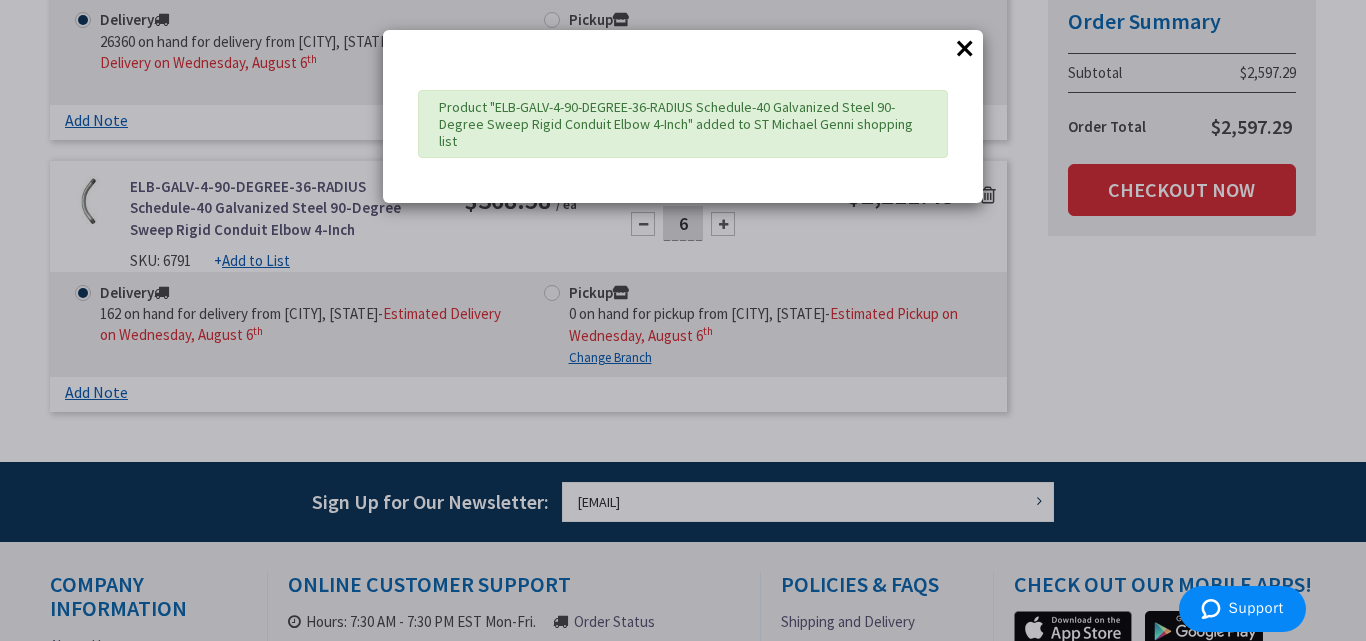 click on "×" at bounding box center [965, 48] 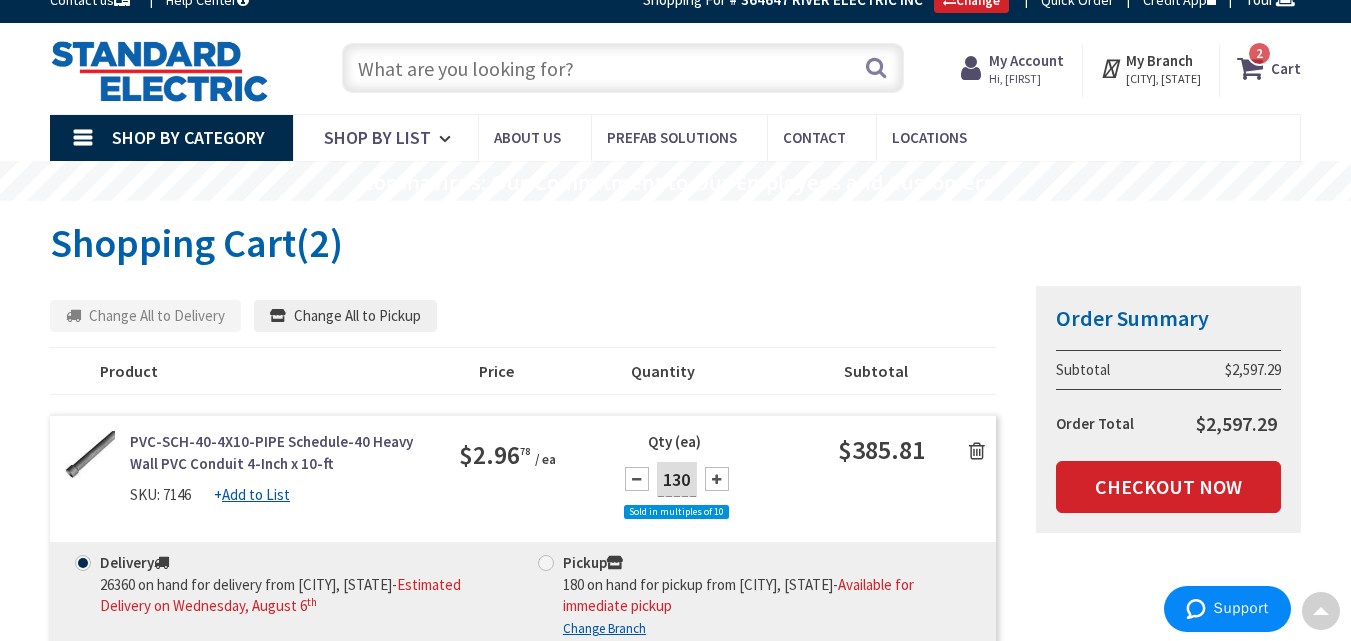 scroll, scrollTop: 0, scrollLeft: 0, axis: both 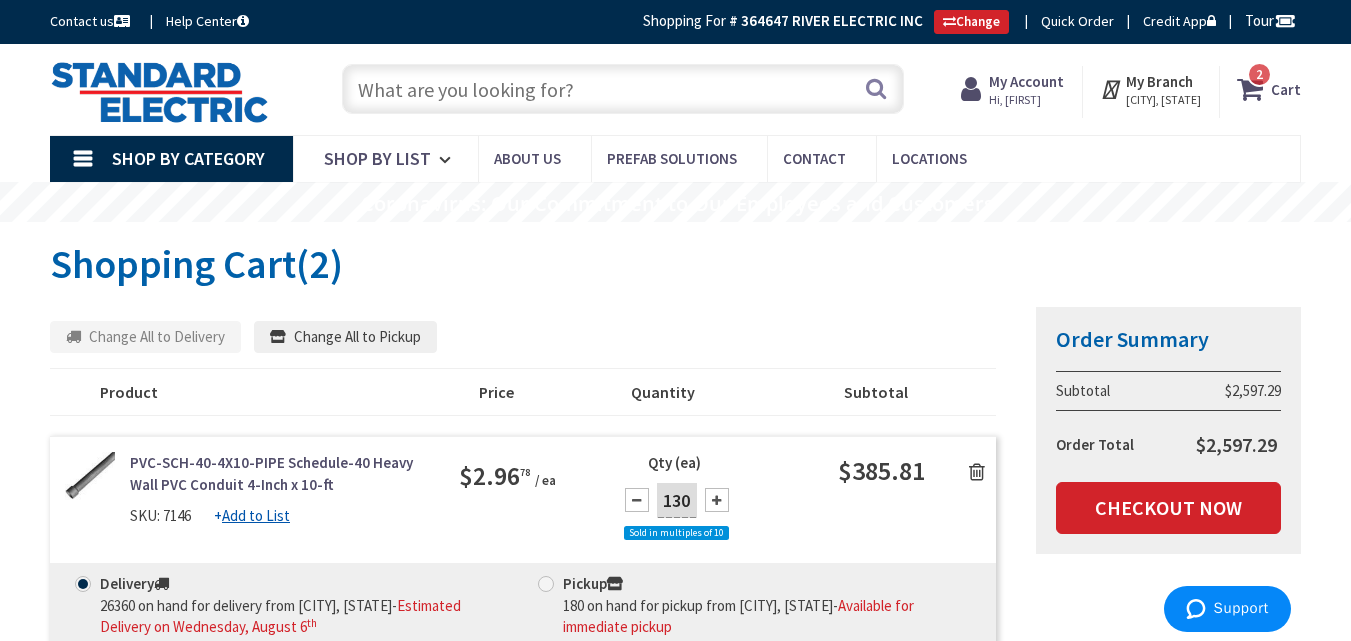 click on "My Account" at bounding box center [1026, 81] 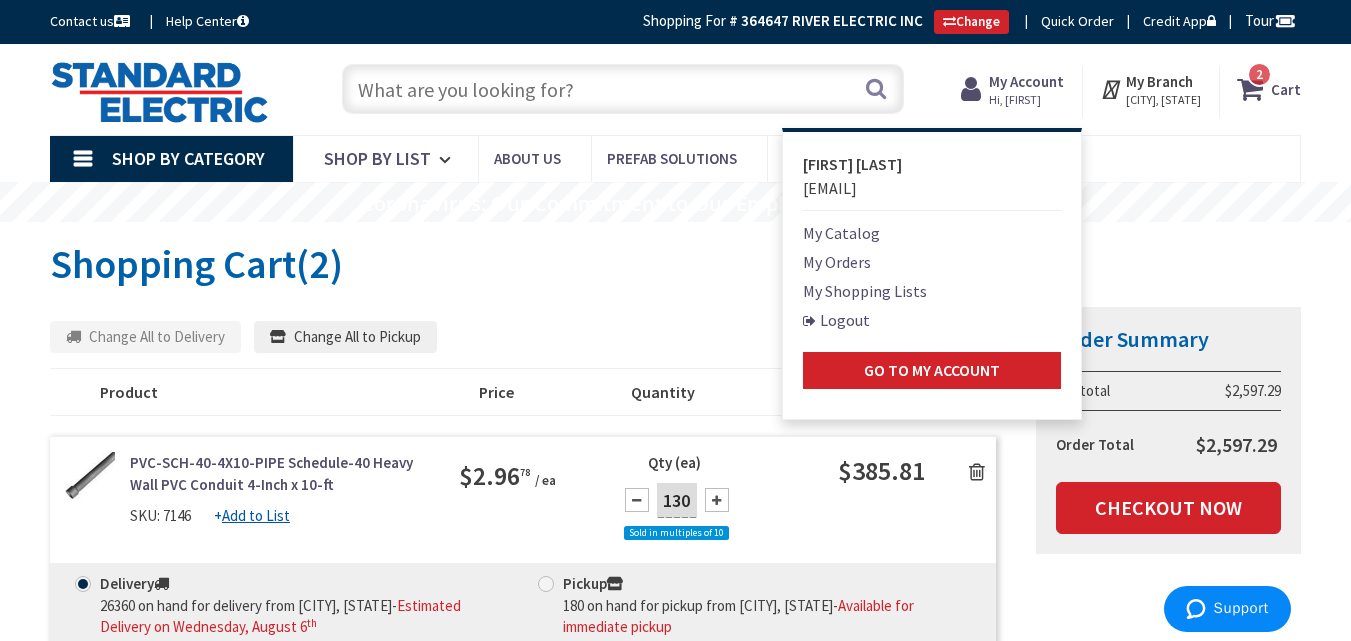 click on "My Shopping Lists" at bounding box center [865, 291] 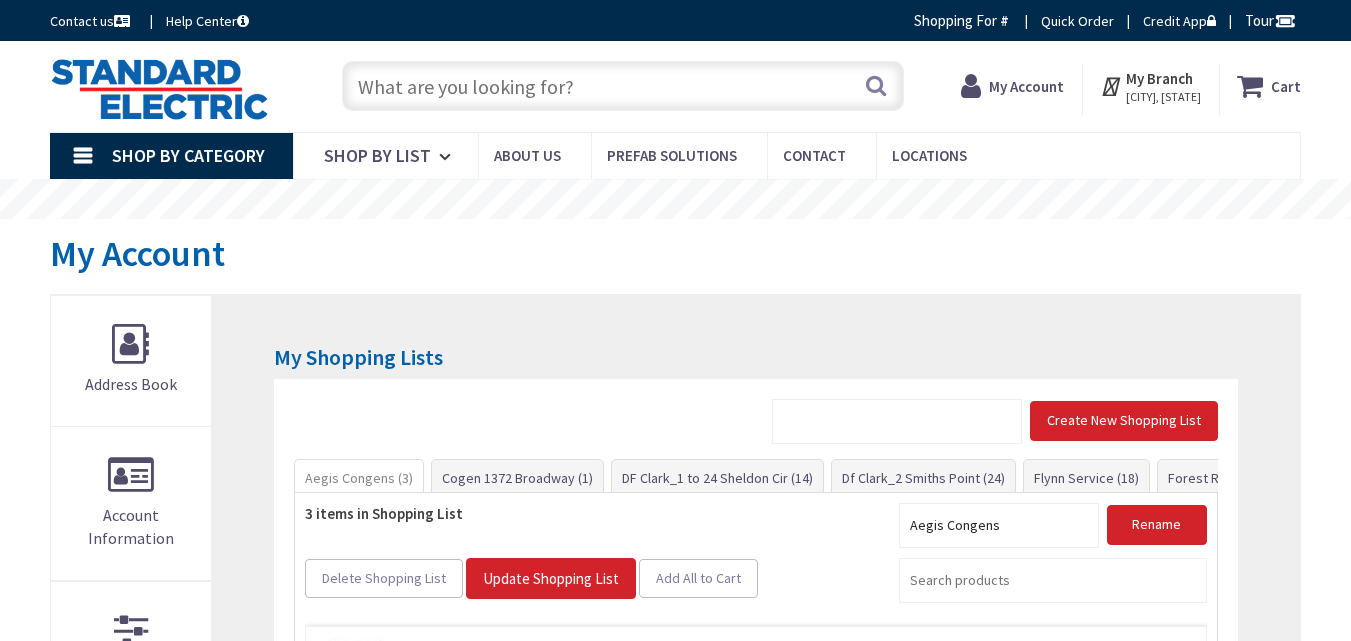 scroll, scrollTop: 0, scrollLeft: 0, axis: both 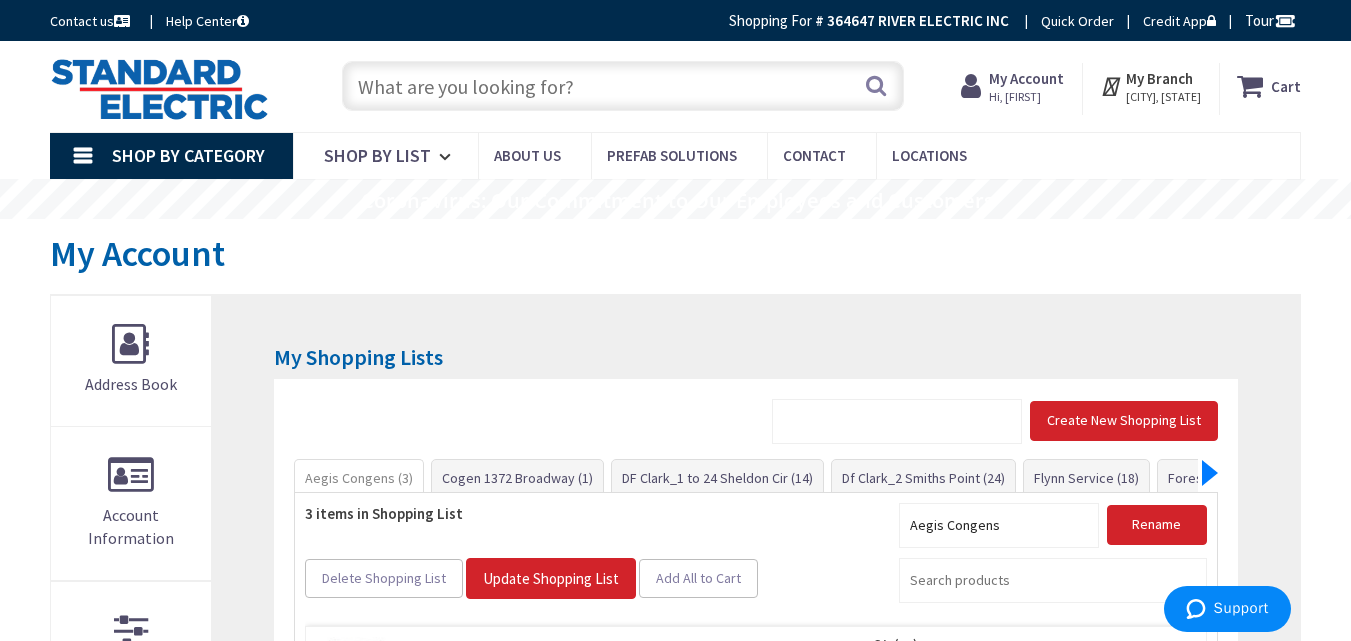 click at bounding box center [1210, 473] 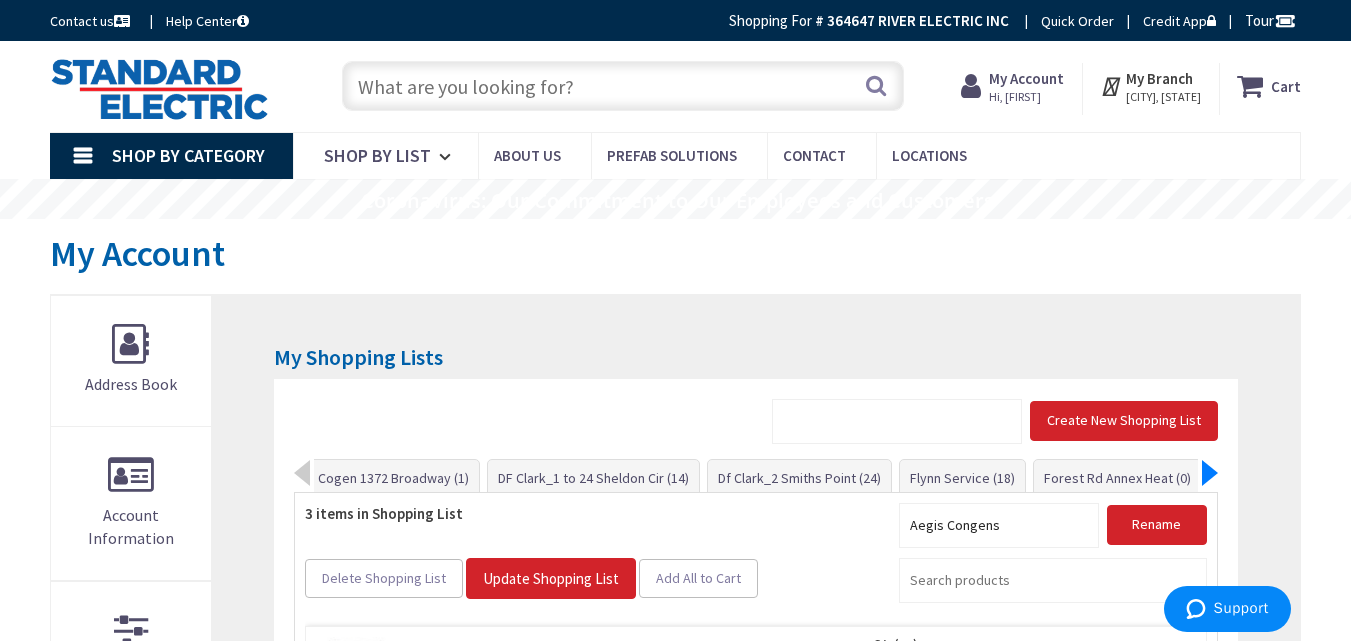 click at bounding box center [1210, 473] 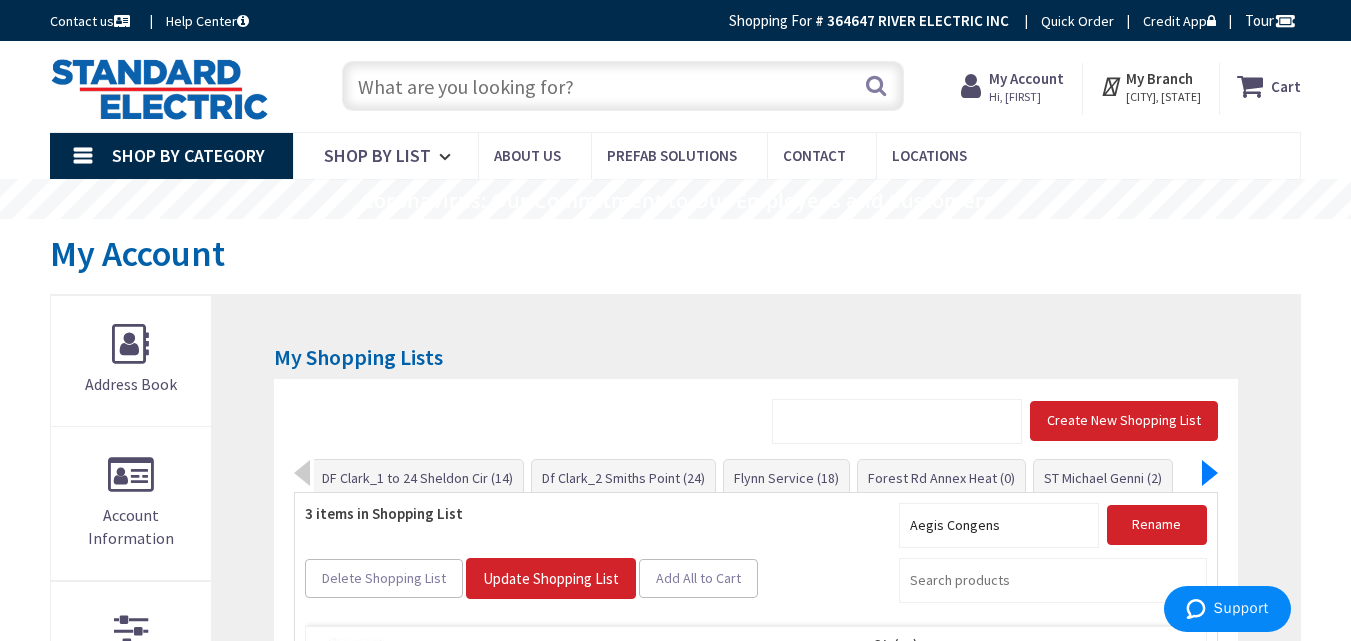 click at bounding box center (1210, 473) 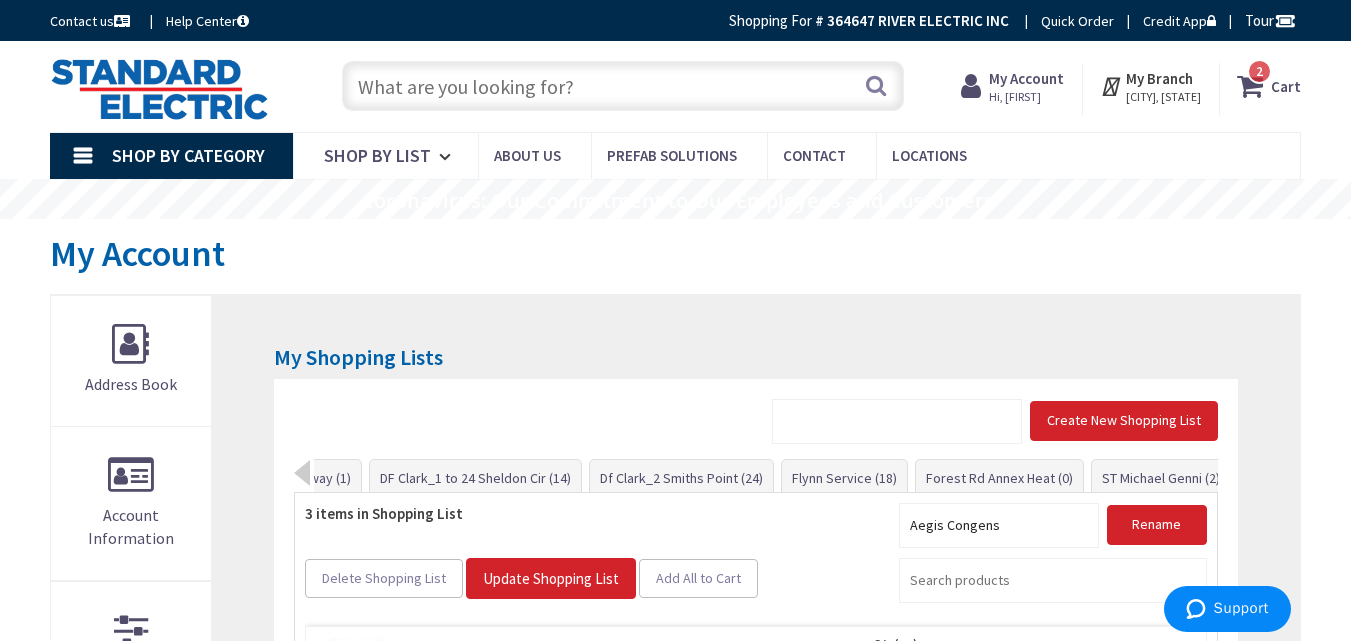 click on "Aegis Congens (3)
Cogen 1372 Broadway (1)
DF Clark_1 to 24 Sheldon Cir (14)
Df Clark_2 Smiths Point (24)" at bounding box center (765, 476) 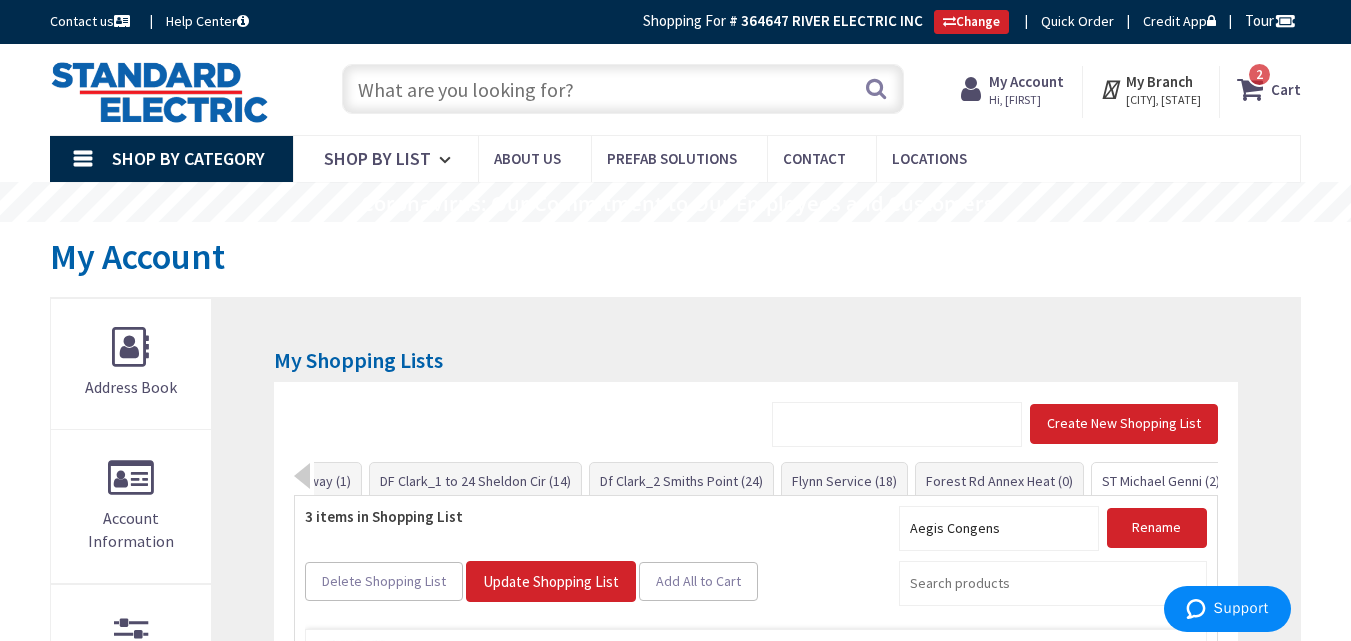 click on "ST Michael Genni (2)" at bounding box center (1161, 481) 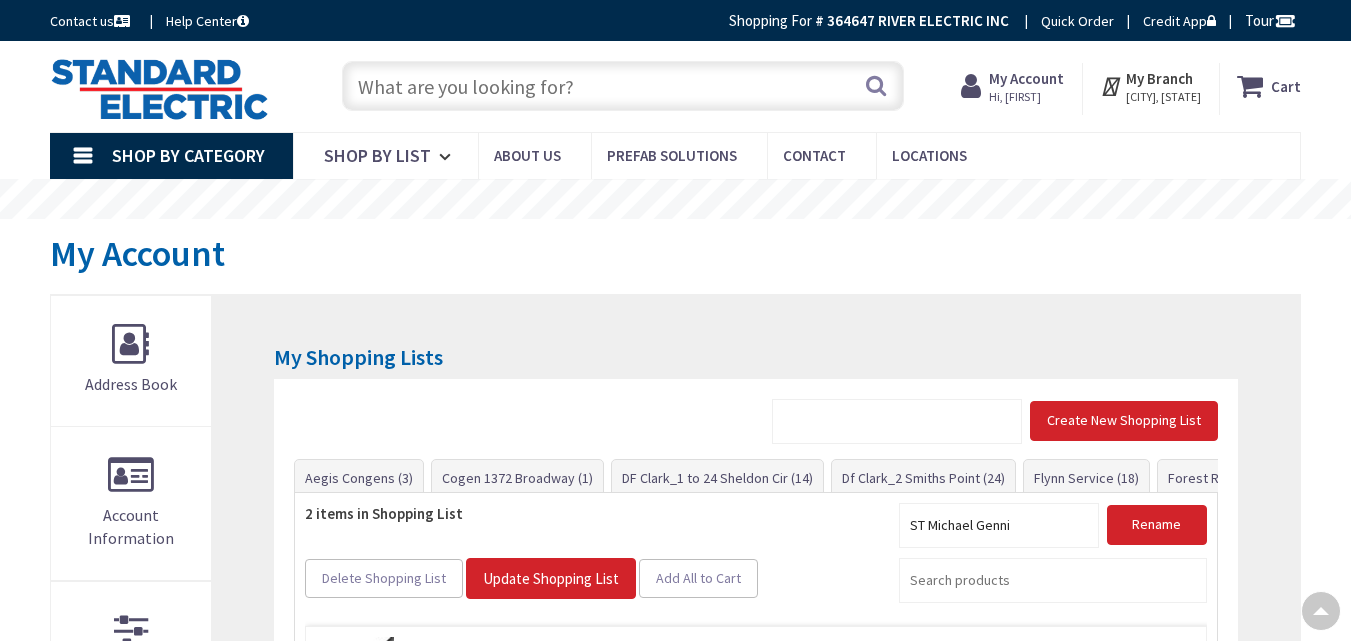 scroll, scrollTop: 418, scrollLeft: 0, axis: vertical 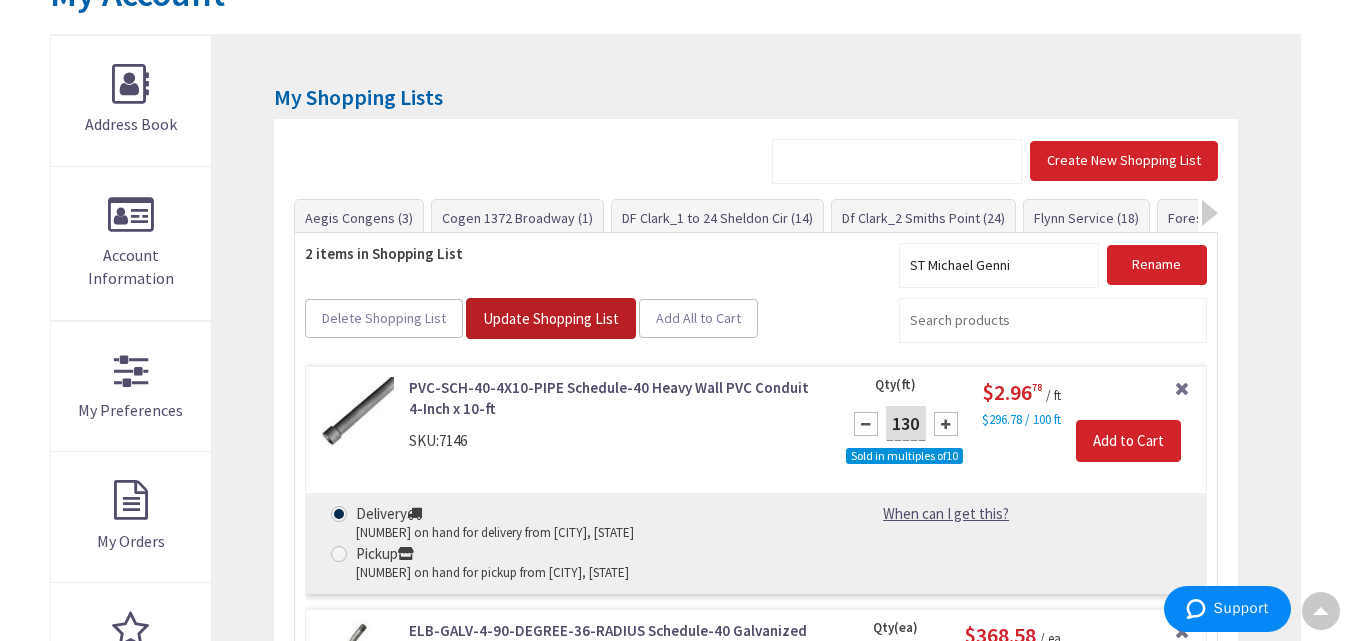 click on "Update Shopping List" at bounding box center (551, 318) 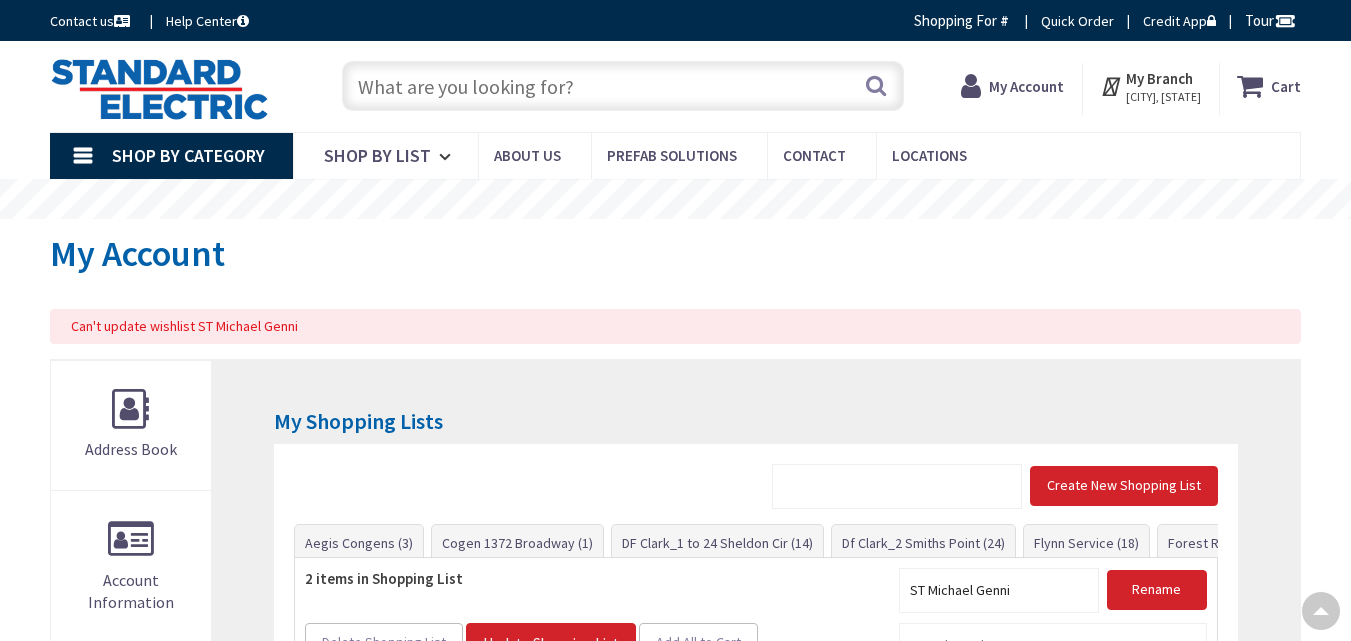 scroll, scrollTop: 418, scrollLeft: 0, axis: vertical 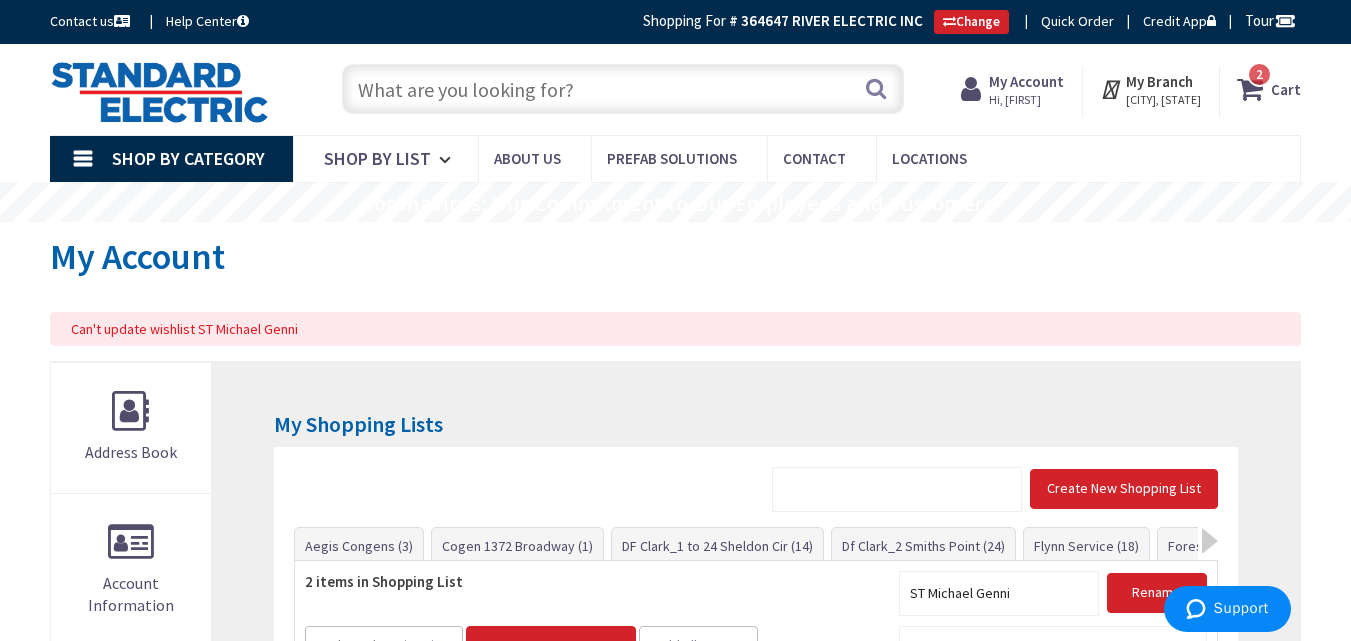 click at bounding box center [623, 89] 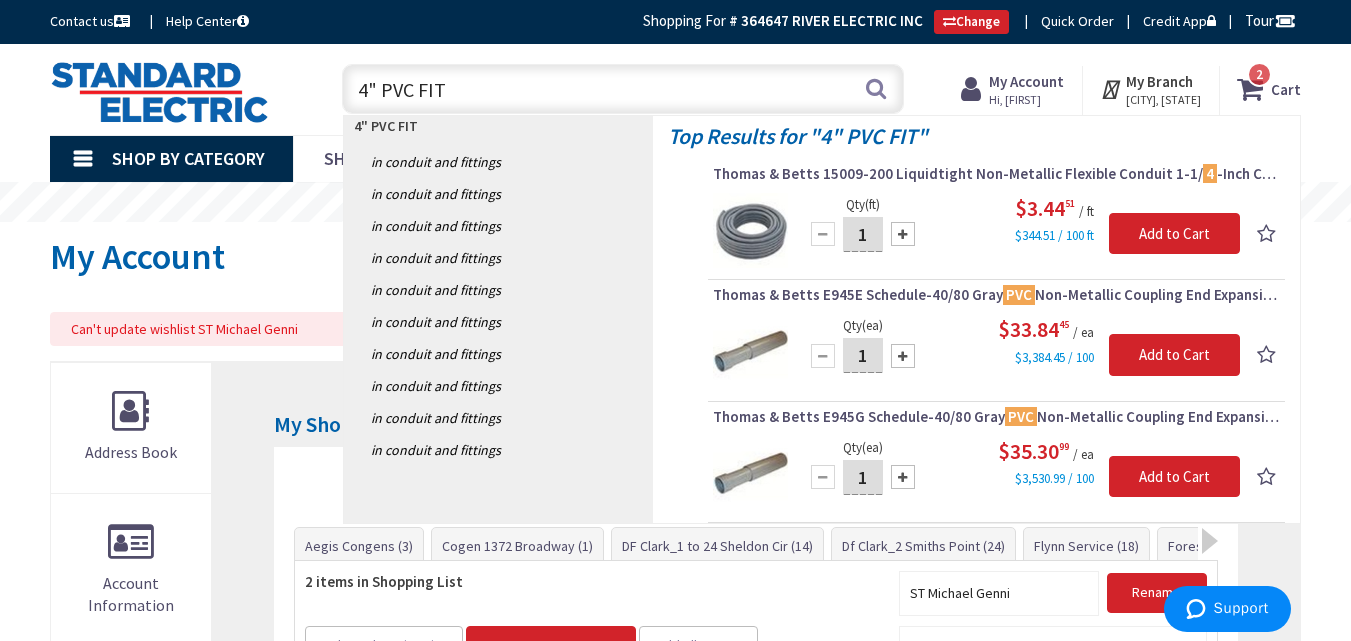 type on "4" PVC FIT" 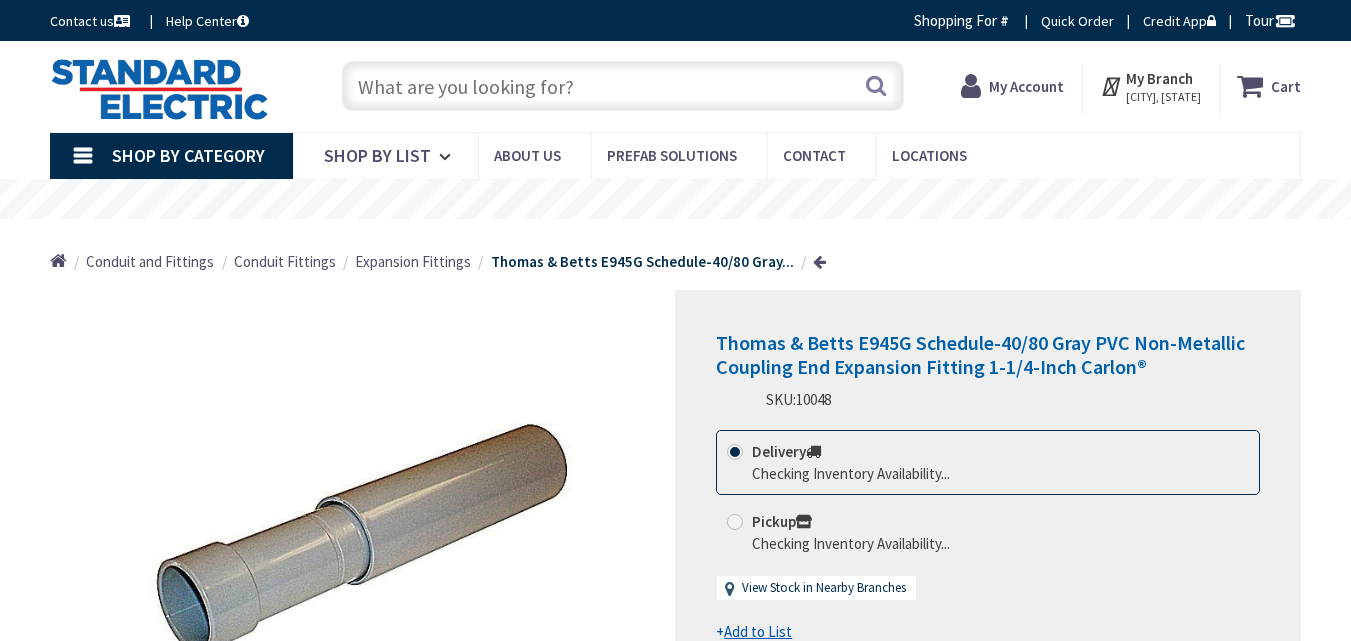 scroll, scrollTop: 0, scrollLeft: 0, axis: both 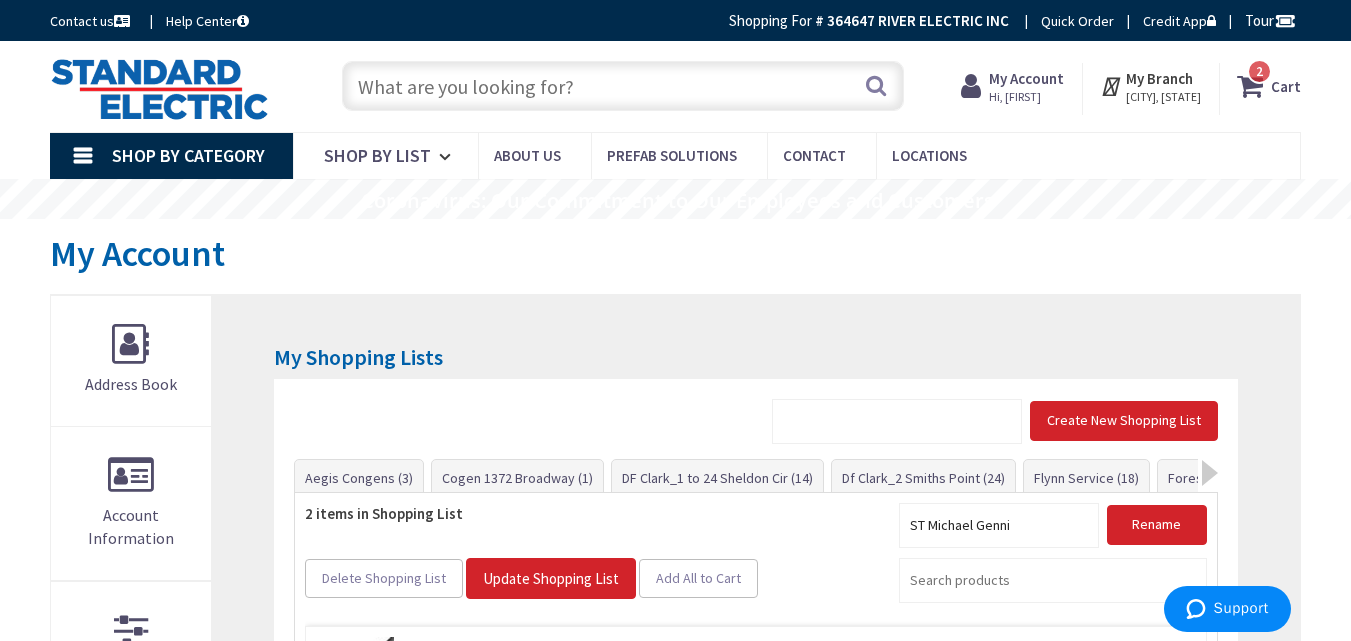 click at bounding box center [623, 86] 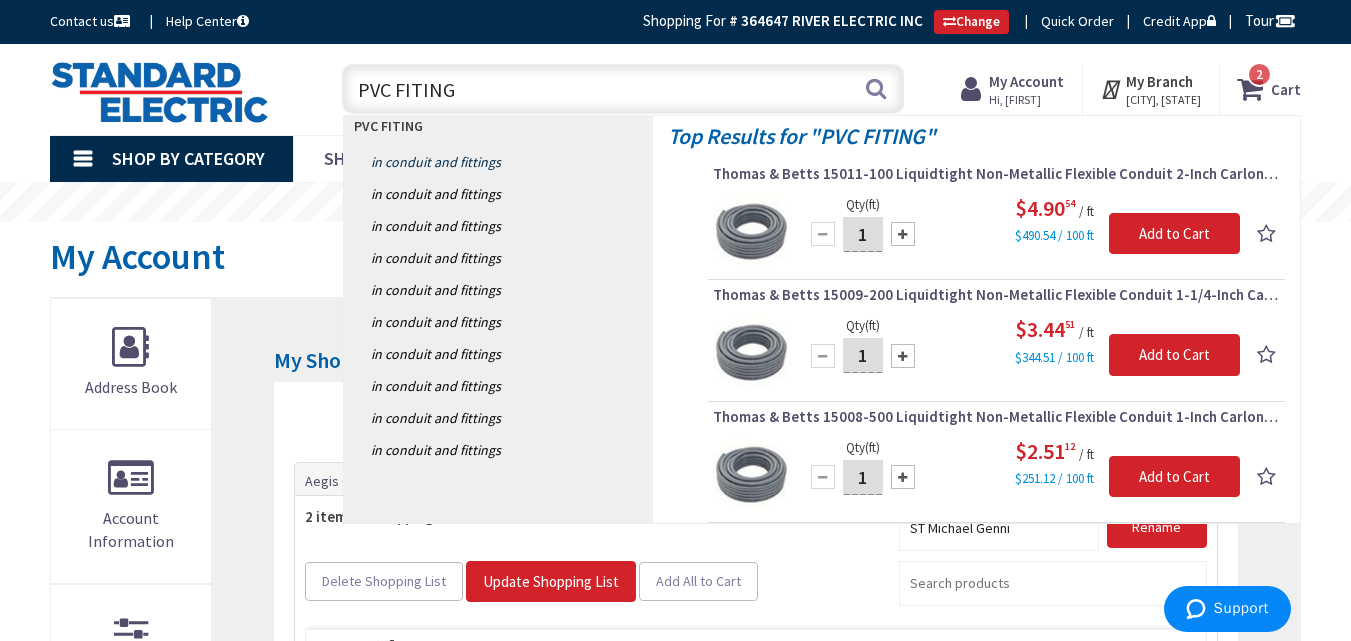 type on "PVC FITING" 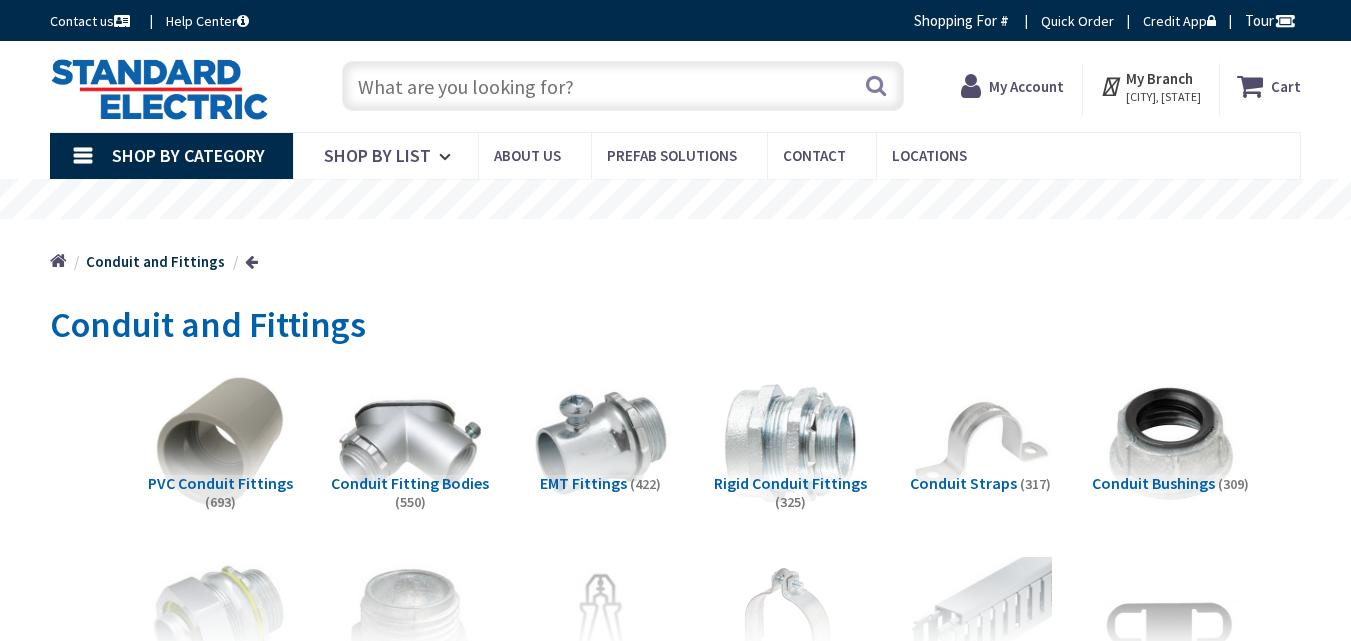 scroll, scrollTop: 0, scrollLeft: 0, axis: both 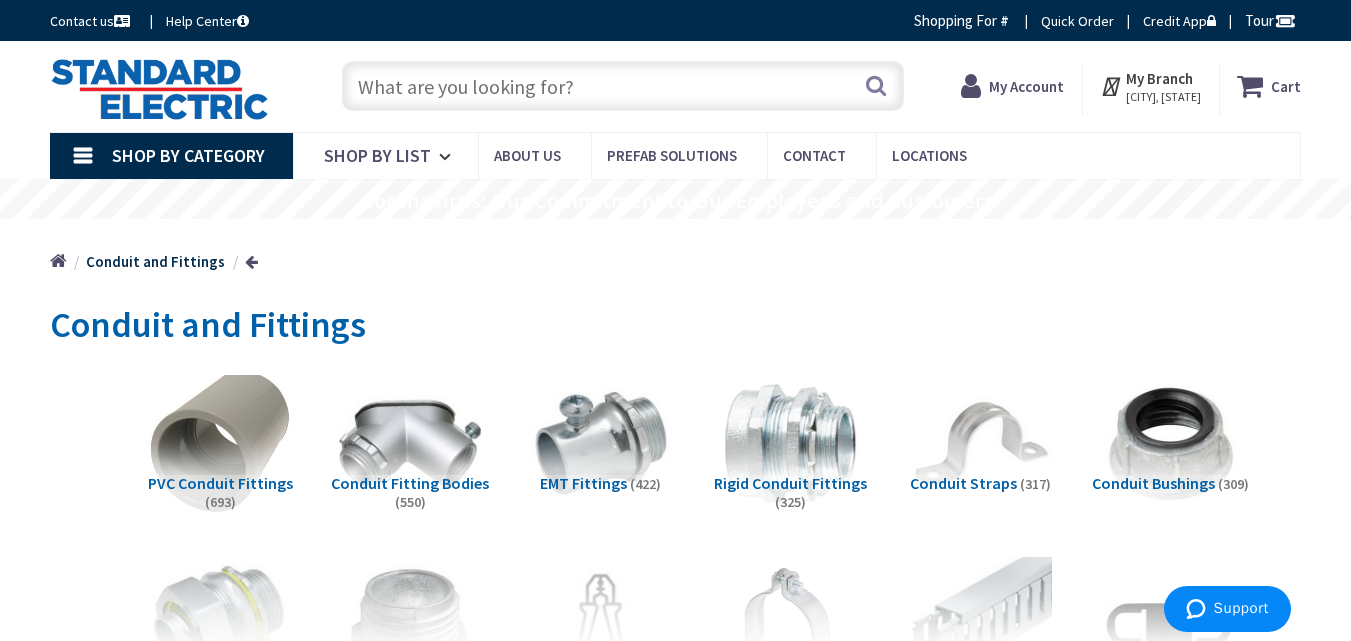click at bounding box center (220, 444) 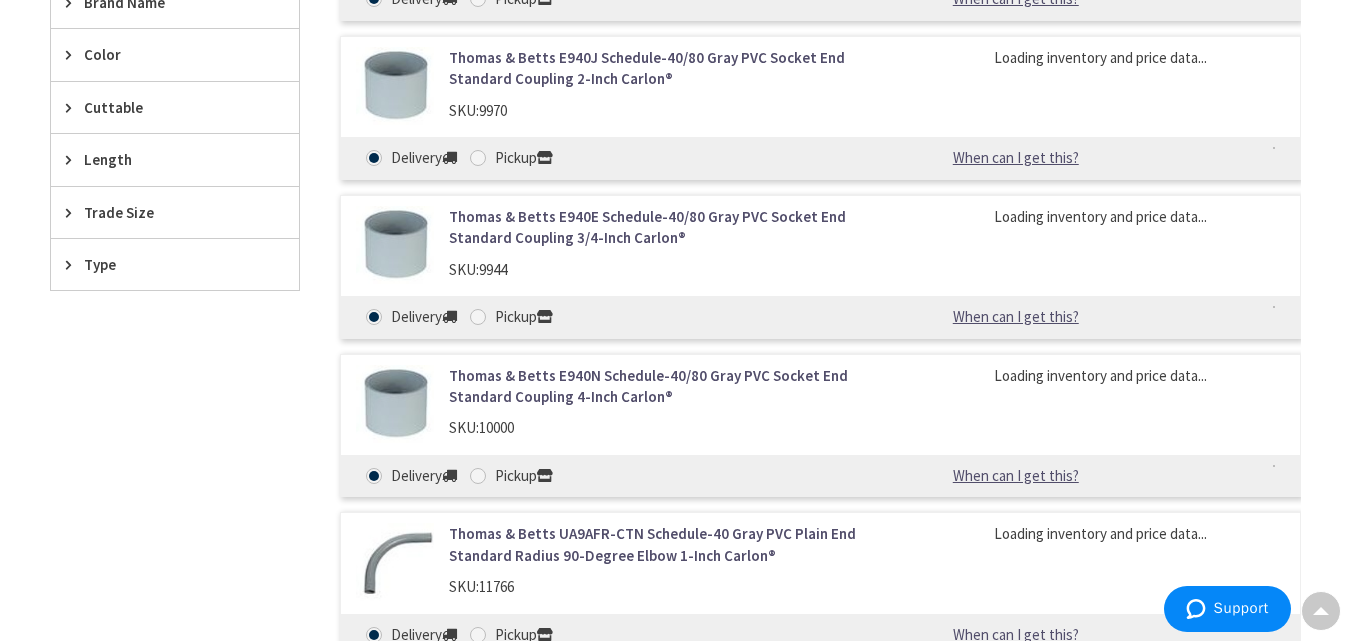 scroll, scrollTop: 891, scrollLeft: 0, axis: vertical 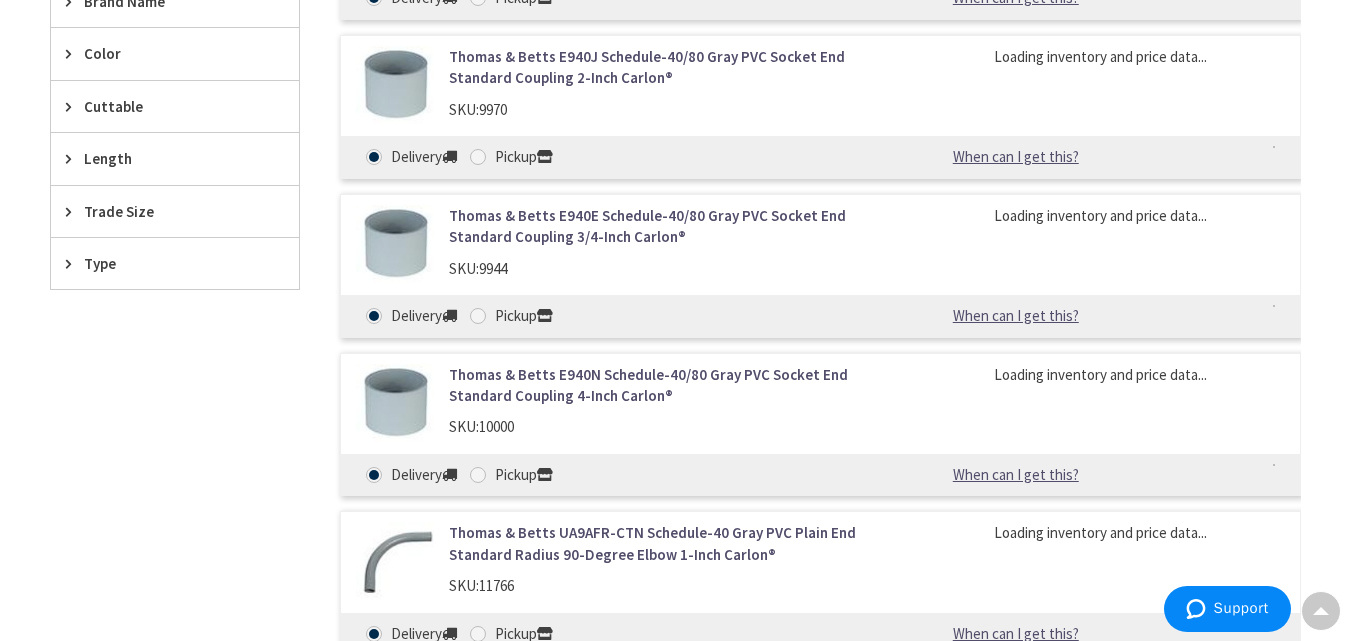 click on "Trade Size" at bounding box center (165, 211) 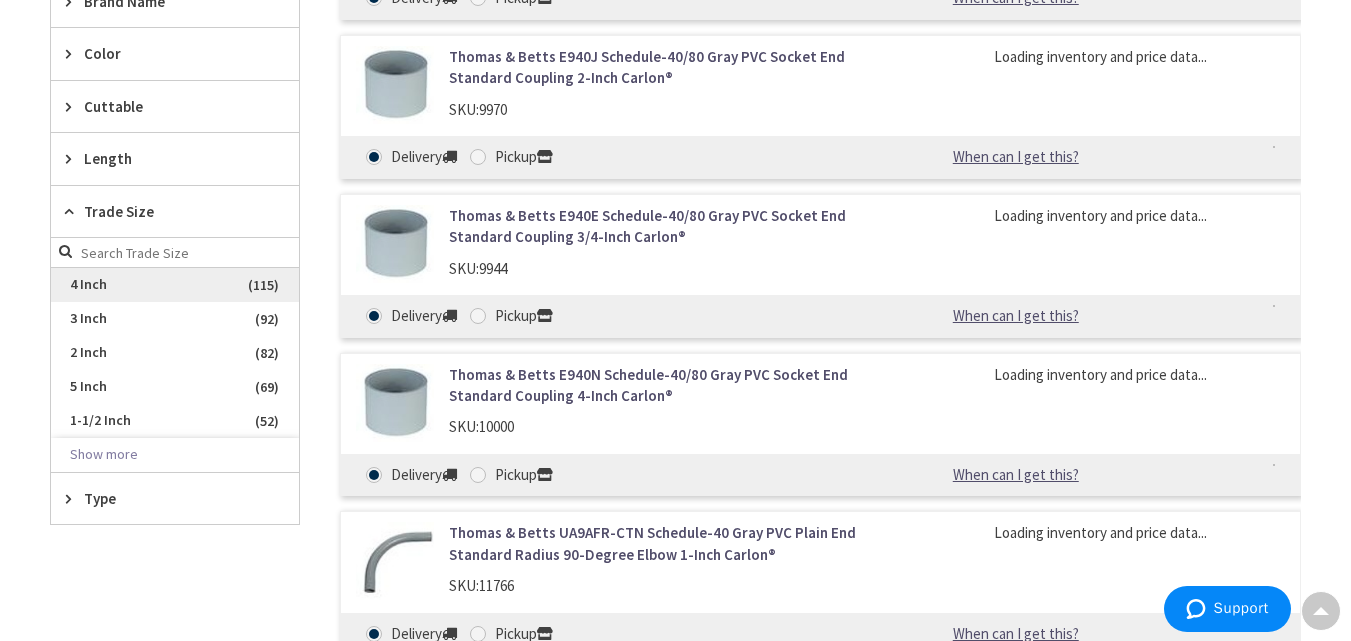 click on "4 Inch" at bounding box center [175, 285] 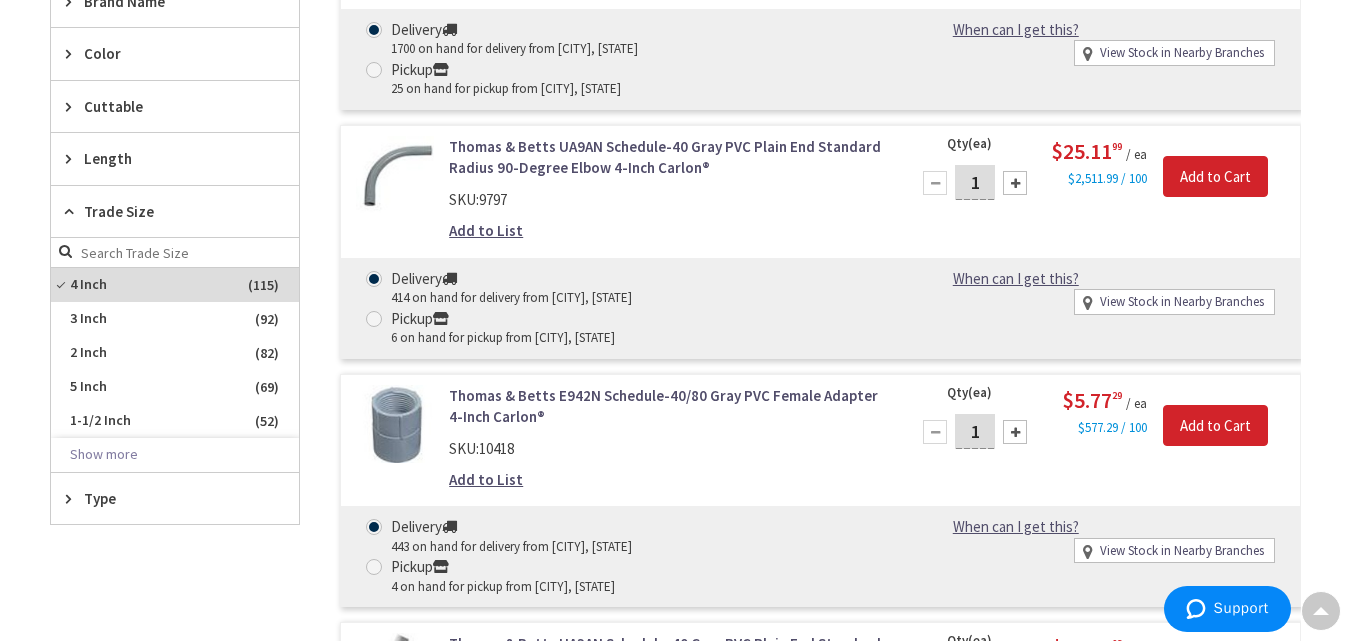 click at bounding box center (1015, 432) 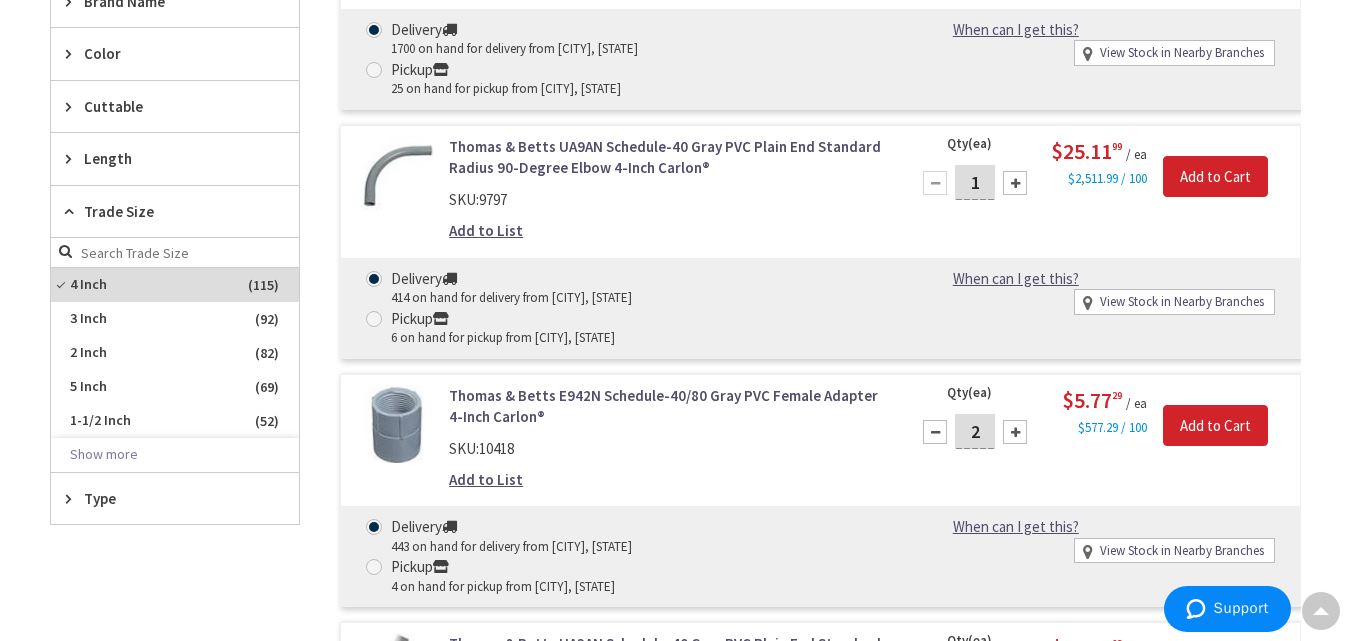 click at bounding box center (1015, 432) 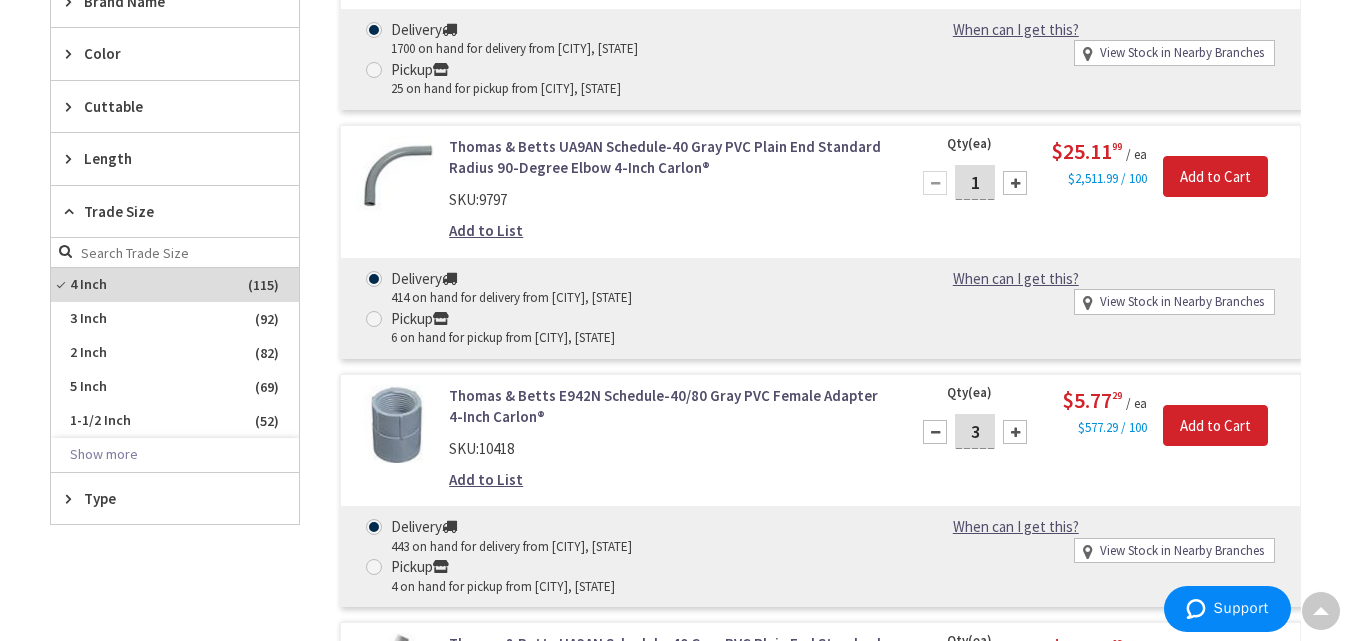 click at bounding box center [1015, 432] 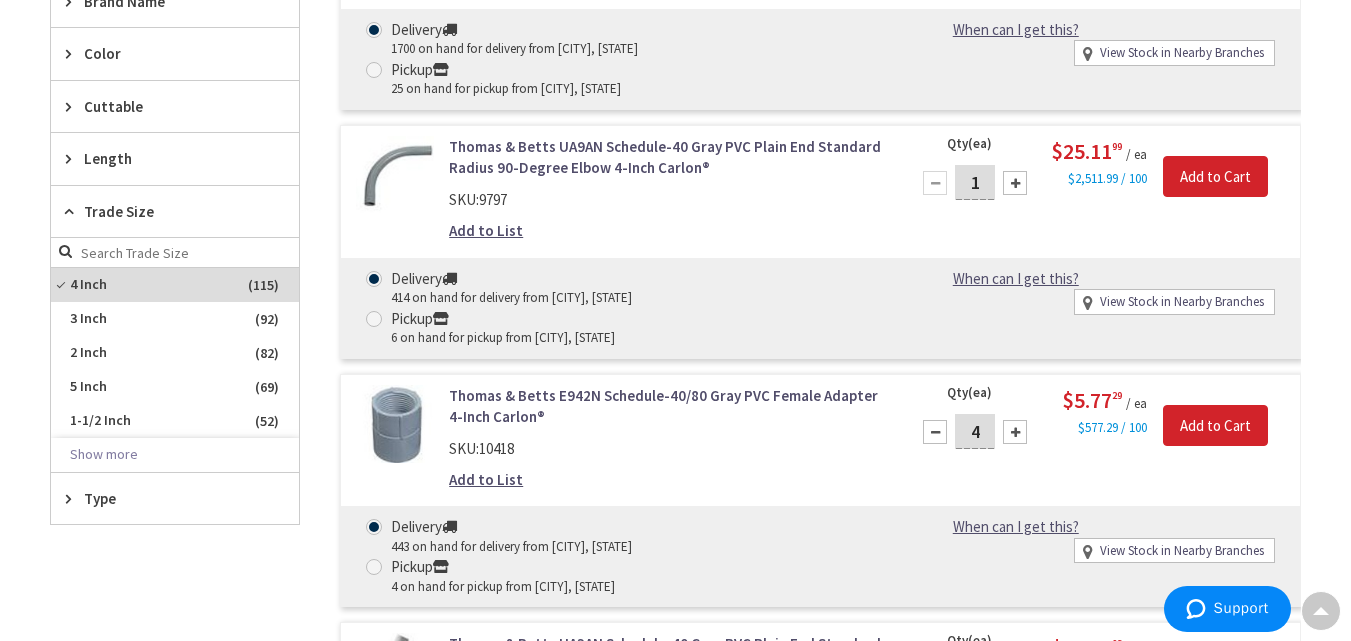 click at bounding box center [1015, 432] 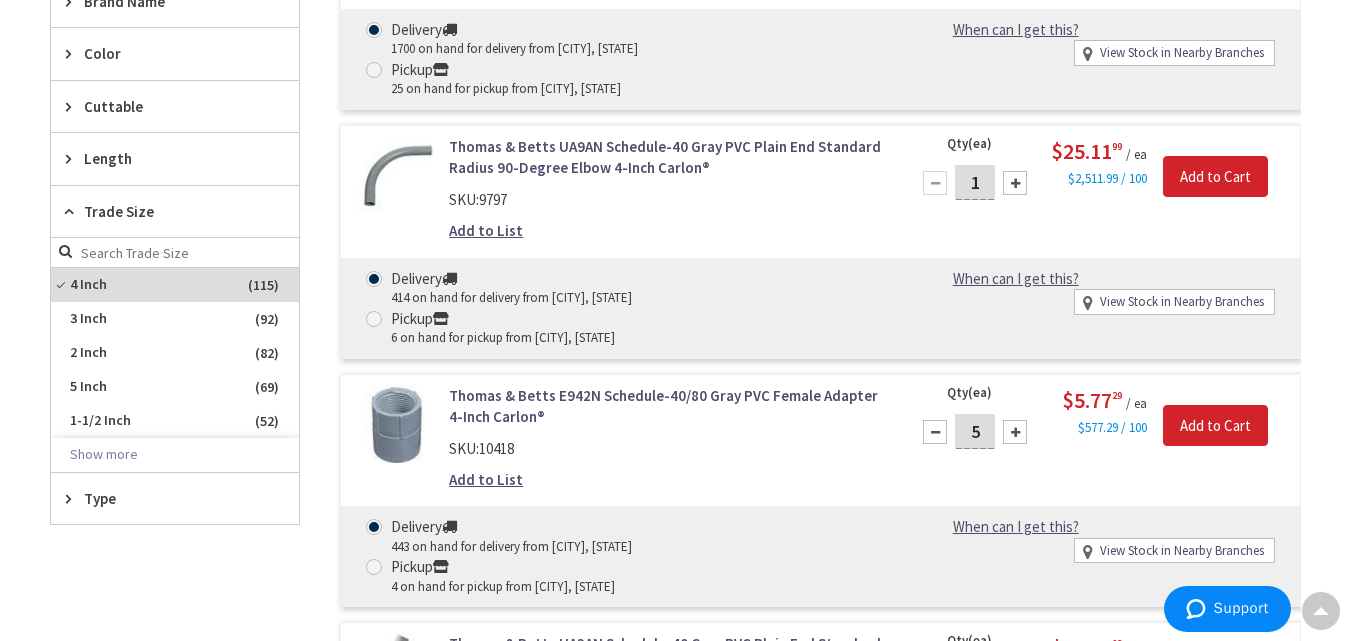 click at bounding box center [1015, 432] 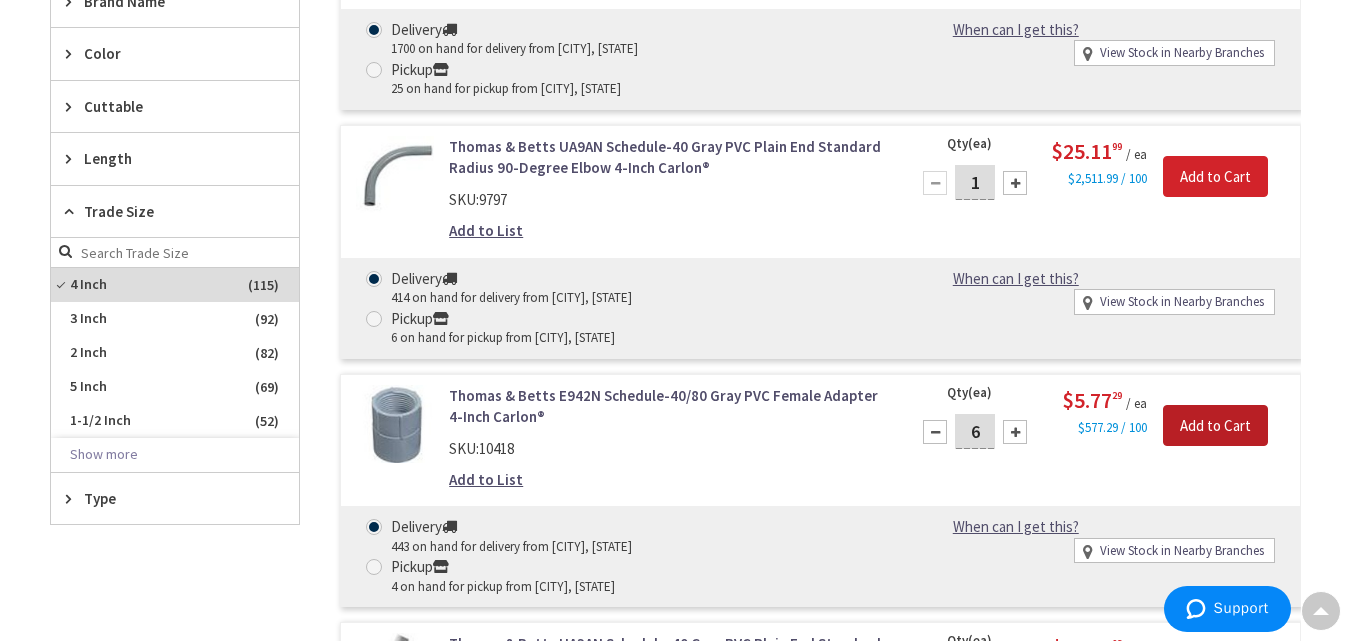 click on "Add to Cart" at bounding box center (1215, 426) 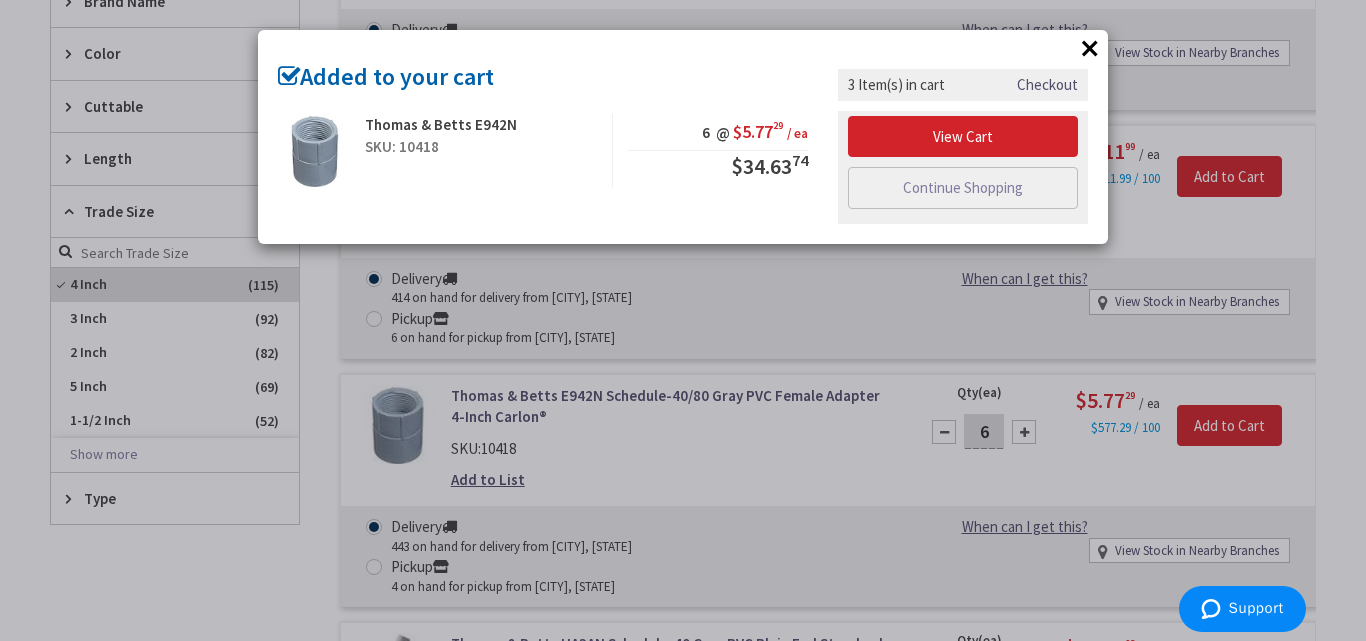 click on "×" at bounding box center [1090, 48] 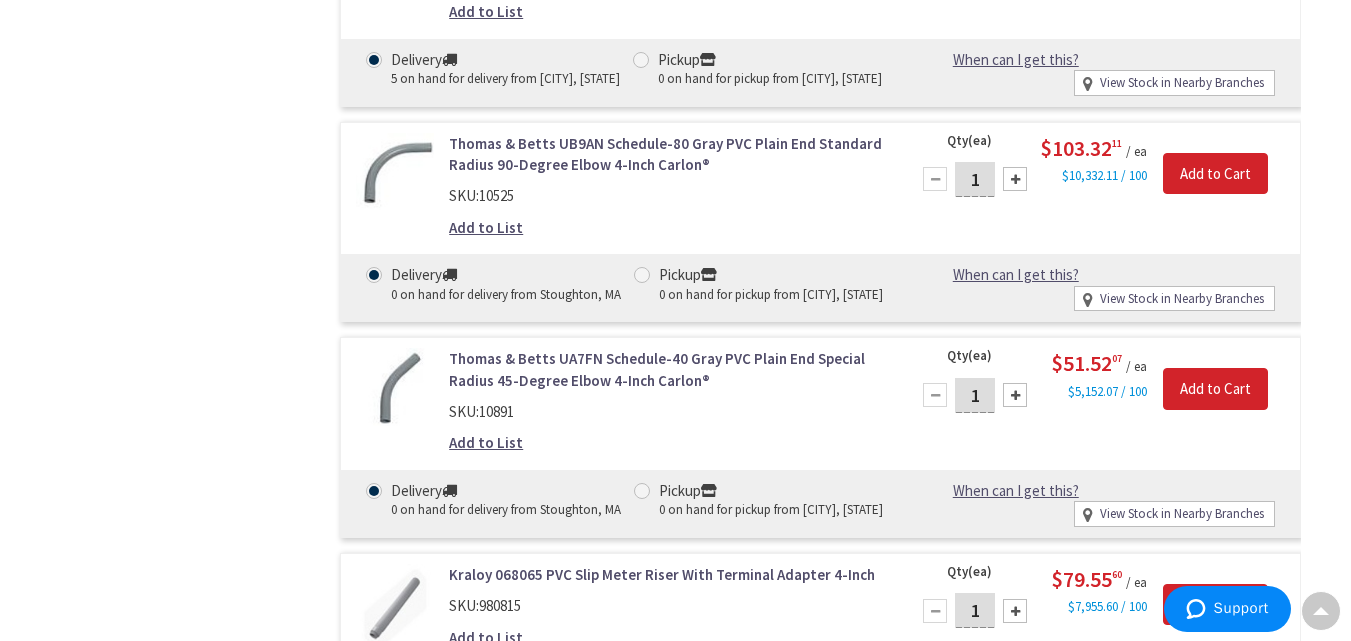 scroll, scrollTop: 4860, scrollLeft: 0, axis: vertical 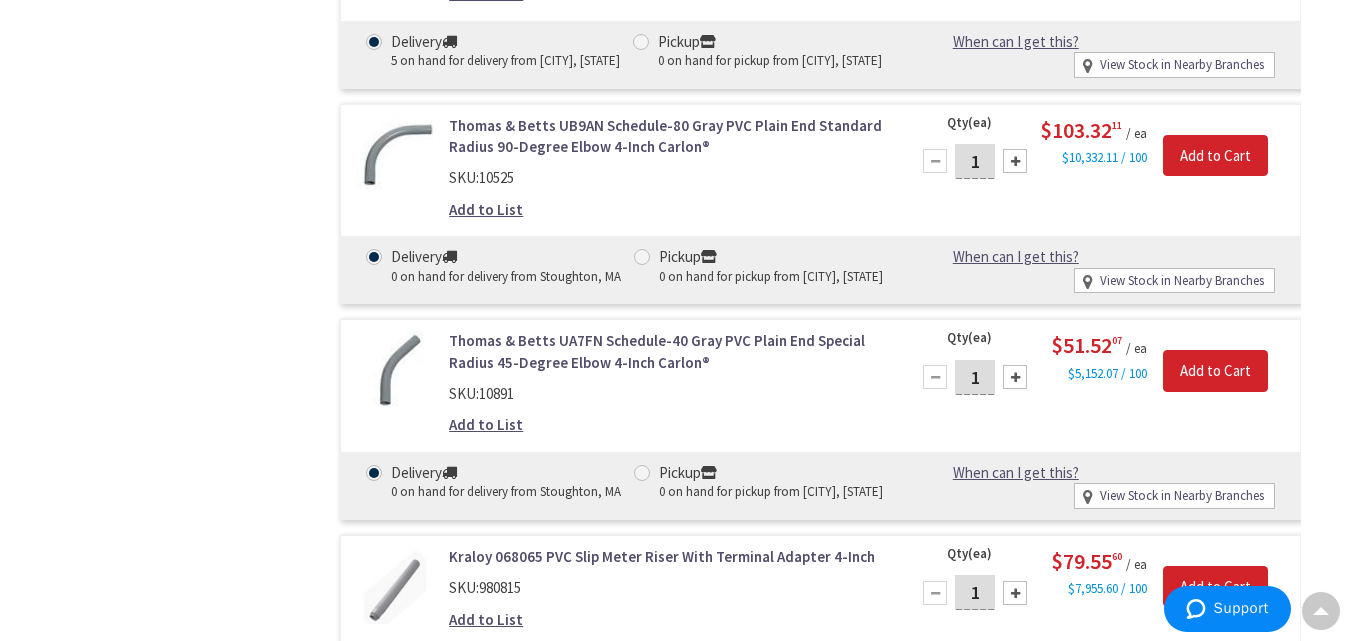 click on "Delivery
0 on hand for delivery from Stoughton, MA
Pickup
0 on hand for pickup from Gloucester, MA
When can I get this?
When can I get this?
Deliver  -            Call for availability
Pickup  -       Out of stock. Call   +1-978-883-3163  to confirm pickup." at bounding box center (820, 269) 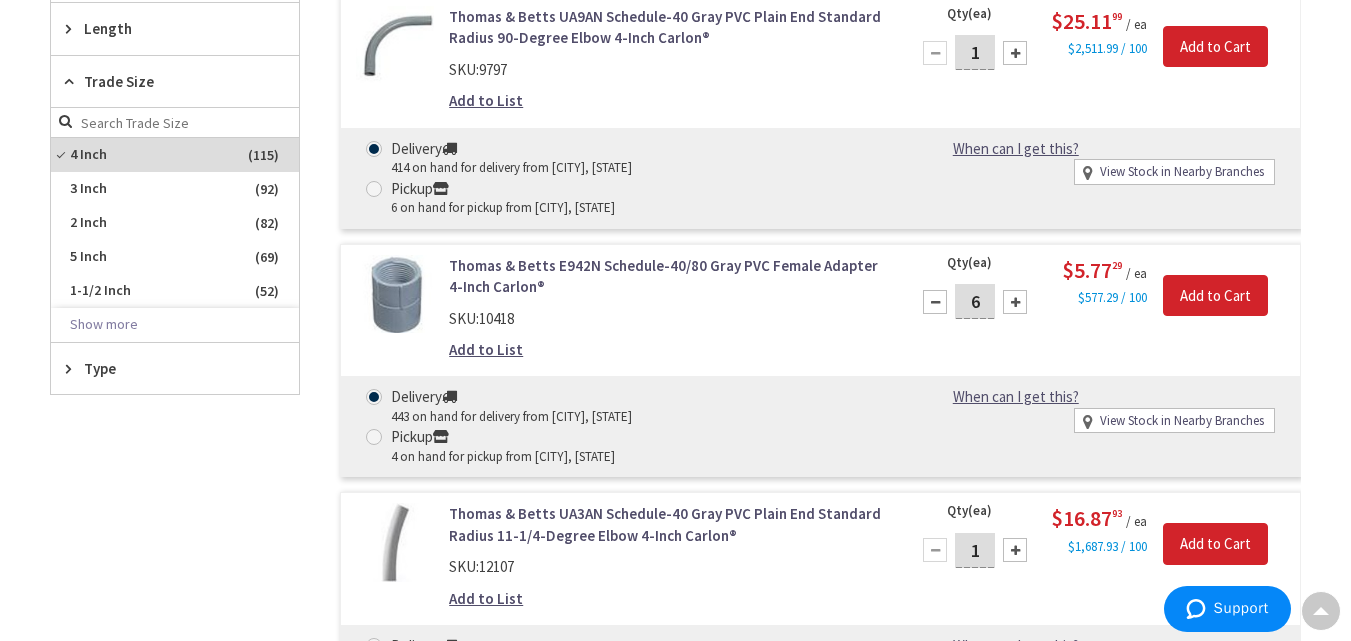 scroll, scrollTop: 1032, scrollLeft: 0, axis: vertical 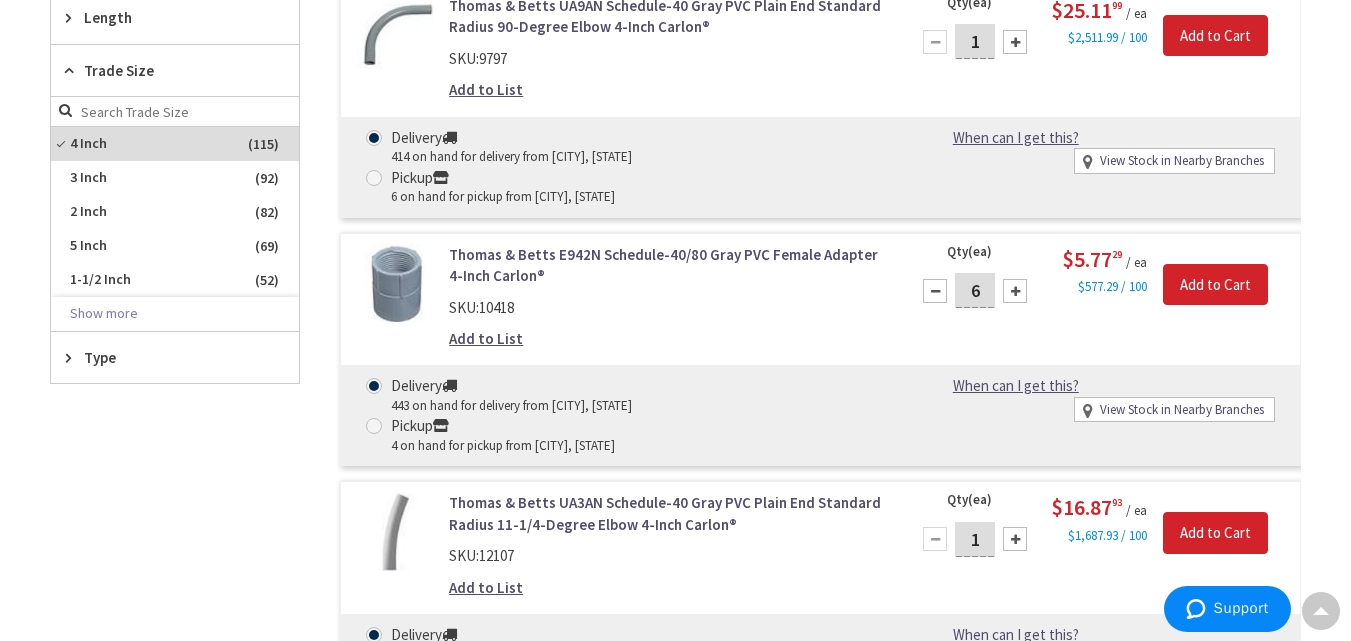 click on "Add to List" at bounding box center [486, 338] 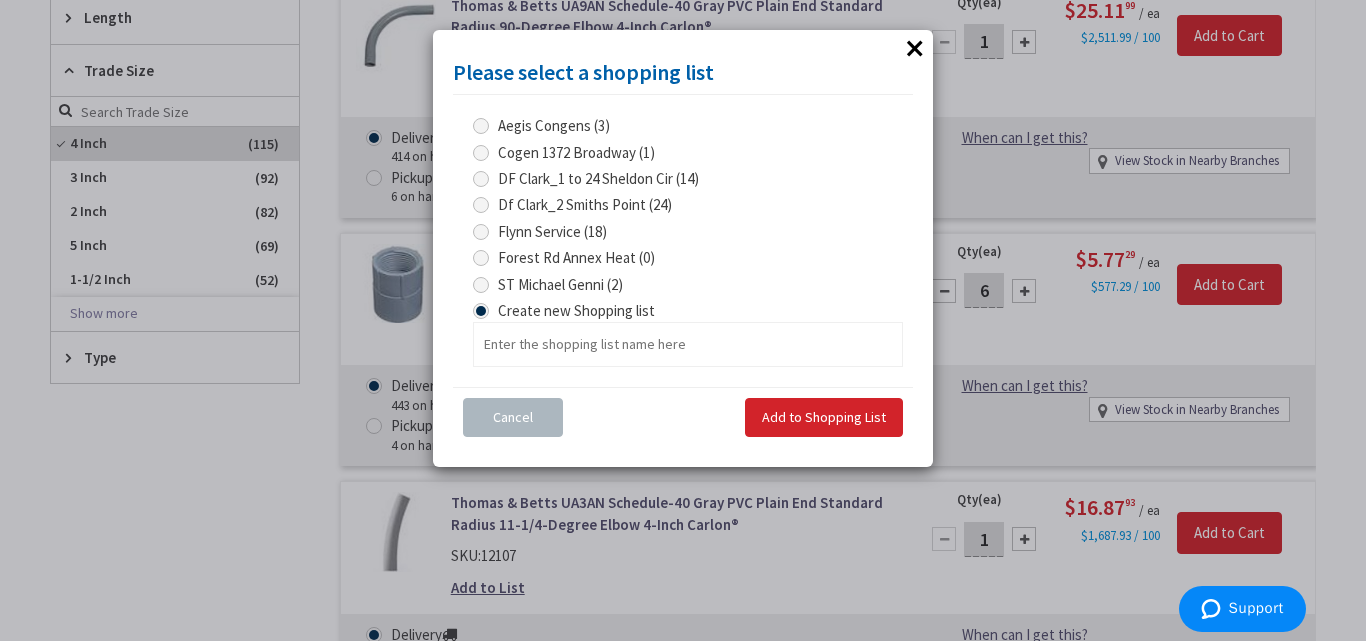 click at bounding box center (481, 285) 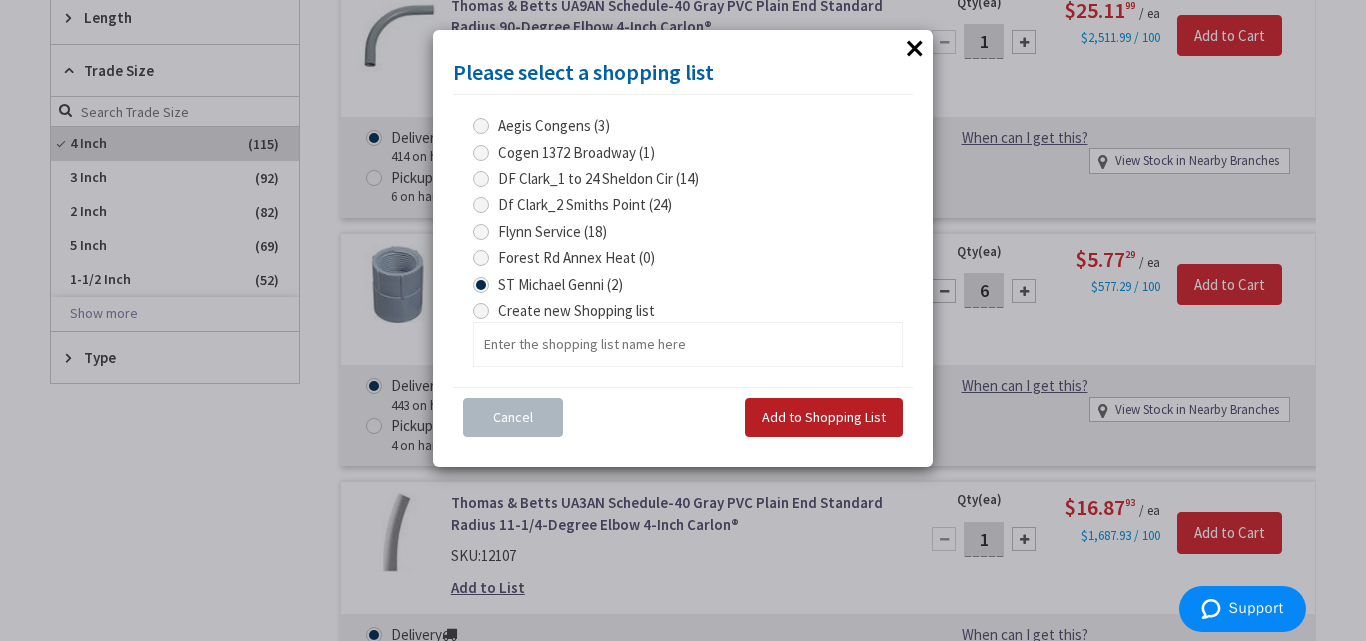 click on "Add to Shopping List" at bounding box center (824, 417) 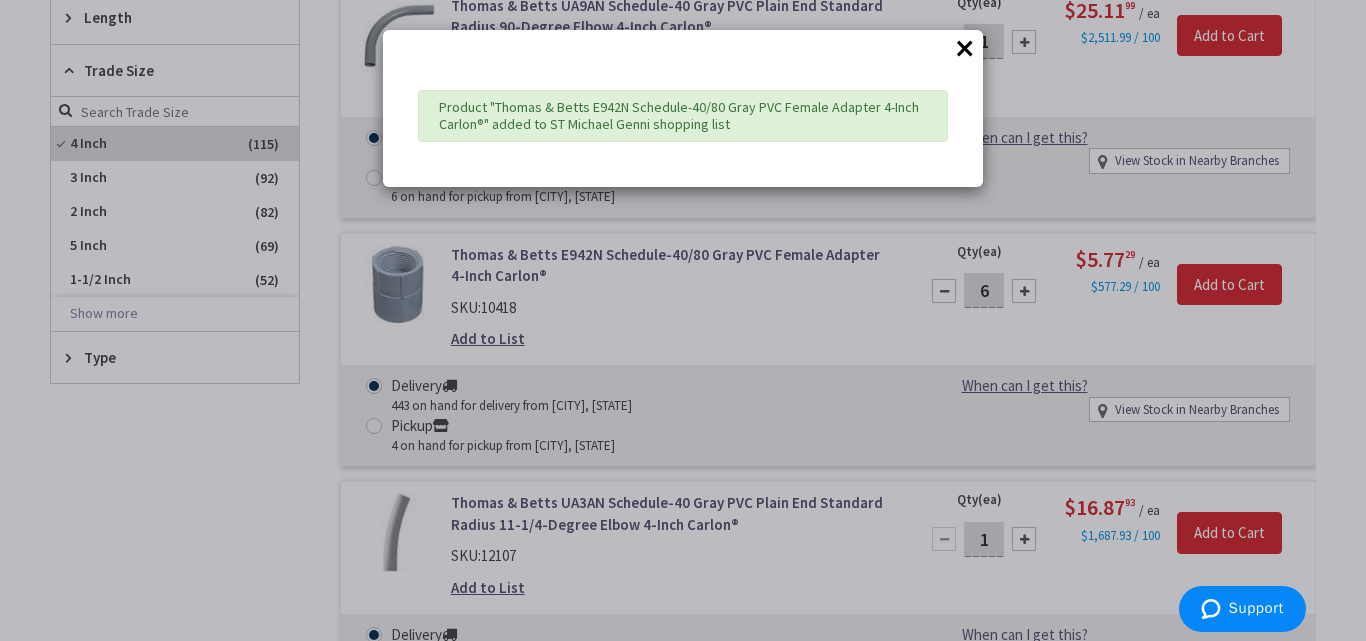 click on "×" at bounding box center [965, 48] 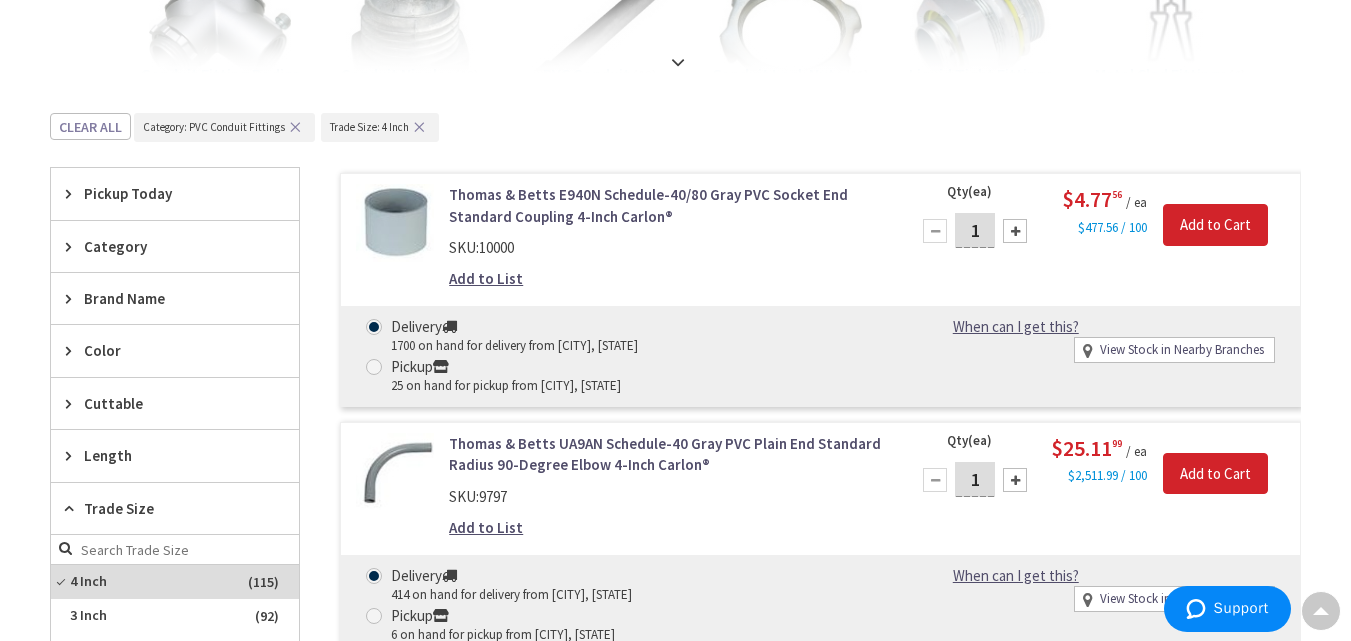 scroll, scrollTop: 578, scrollLeft: 0, axis: vertical 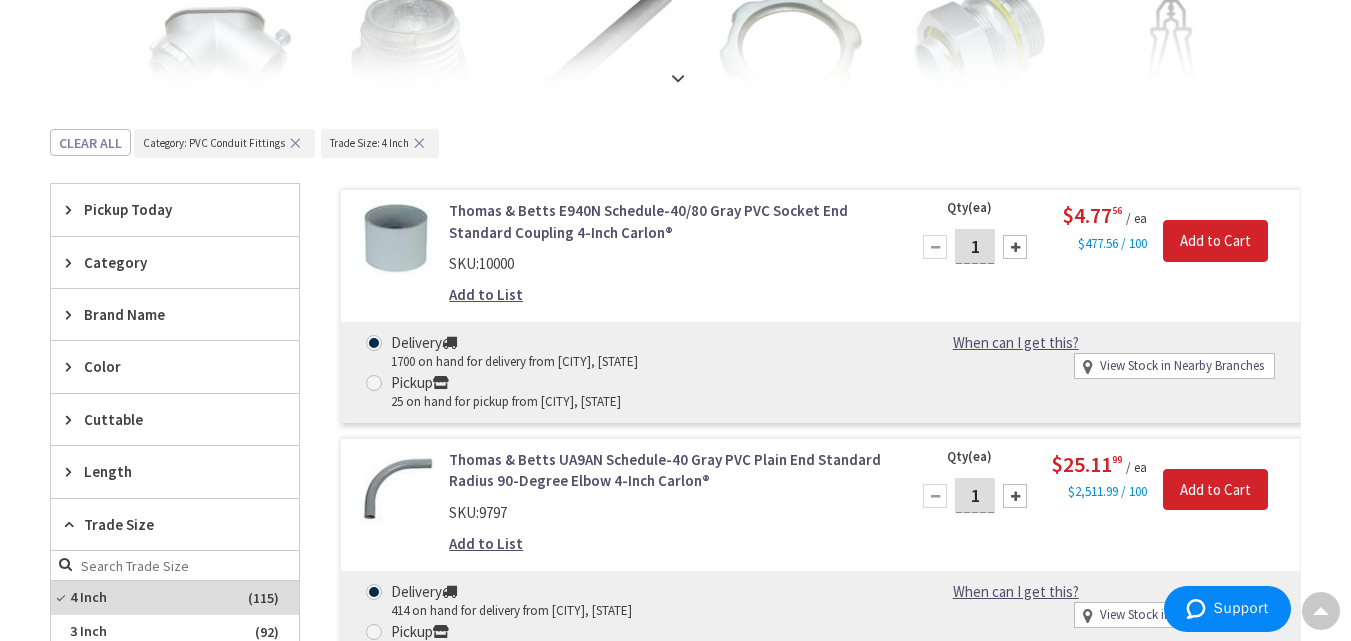 click at bounding box center [1015, 247] 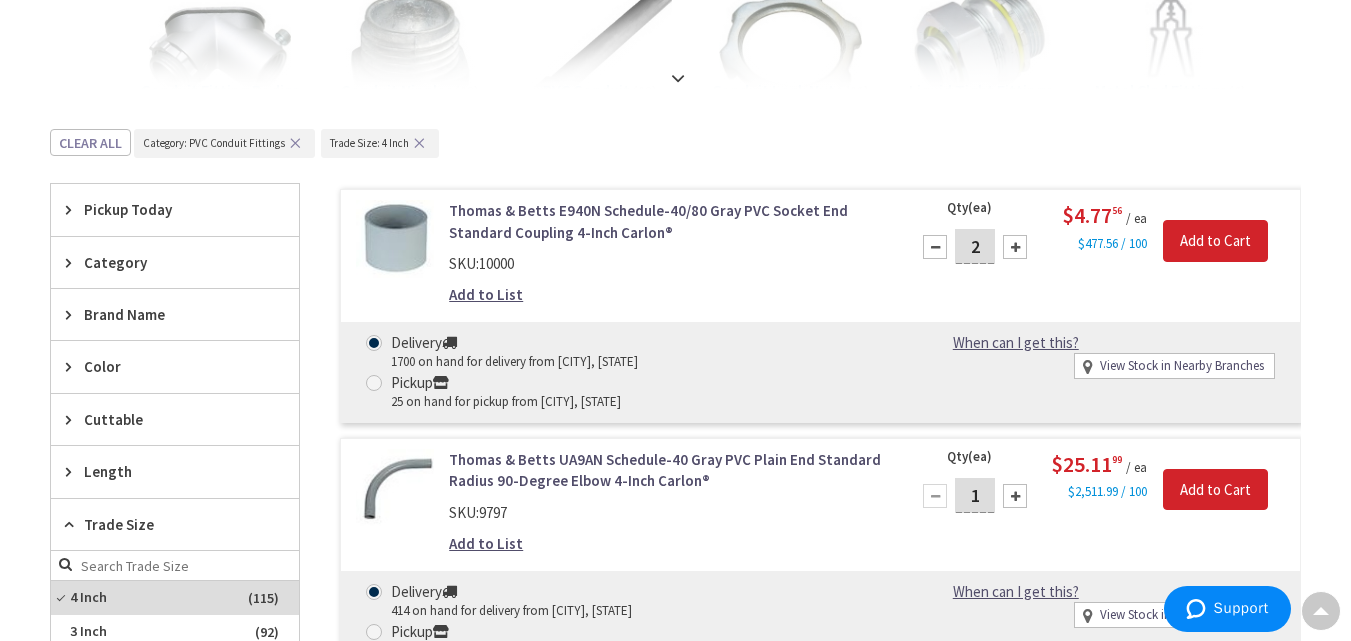 click on "2" at bounding box center [975, 246] 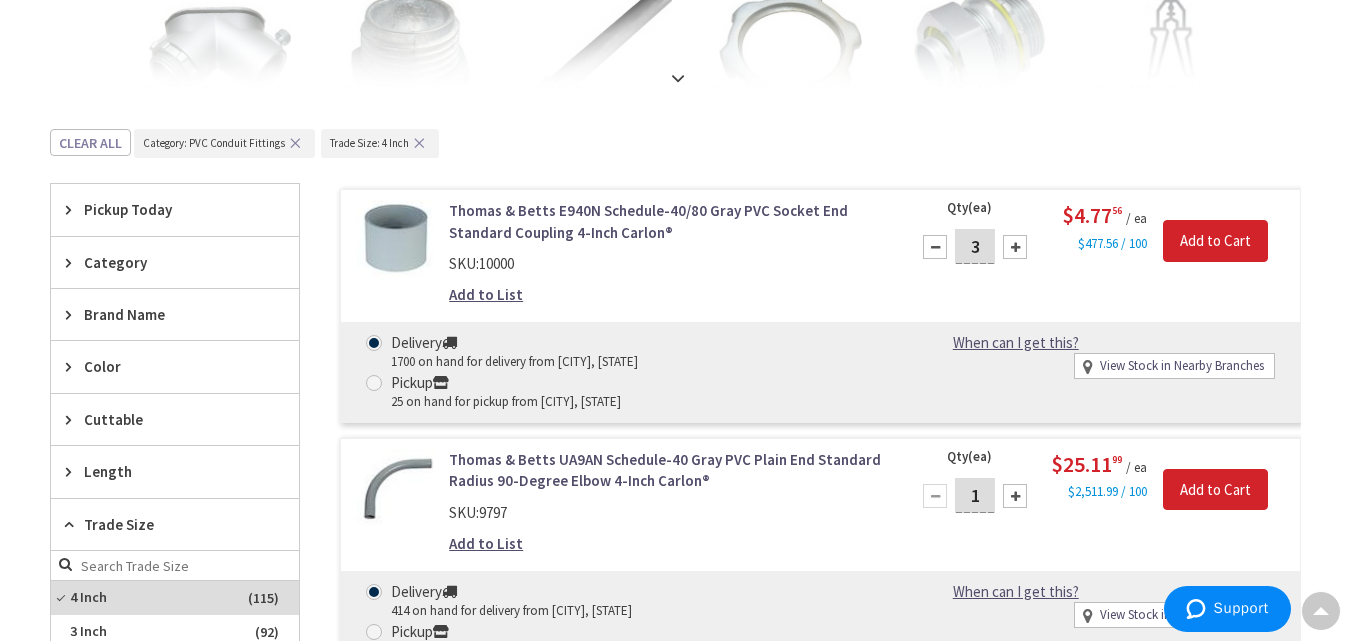 click at bounding box center [1015, 247] 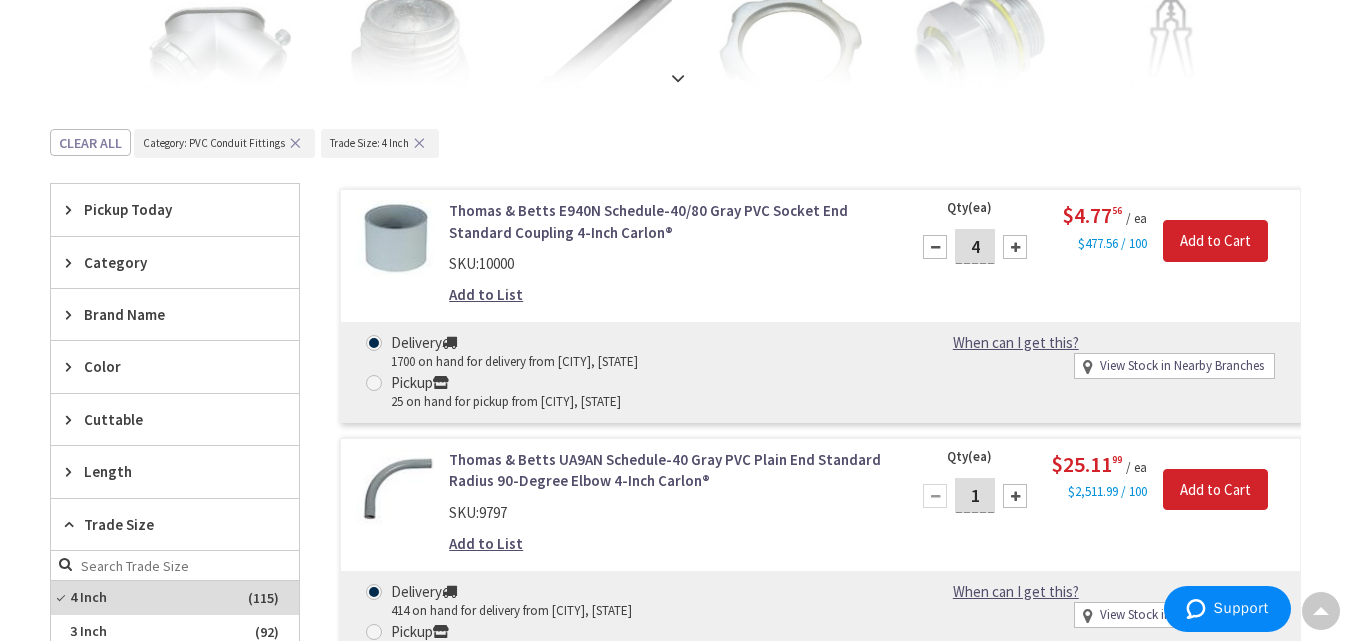 click at bounding box center (1015, 247) 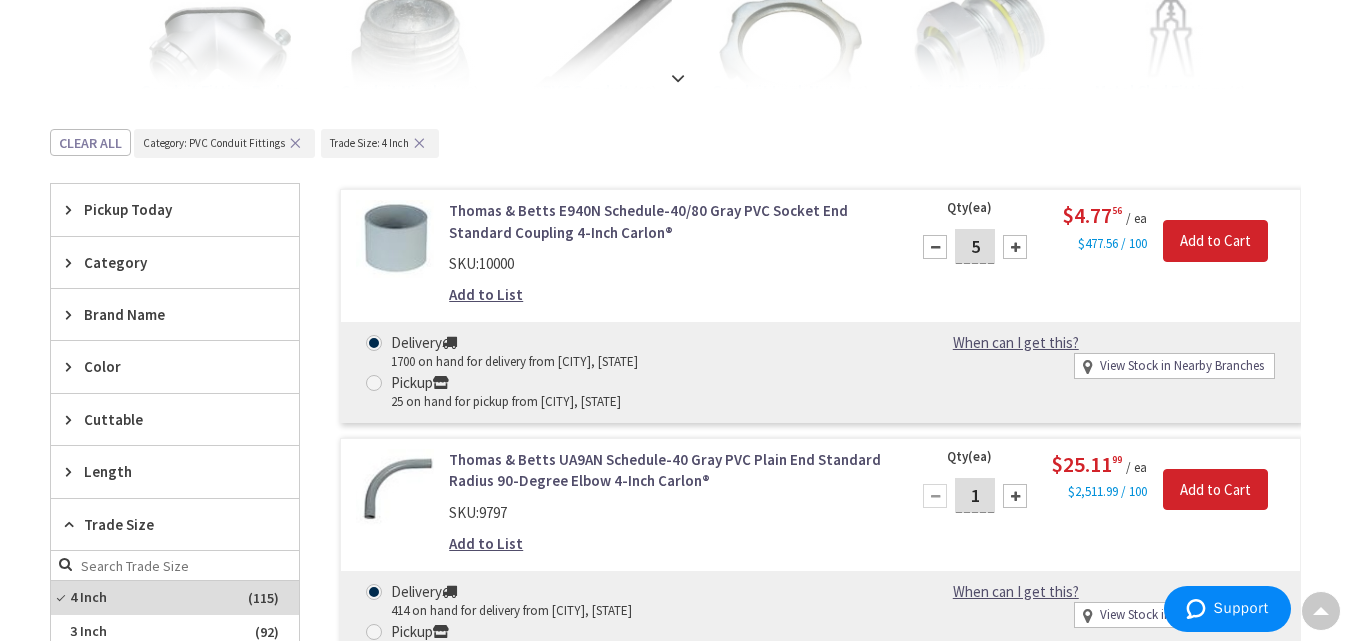 click at bounding box center (1015, 247) 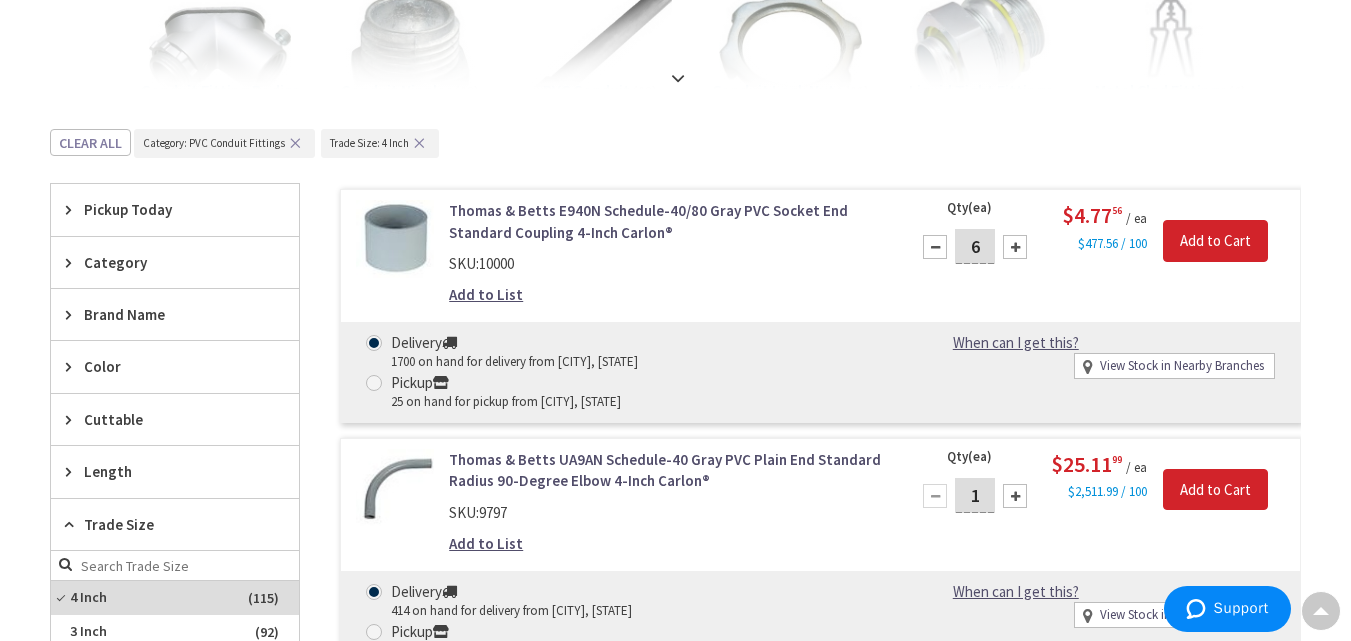 click at bounding box center [1015, 247] 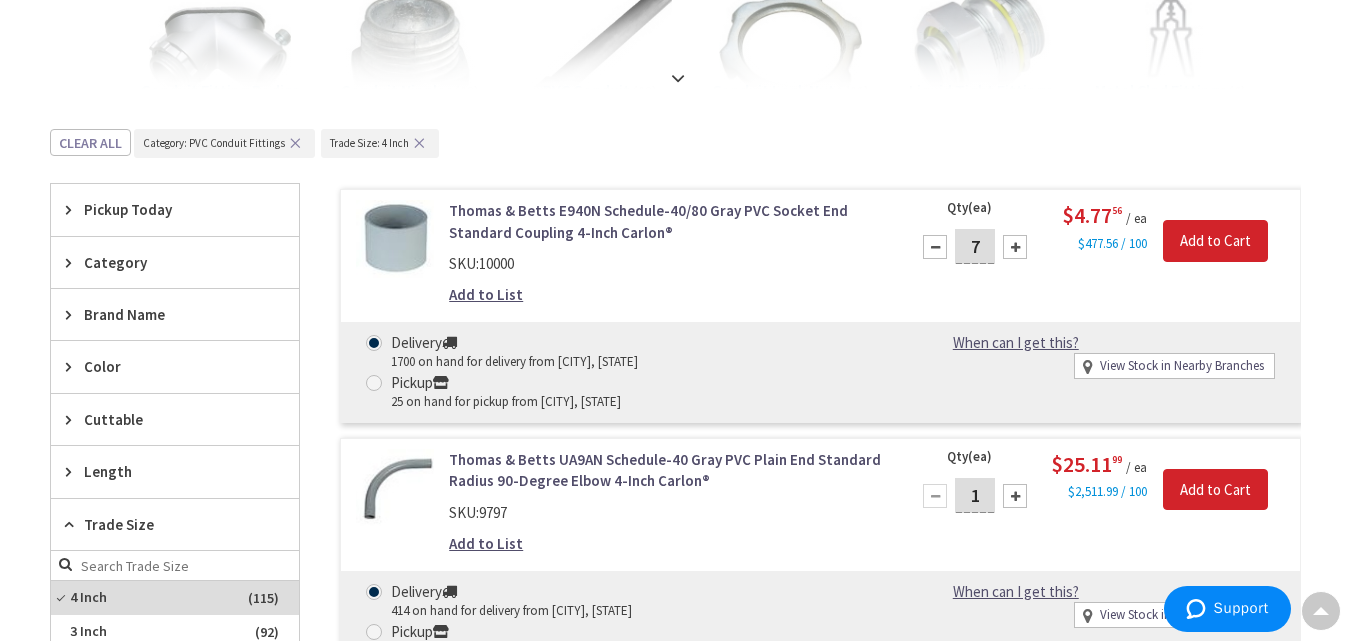 click at bounding box center [1015, 247] 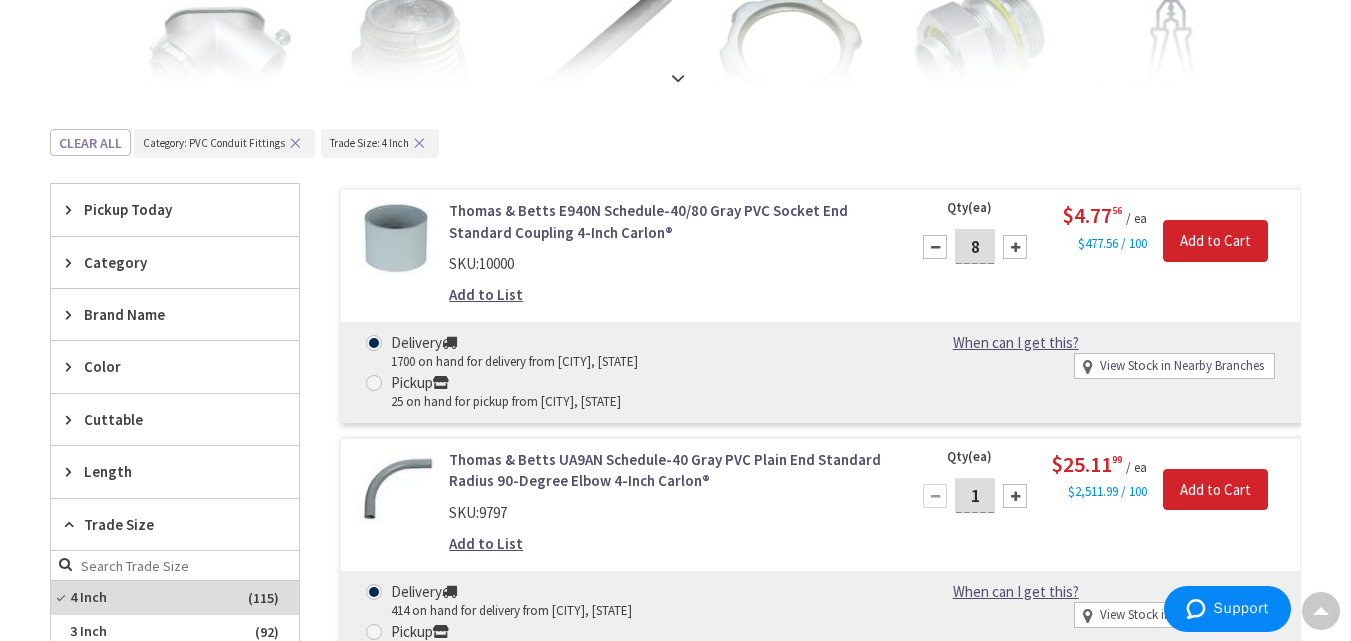 click at bounding box center (1015, 247) 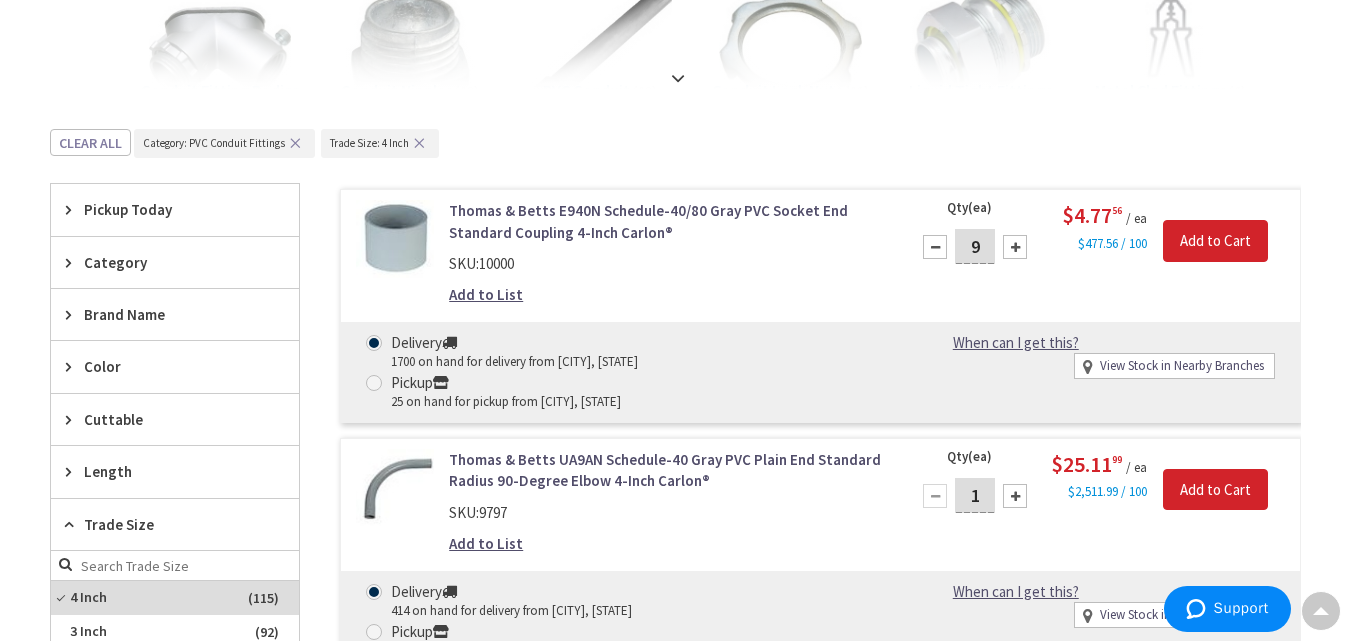 click at bounding box center (1015, 247) 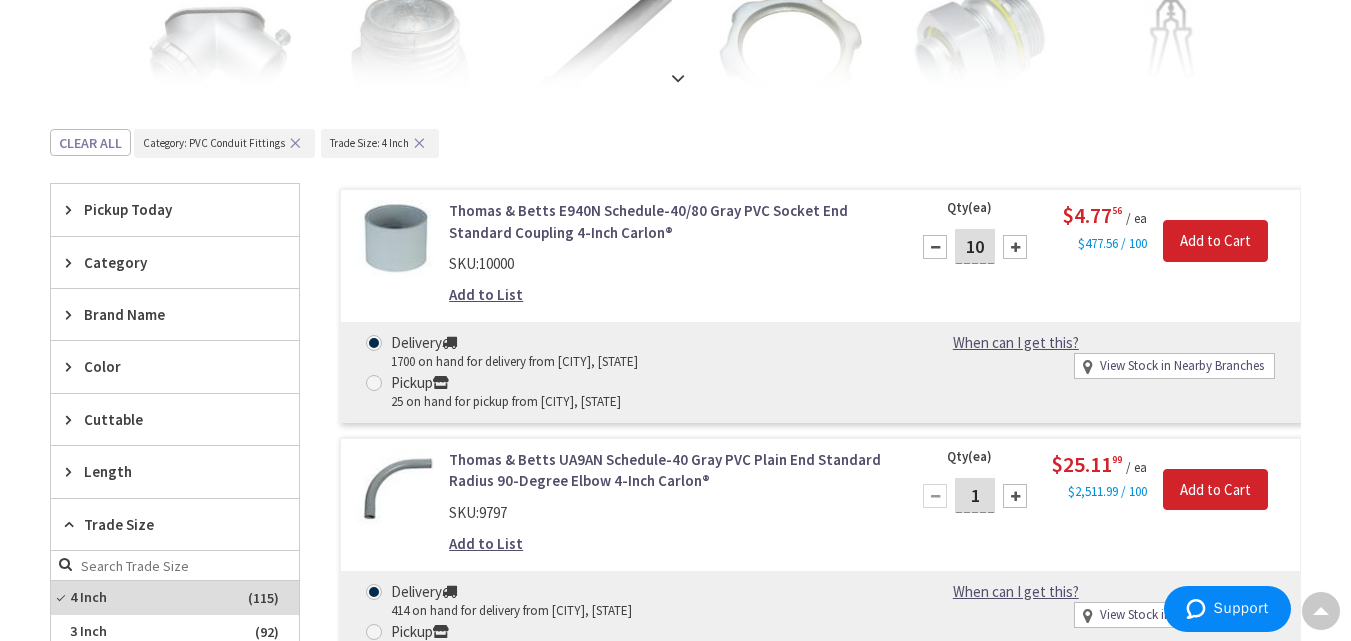 click at bounding box center (1015, 247) 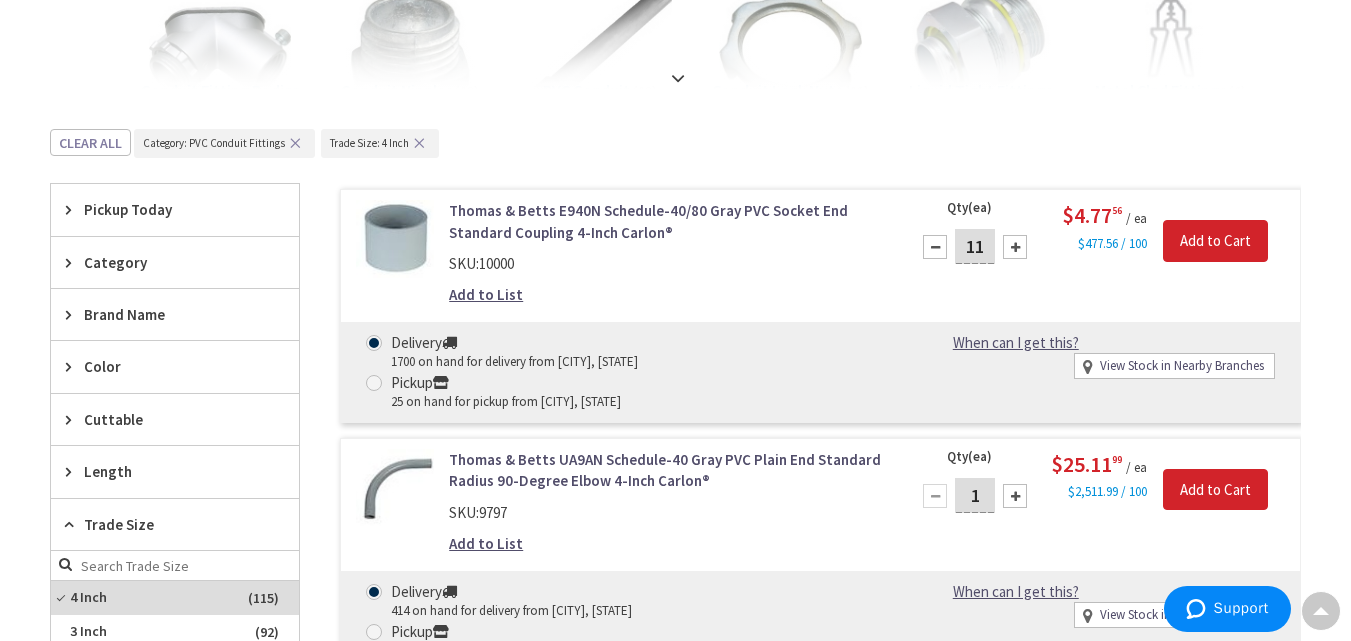 click at bounding box center (1015, 247) 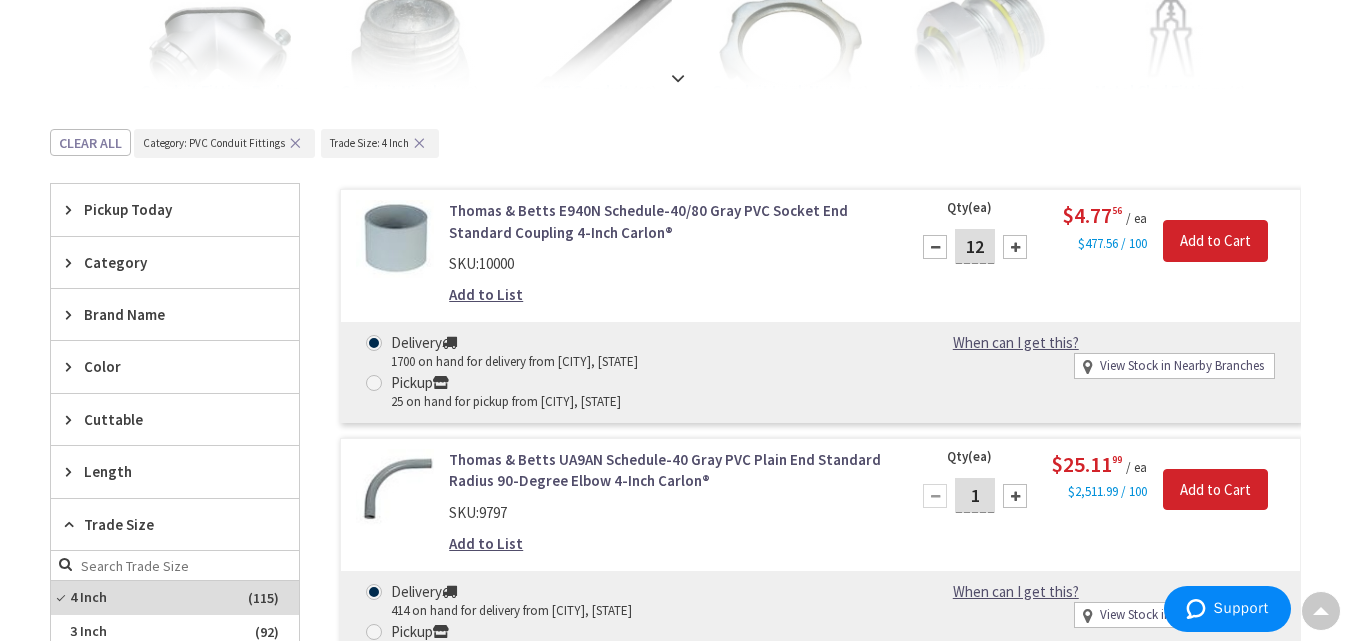click on "12" at bounding box center (975, 246) 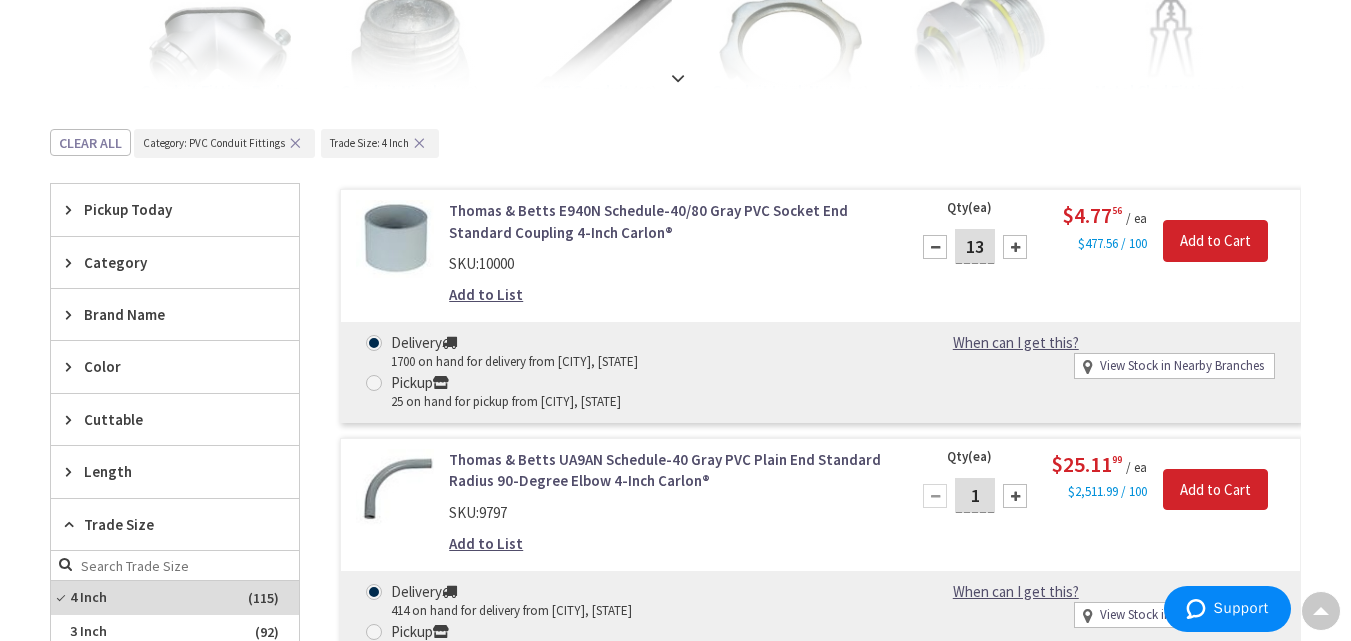 click at bounding box center (1015, 247) 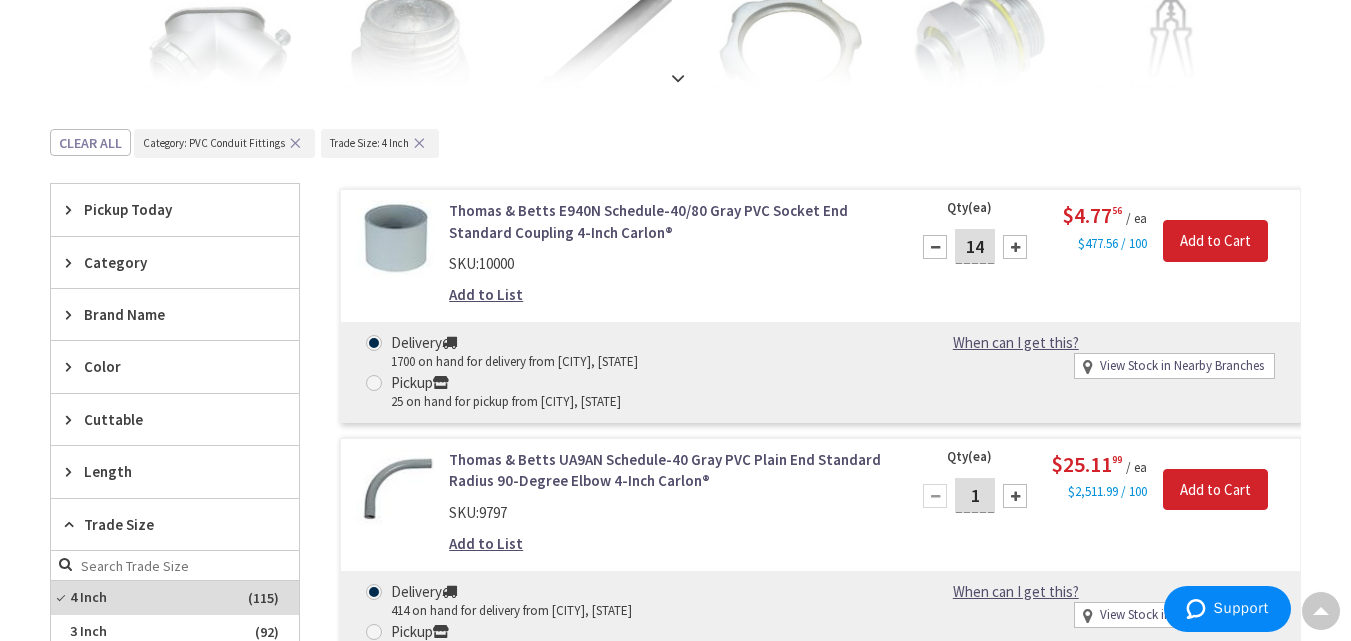 click at bounding box center (1015, 247) 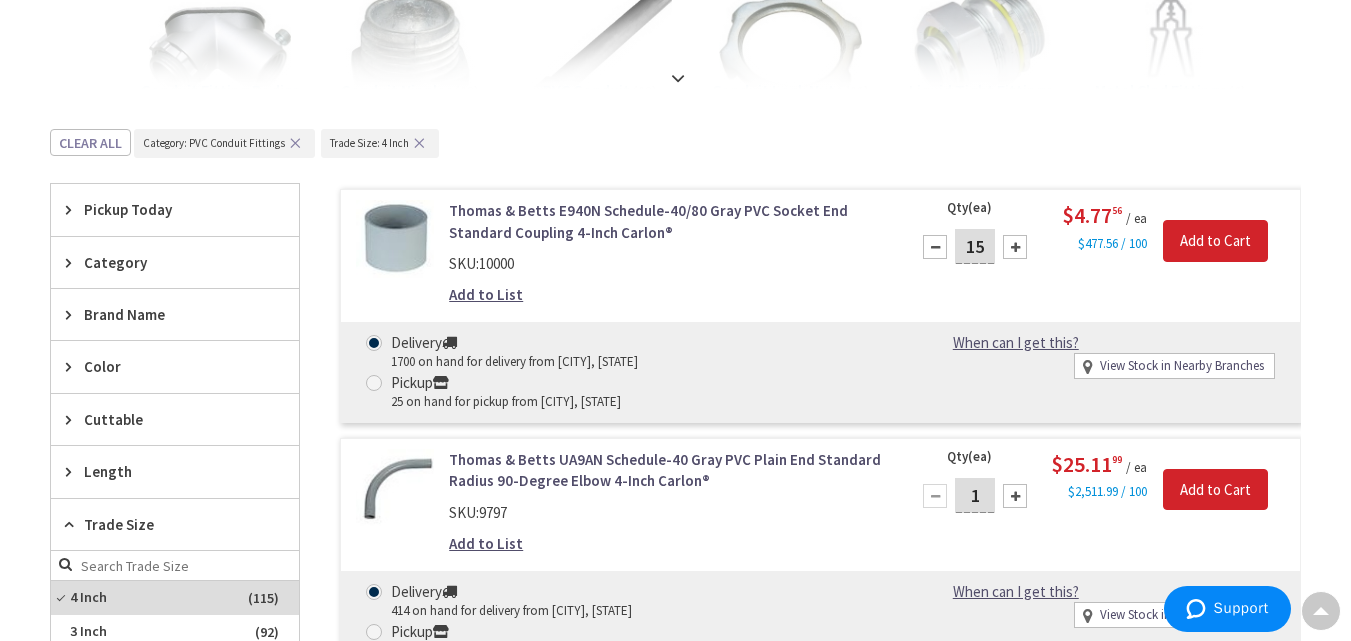 click at bounding box center (1015, 247) 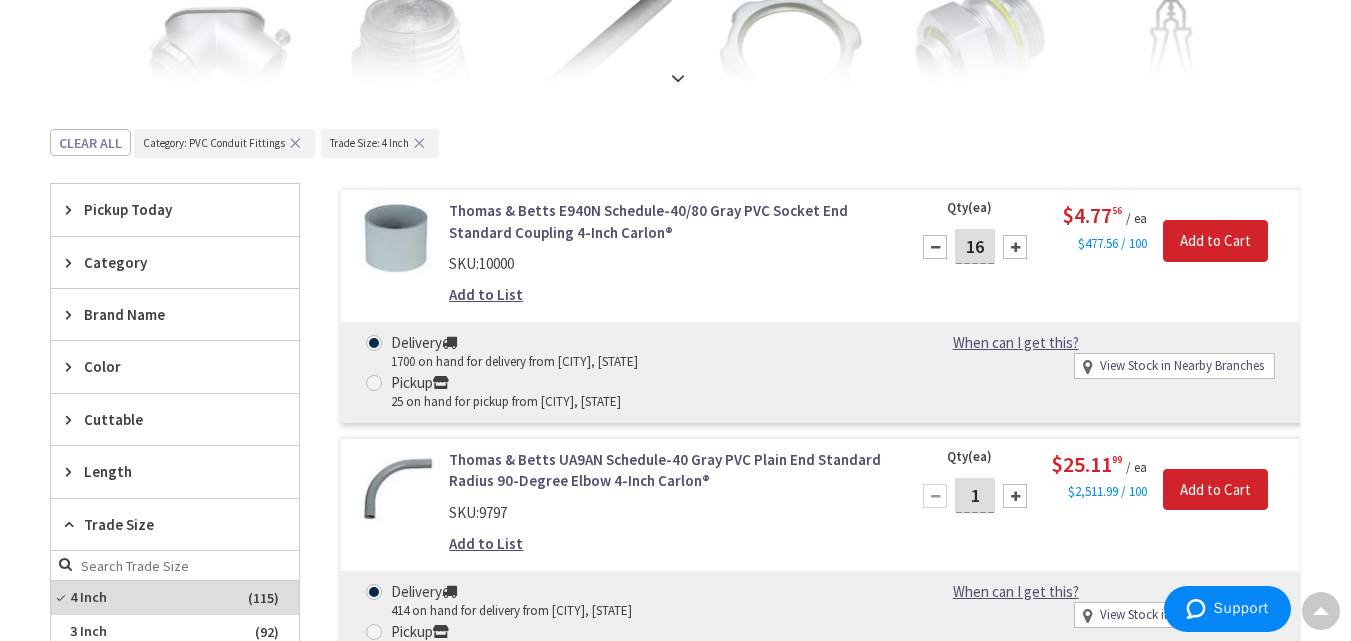 click on "Add to List" at bounding box center (486, 294) 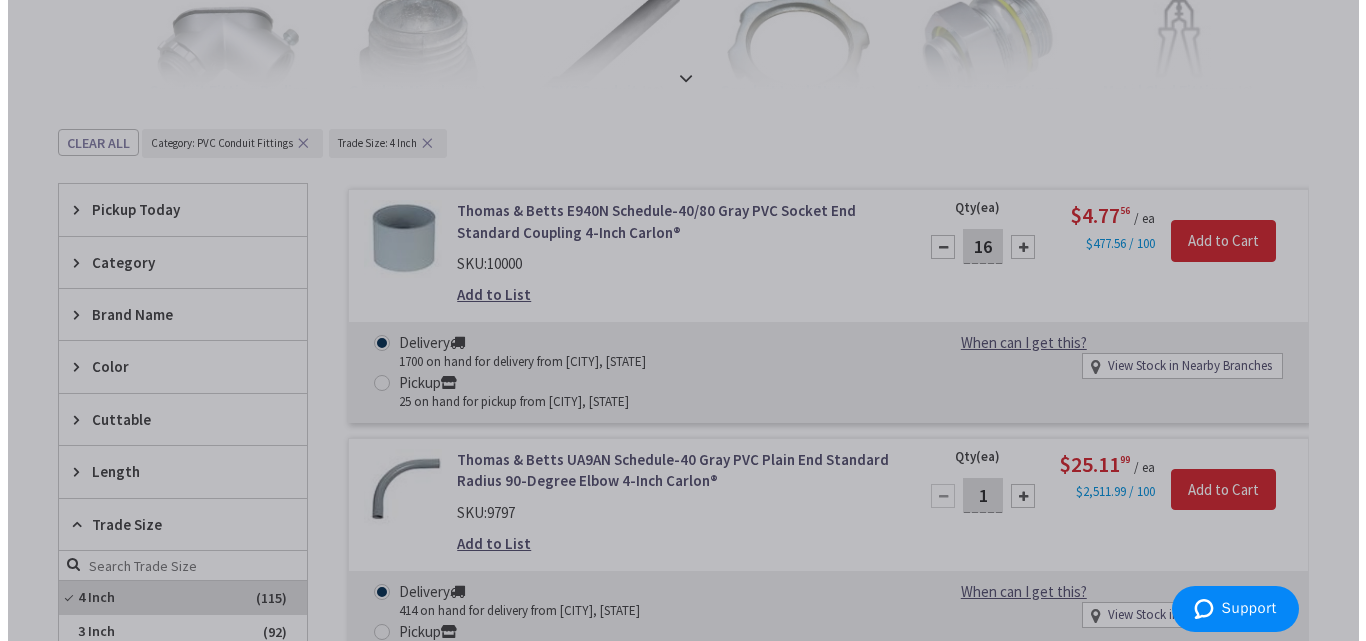 scroll, scrollTop: 577, scrollLeft: 0, axis: vertical 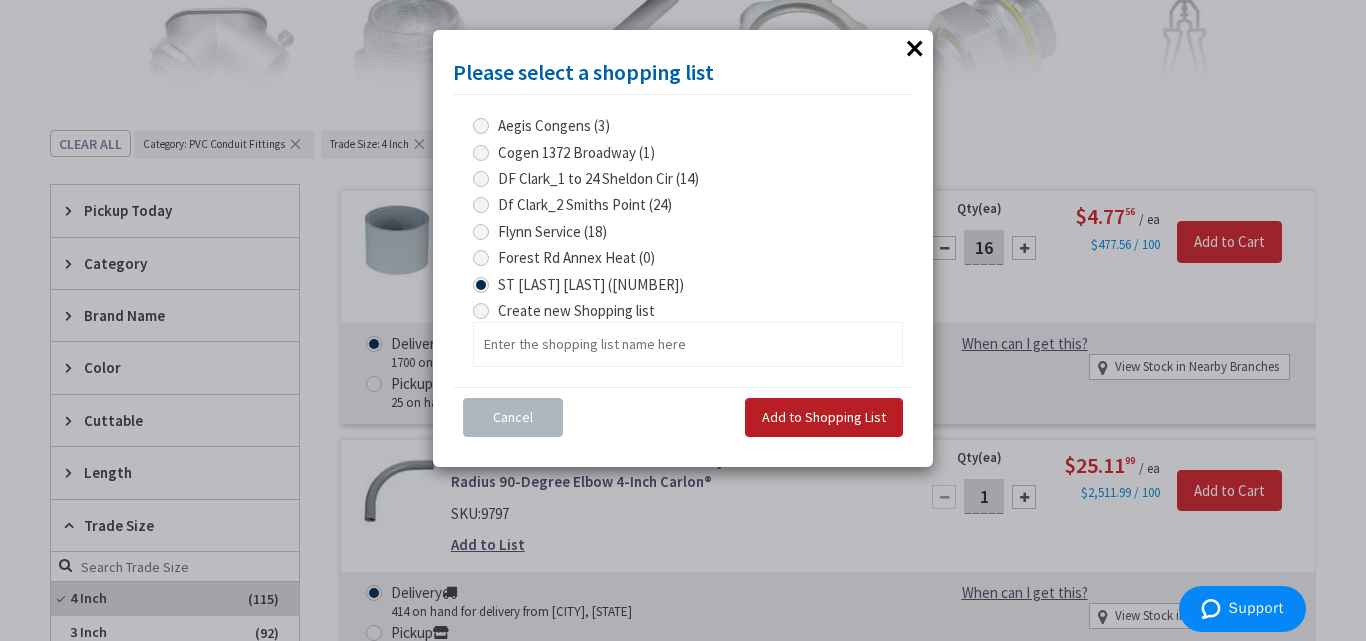 click on "Add to Shopping List" at bounding box center [824, 417] 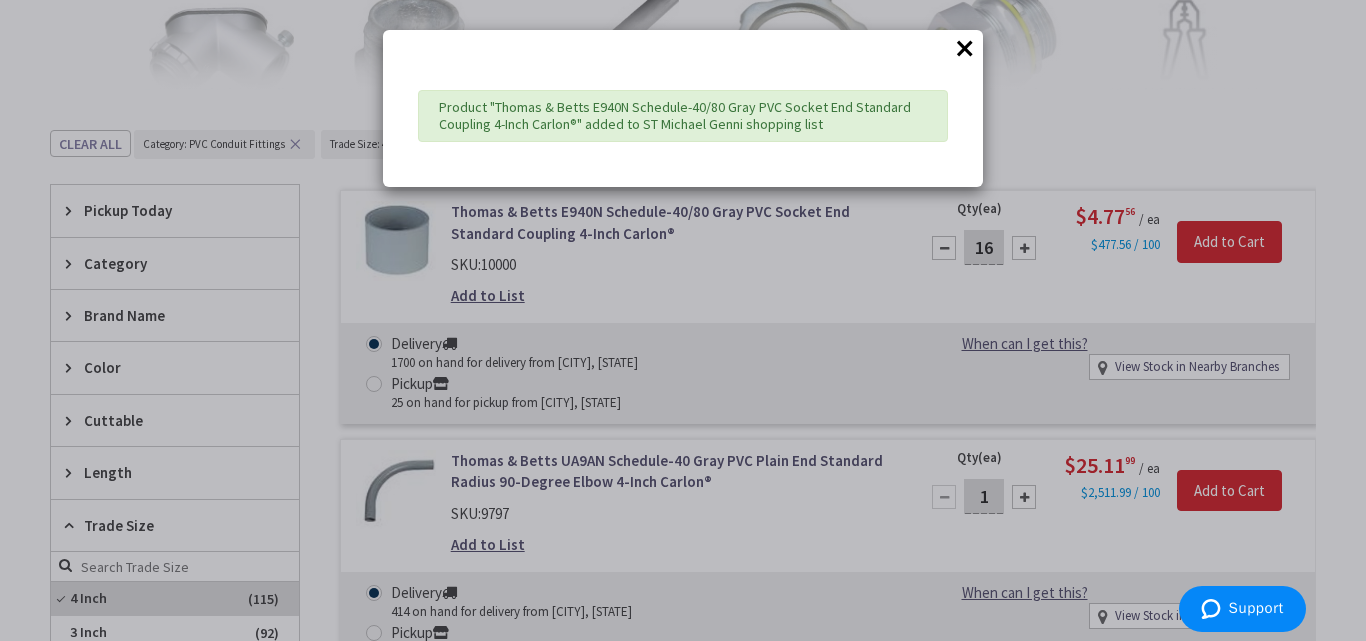 click on "×" at bounding box center (965, 48) 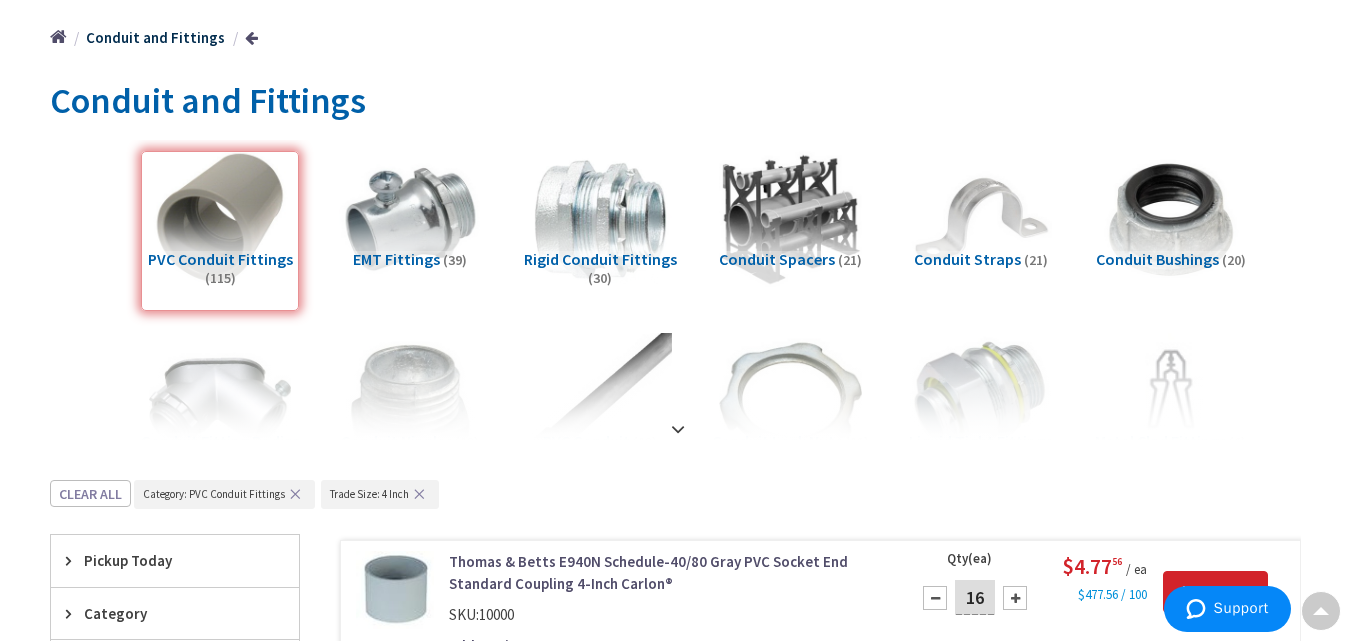 scroll, scrollTop: 0, scrollLeft: 0, axis: both 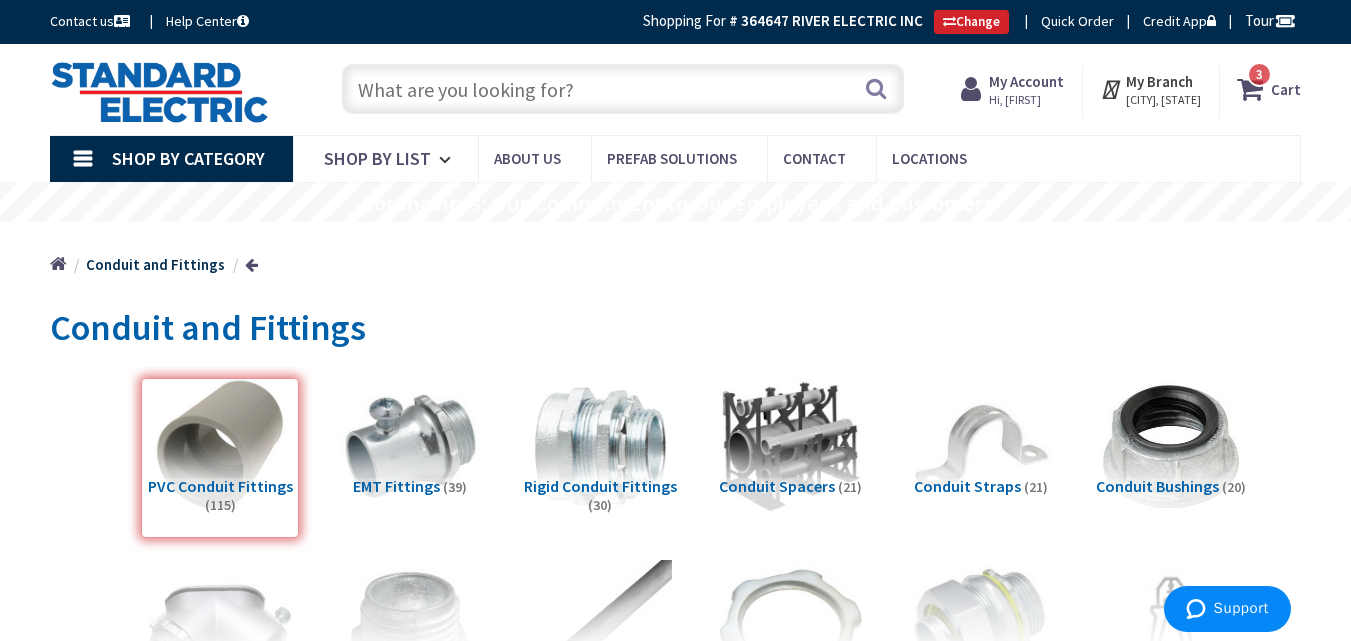 click at bounding box center [1171, 447] 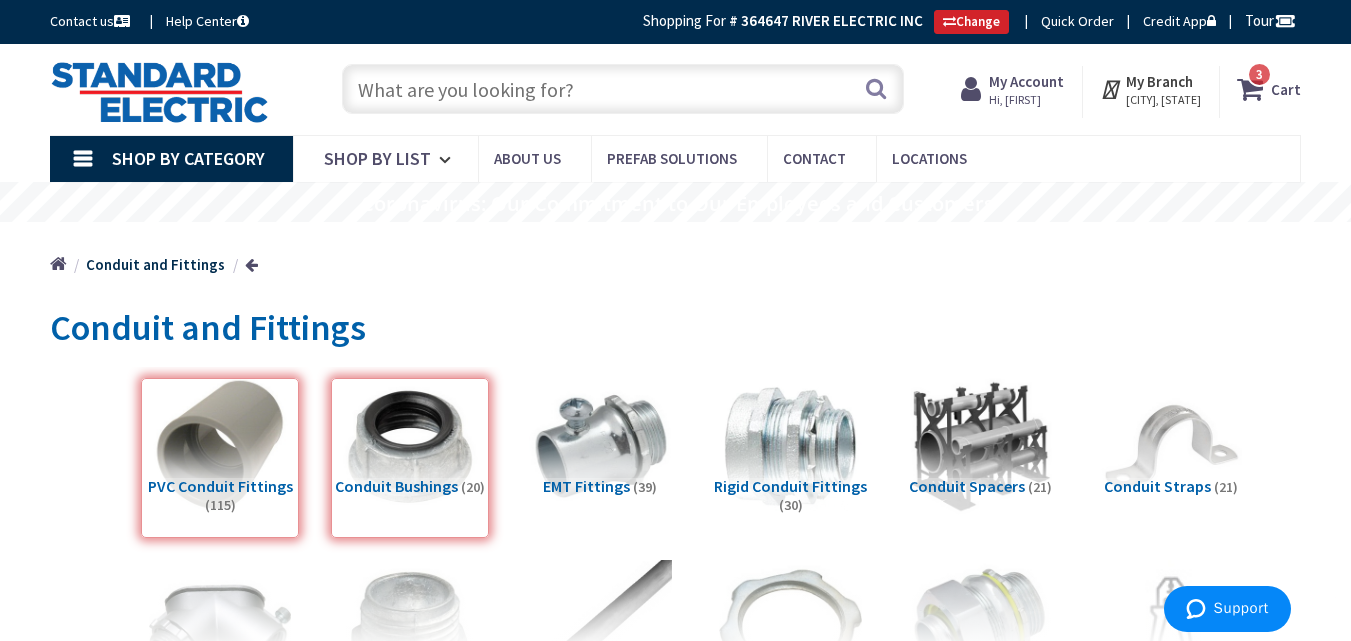 scroll, scrollTop: 707, scrollLeft: 0, axis: vertical 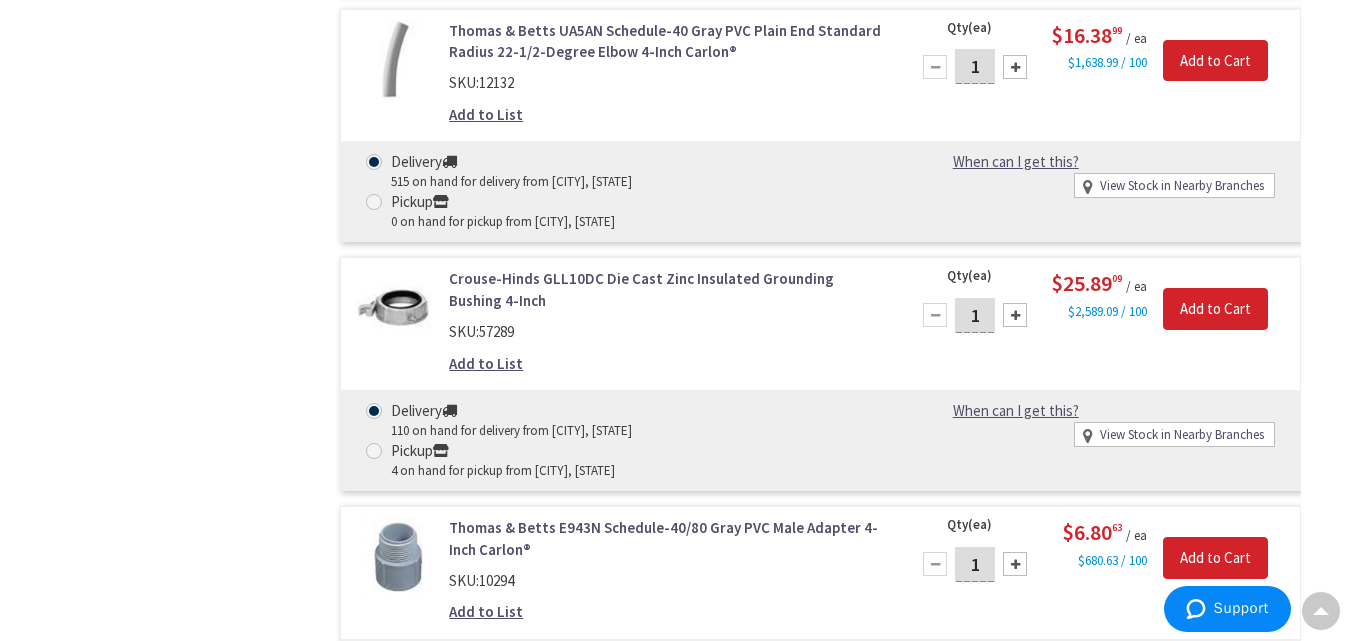 click at bounding box center (1015, 315) 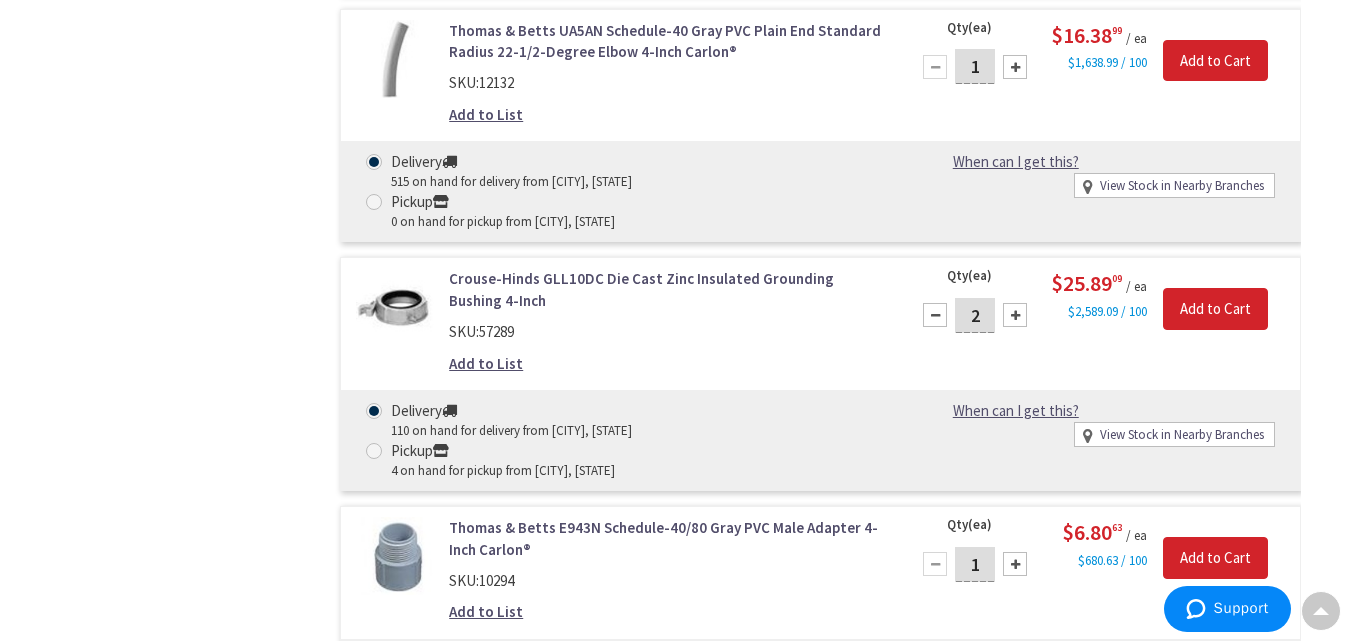 click at bounding box center (1015, 315) 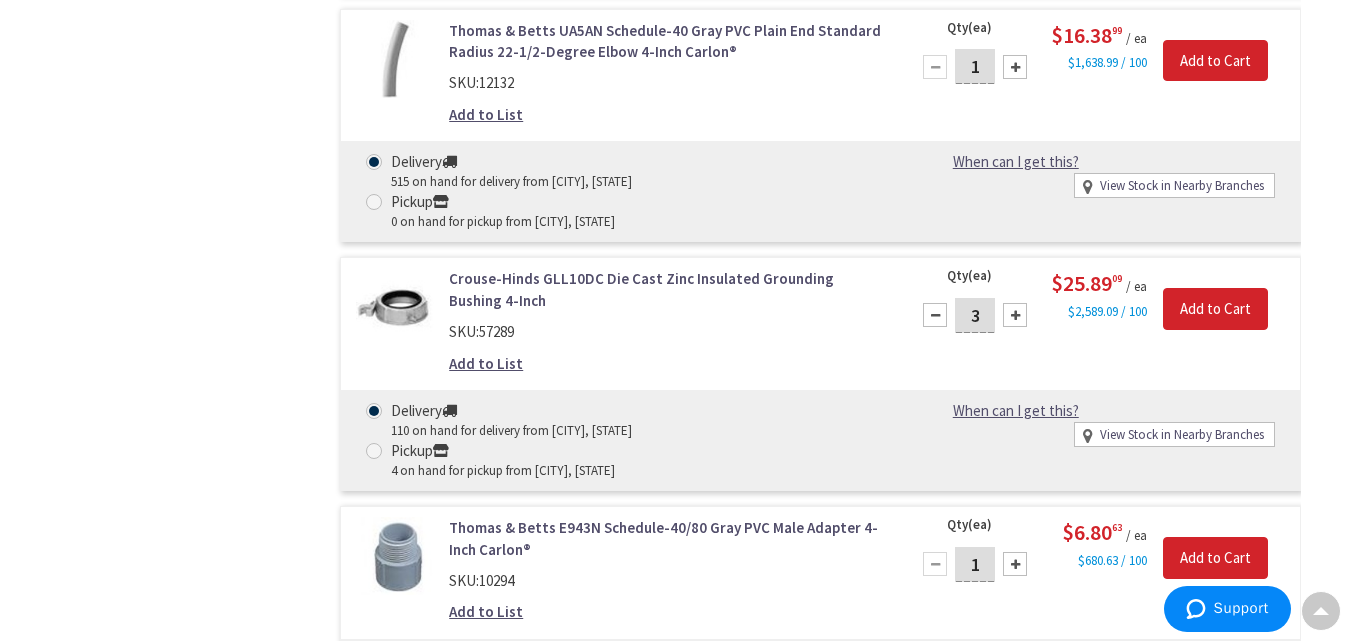 click at bounding box center (1015, 315) 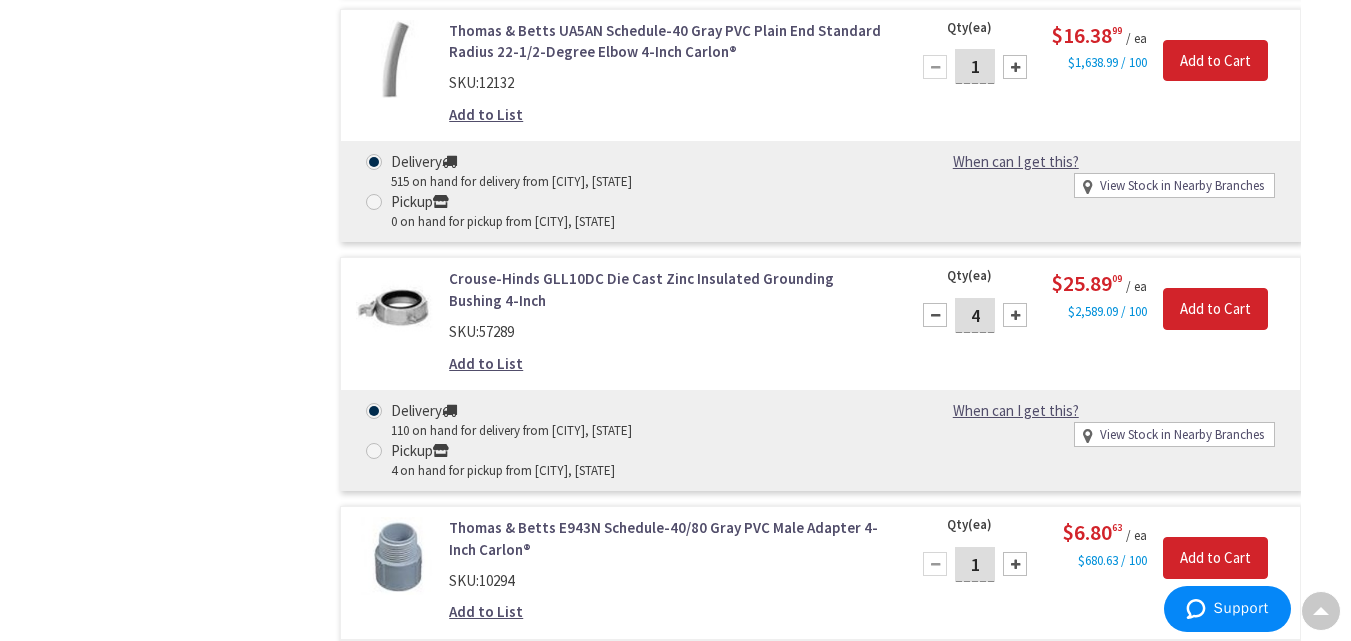 click at bounding box center [1015, 315] 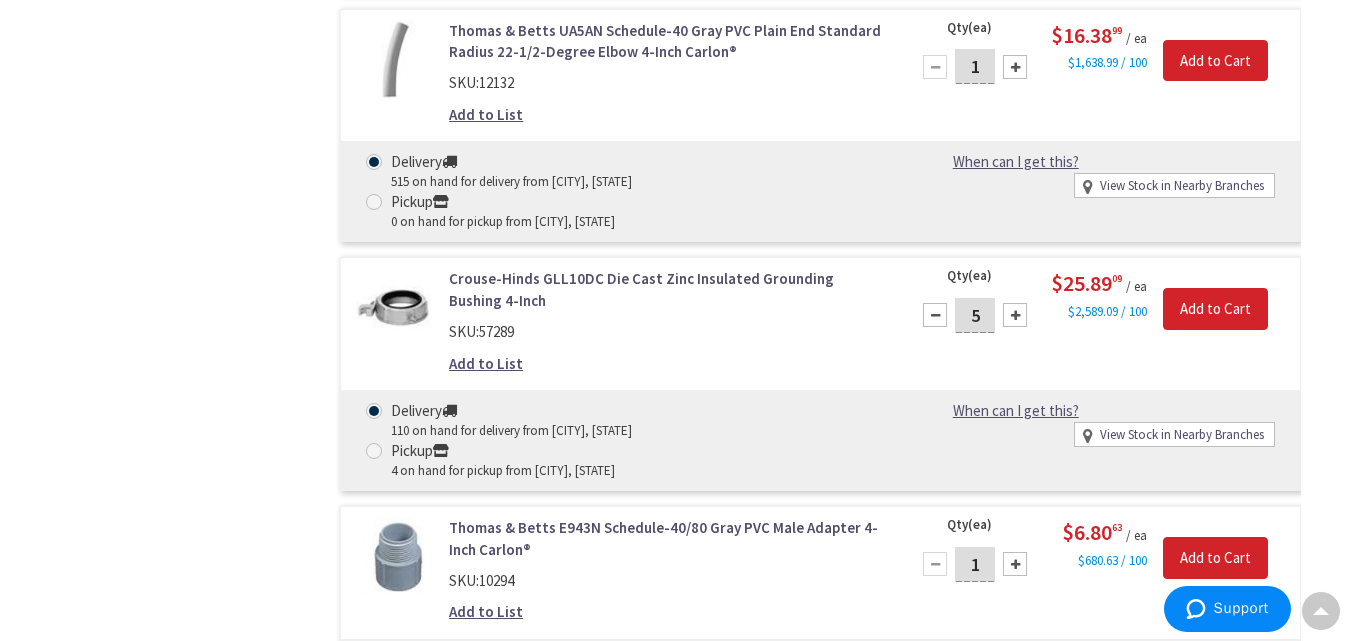 click at bounding box center (1015, 315) 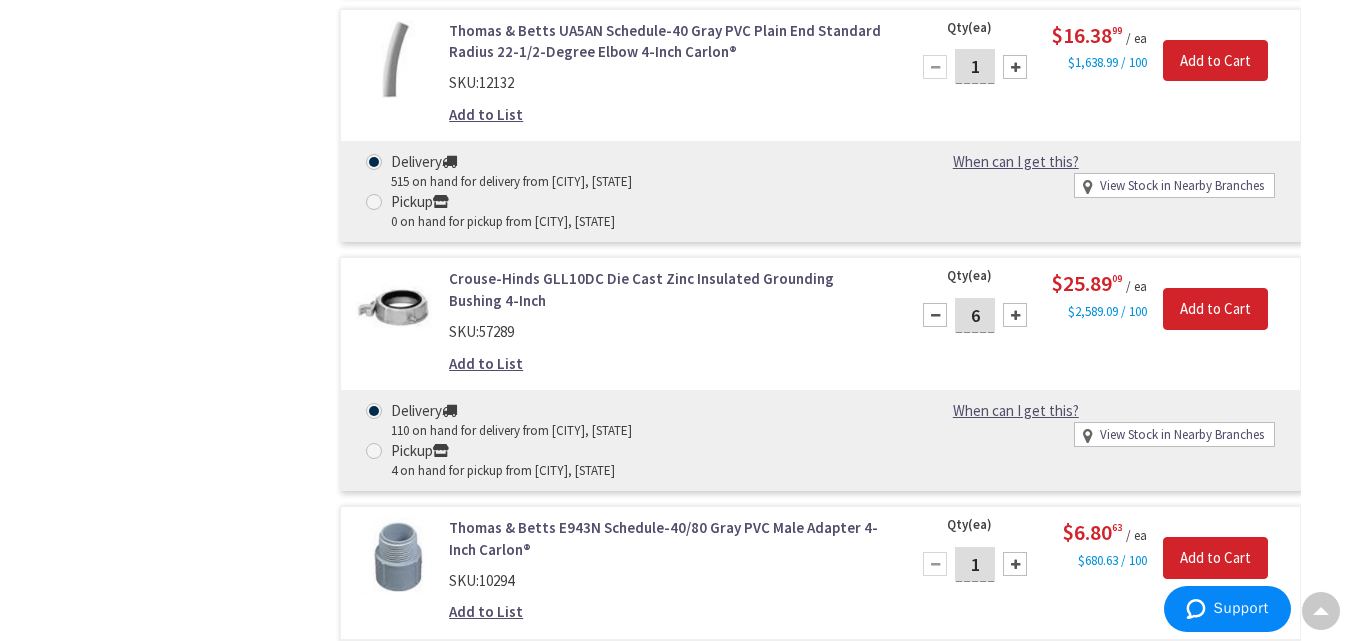 click at bounding box center [1015, 315] 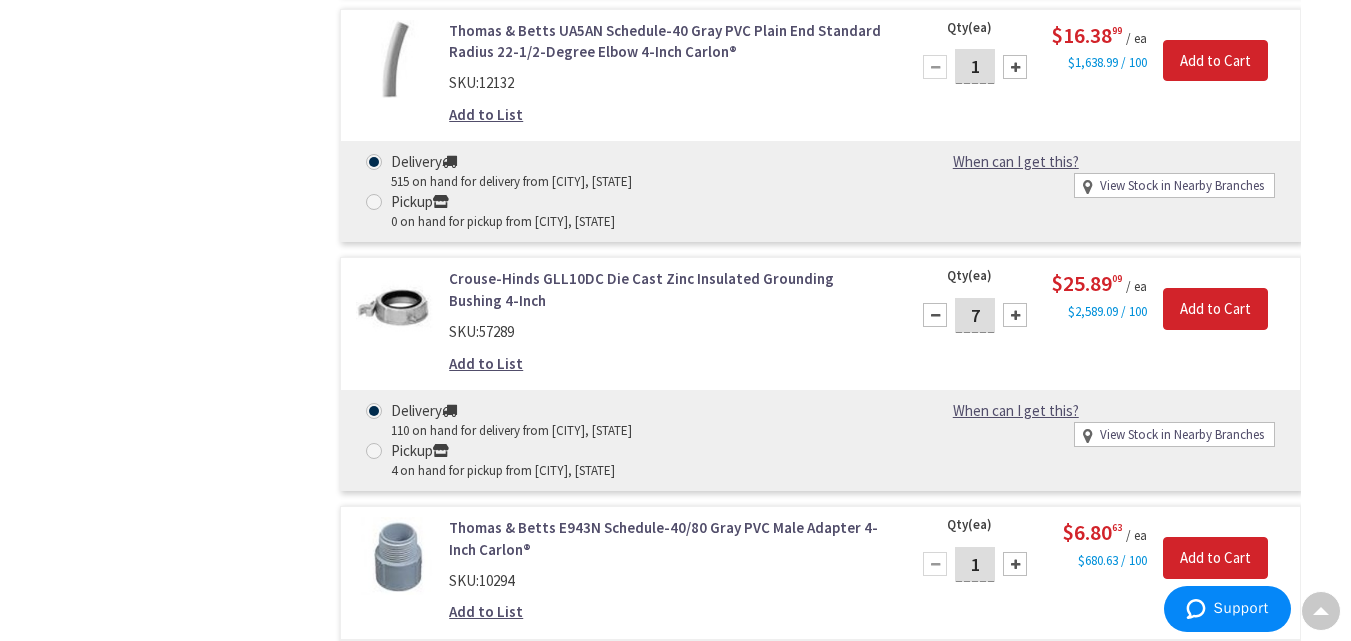 click at bounding box center (1015, 315) 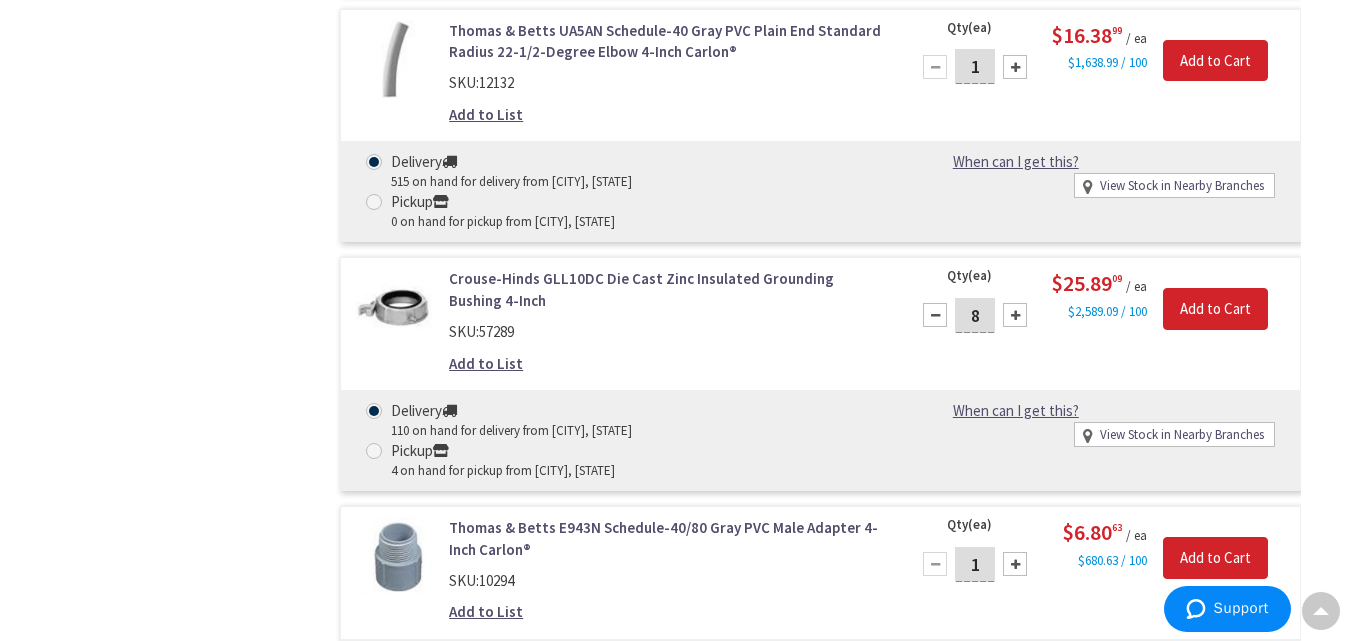 click at bounding box center [1015, 315] 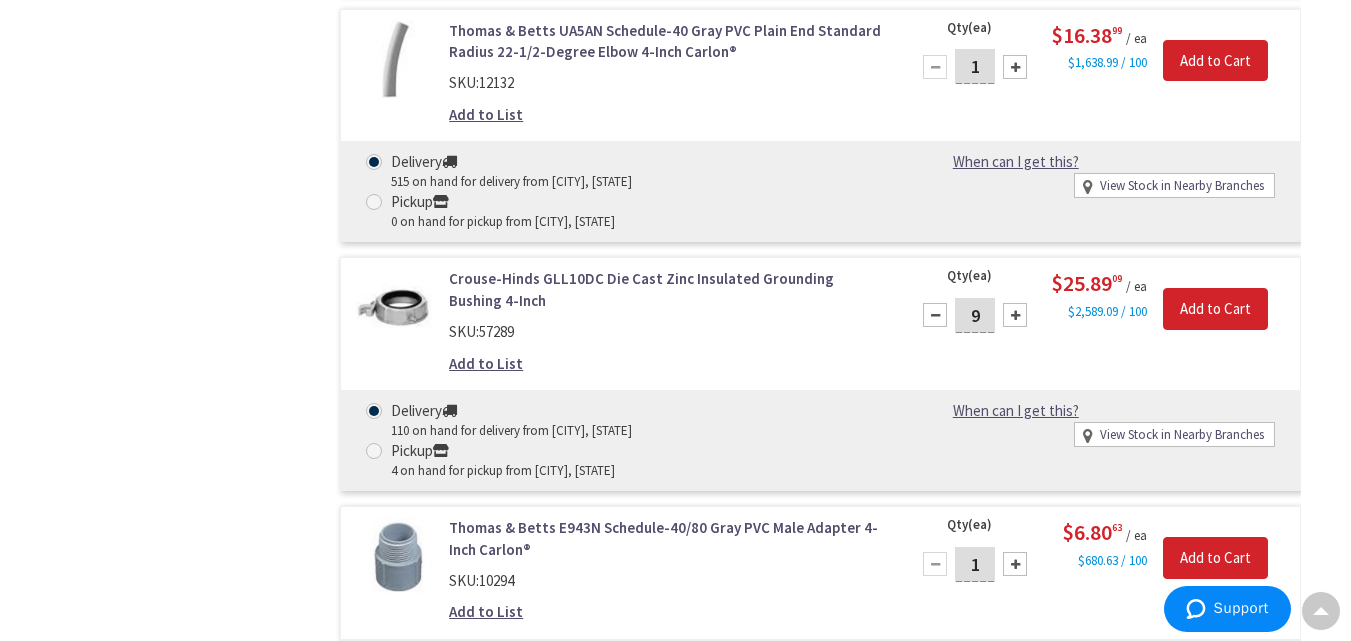 click at bounding box center (1015, 315) 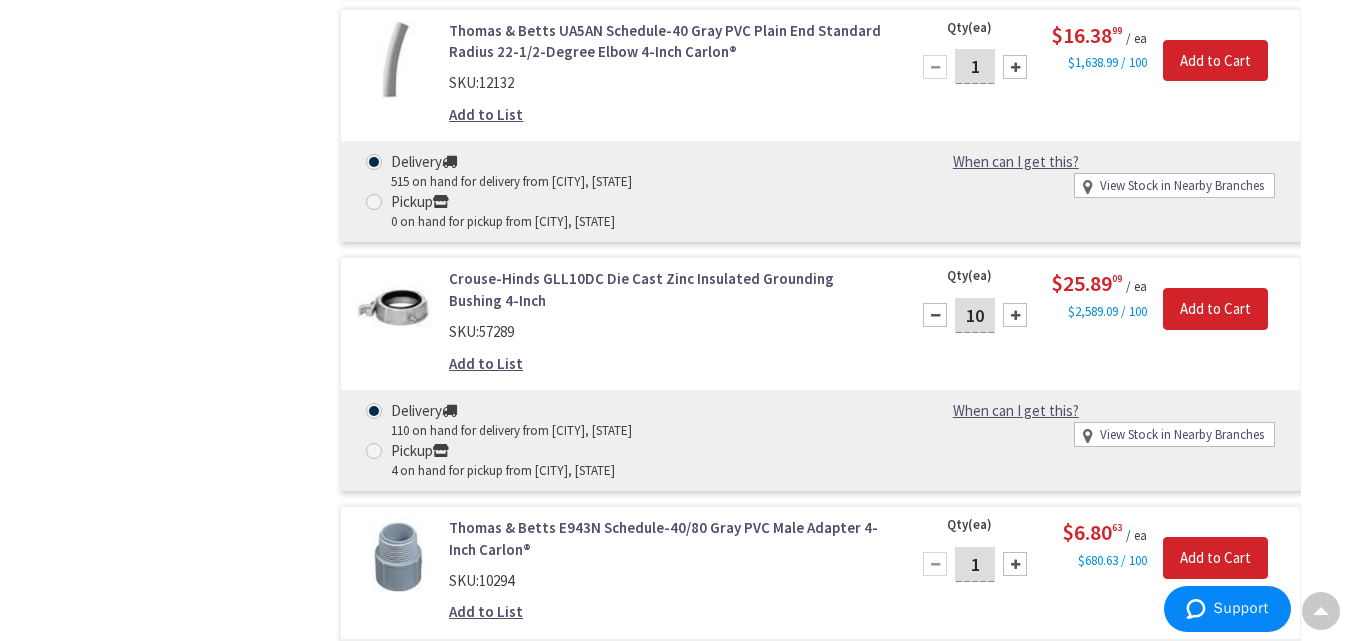 click at bounding box center (1015, 315) 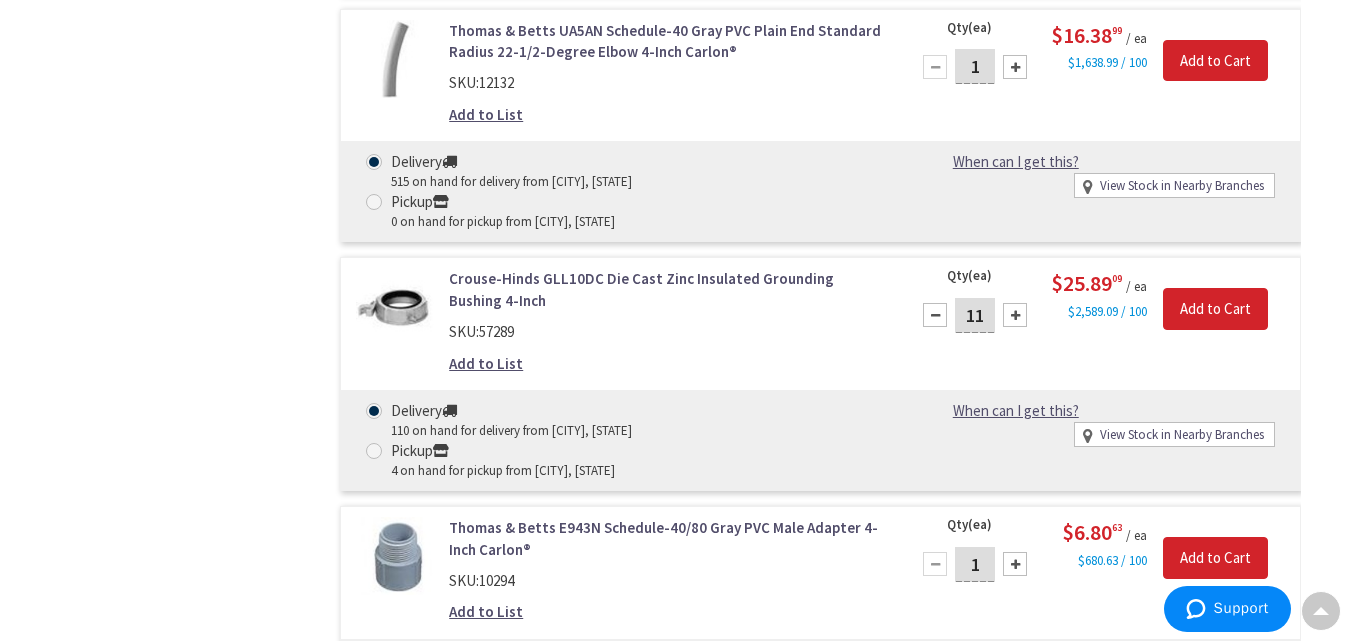 click at bounding box center [1015, 315] 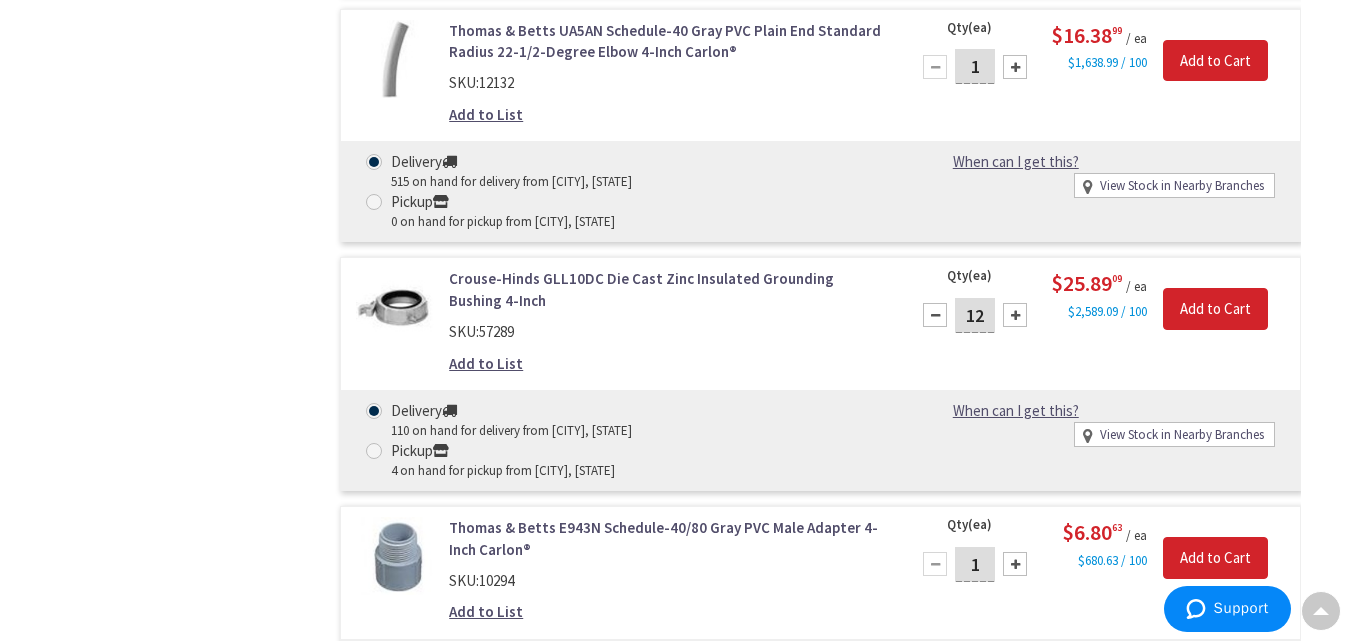 click at bounding box center (935, 315) 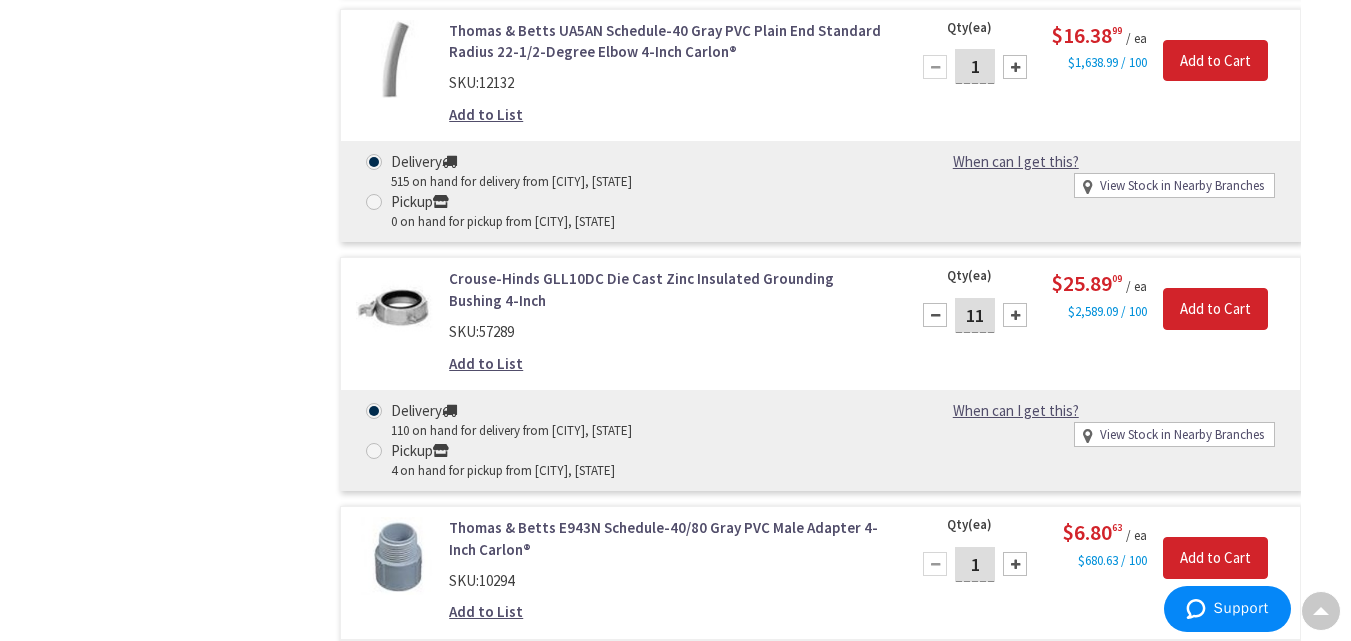click at bounding box center (935, 315) 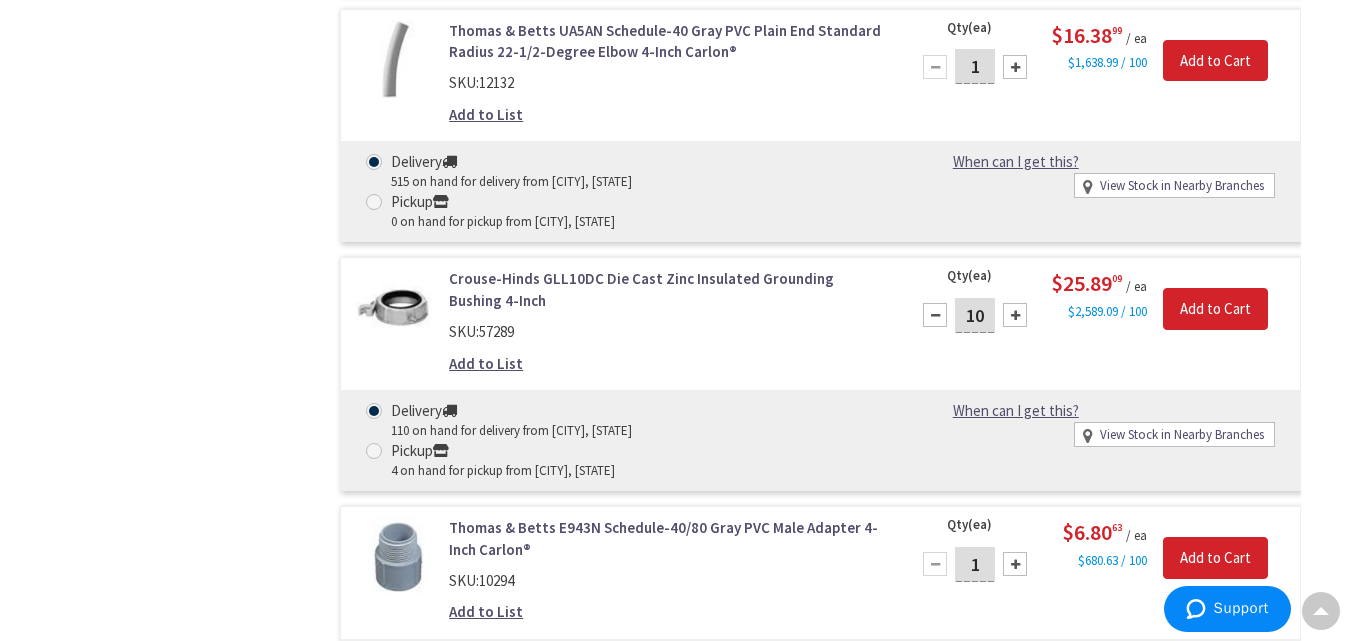 click at bounding box center [935, 315] 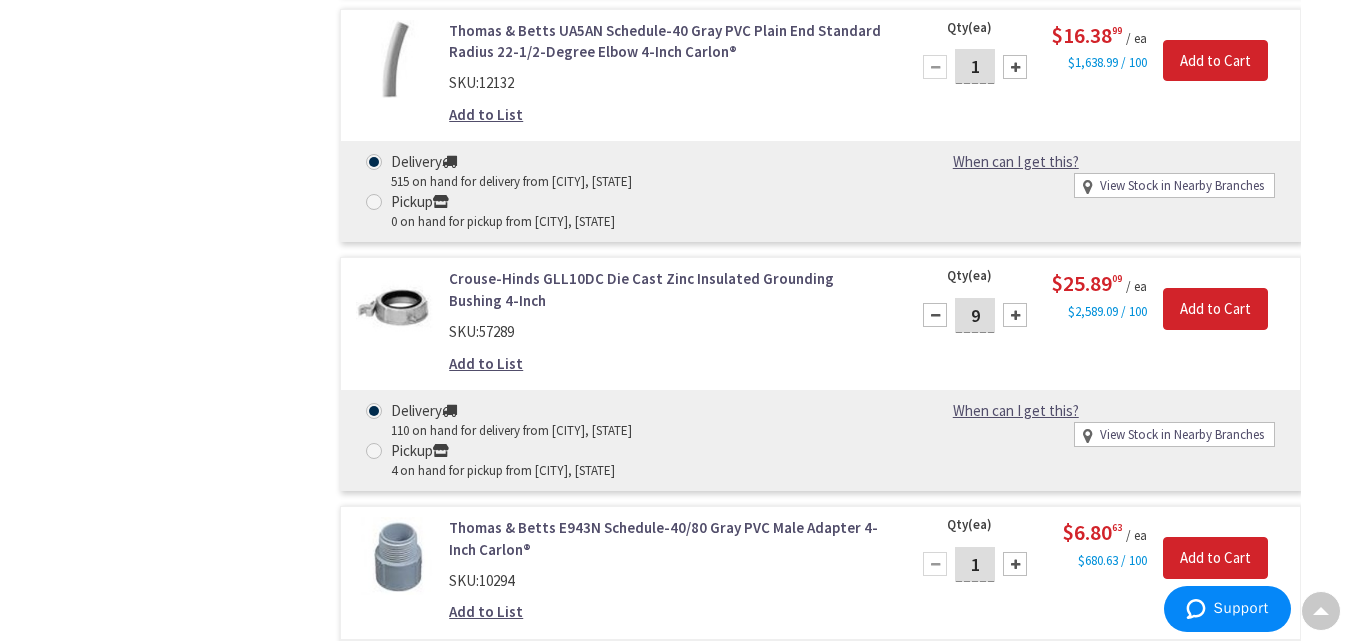 click at bounding box center (935, 315) 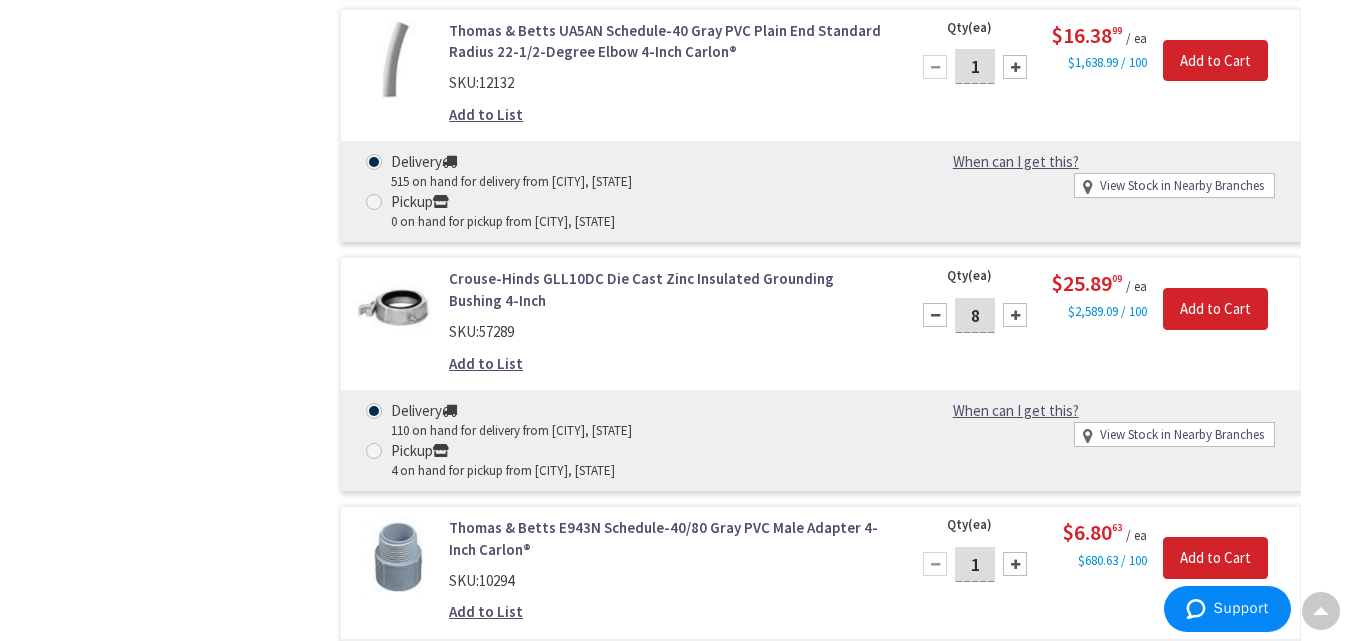 click at bounding box center (935, 315) 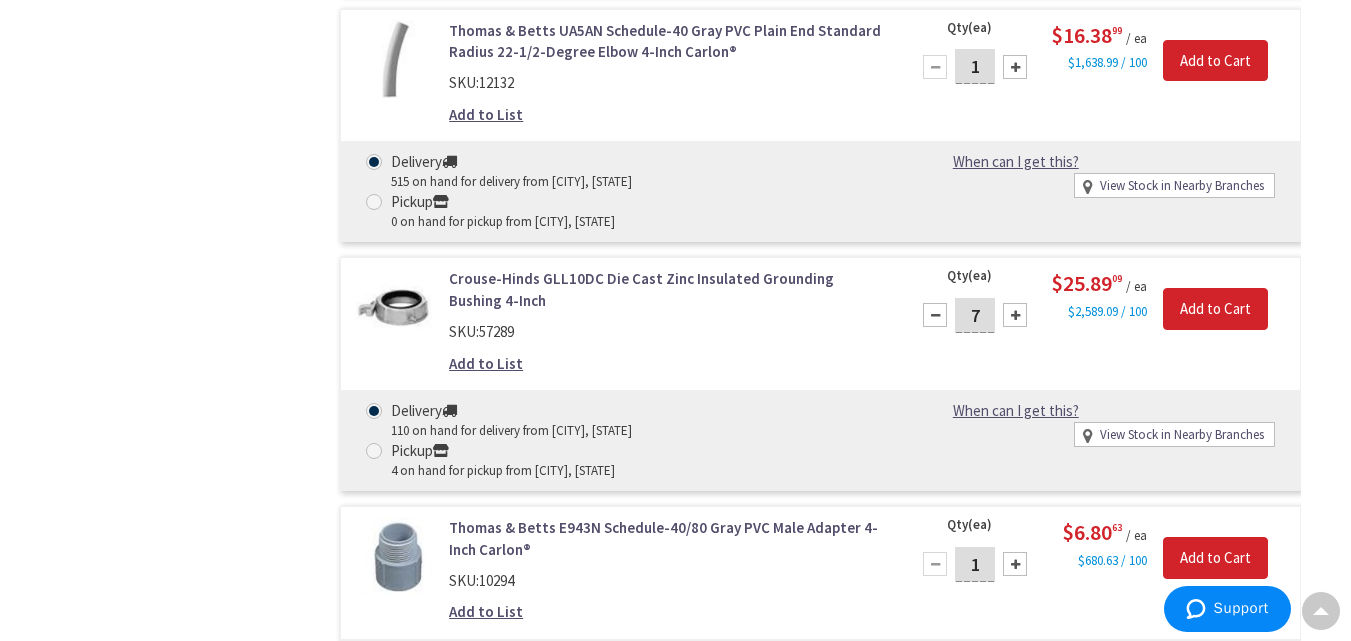 click at bounding box center (935, 315) 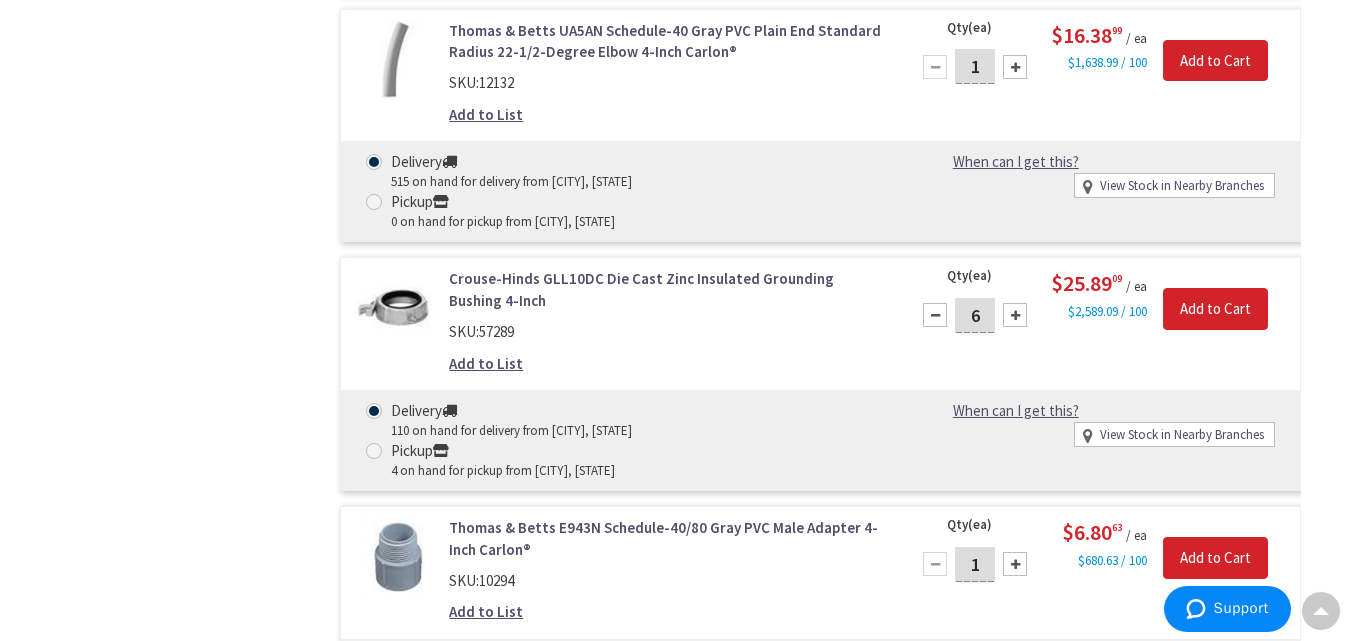 click on "Add to List" at bounding box center (486, 363) 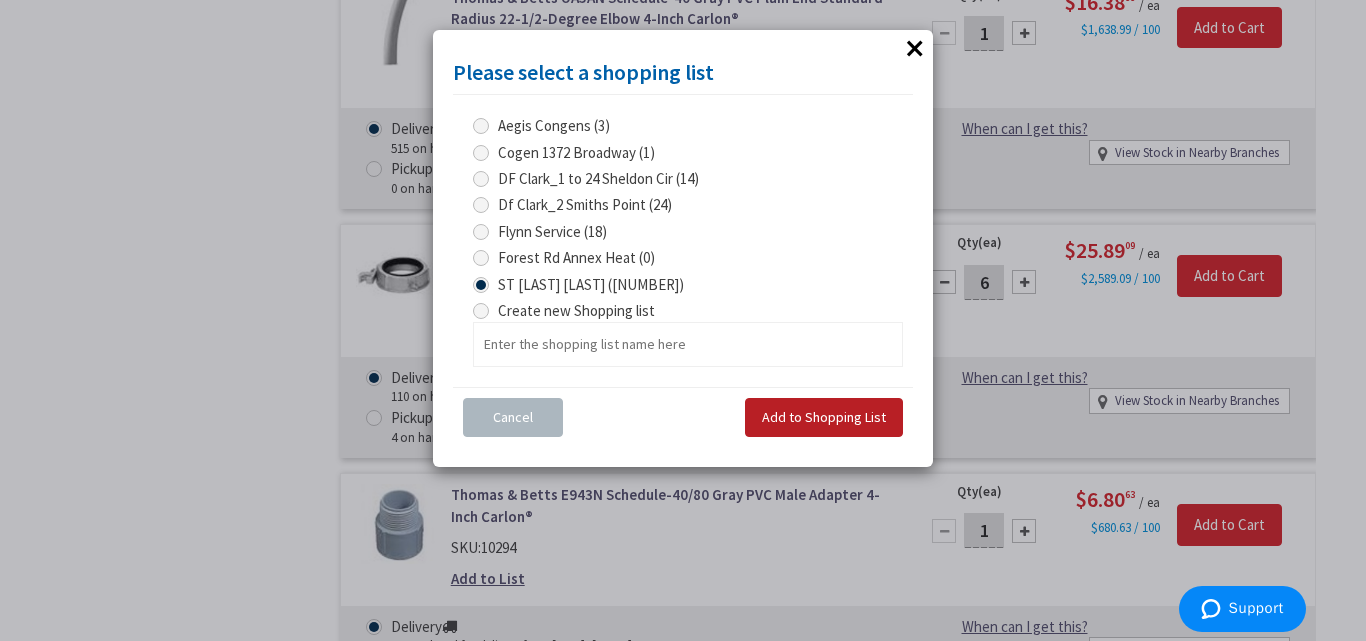 click on "Add to Shopping List" at bounding box center [824, 417] 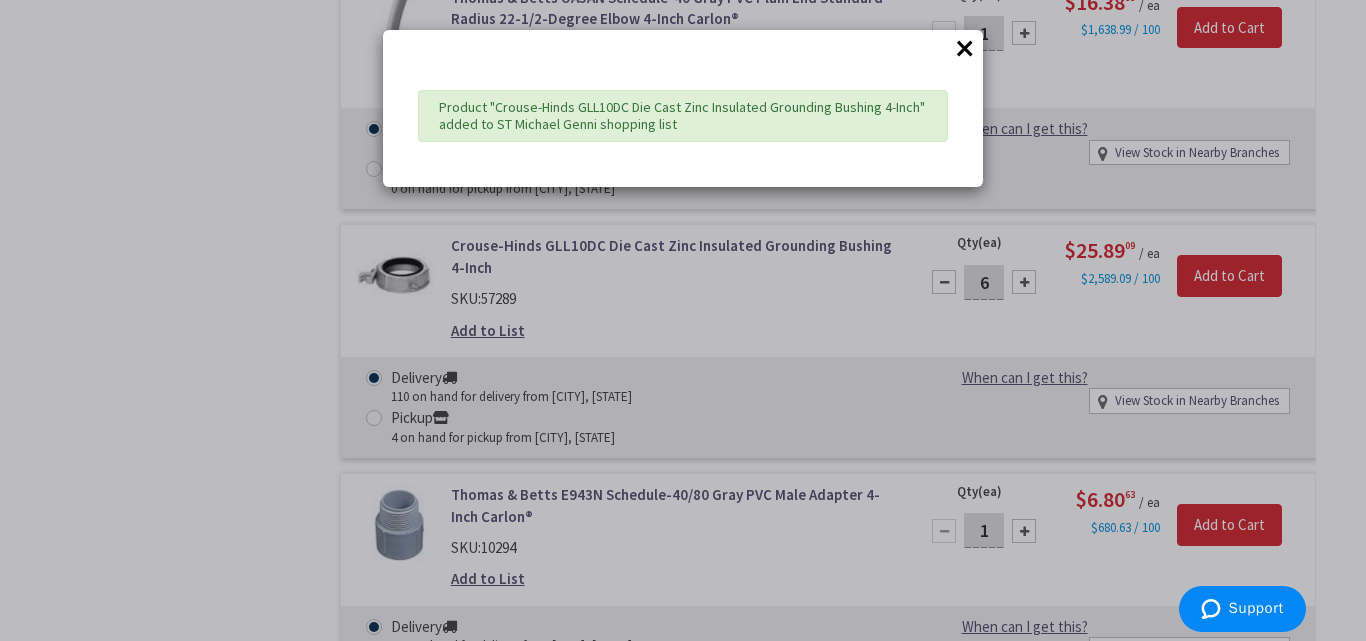 click on "×" at bounding box center (965, 48) 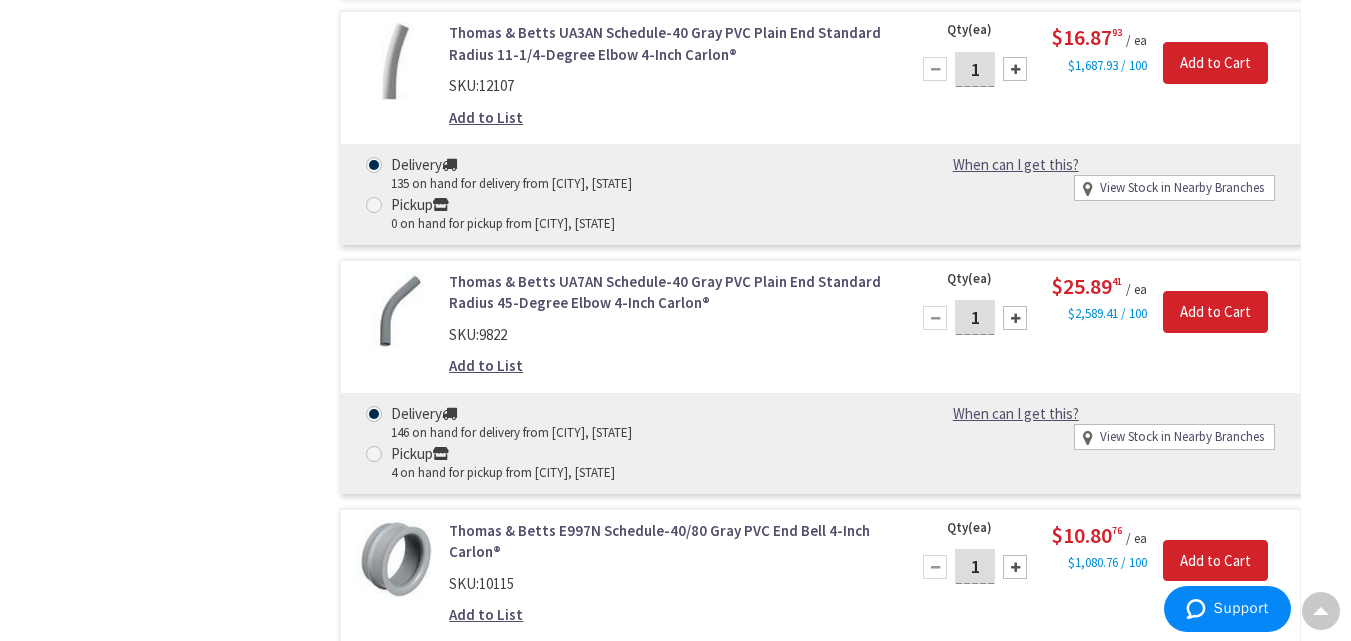 scroll, scrollTop: 1946, scrollLeft: 0, axis: vertical 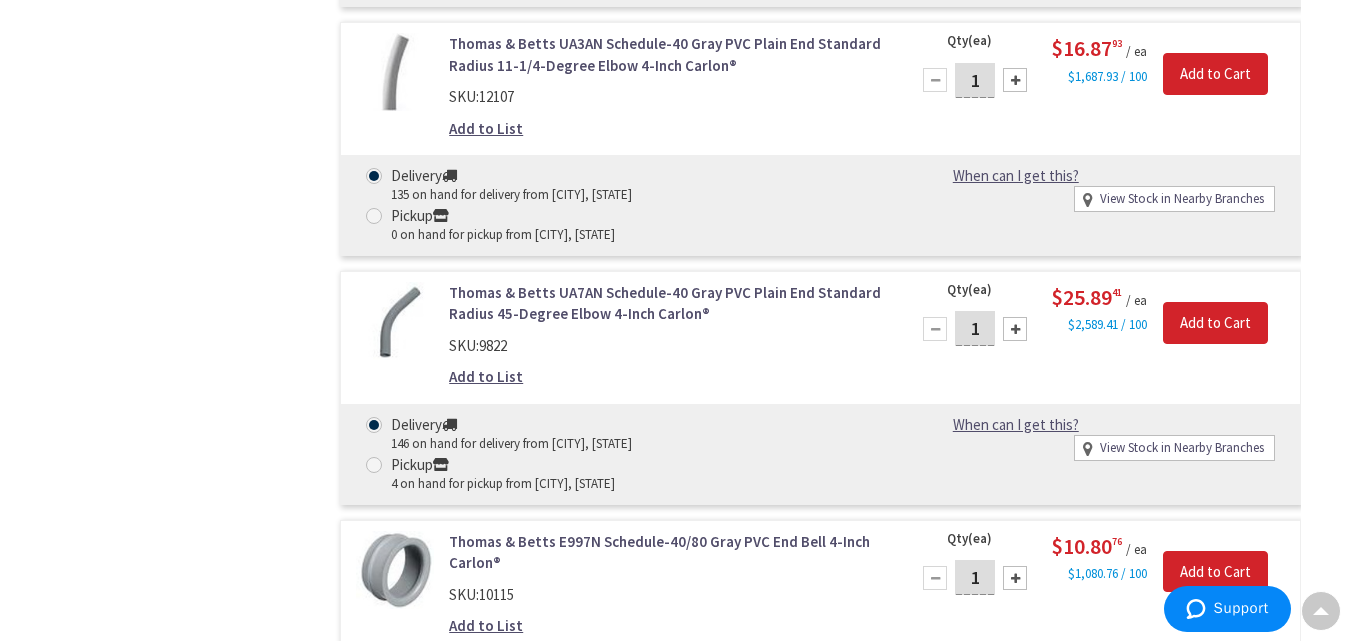 click at bounding box center [1015, 329] 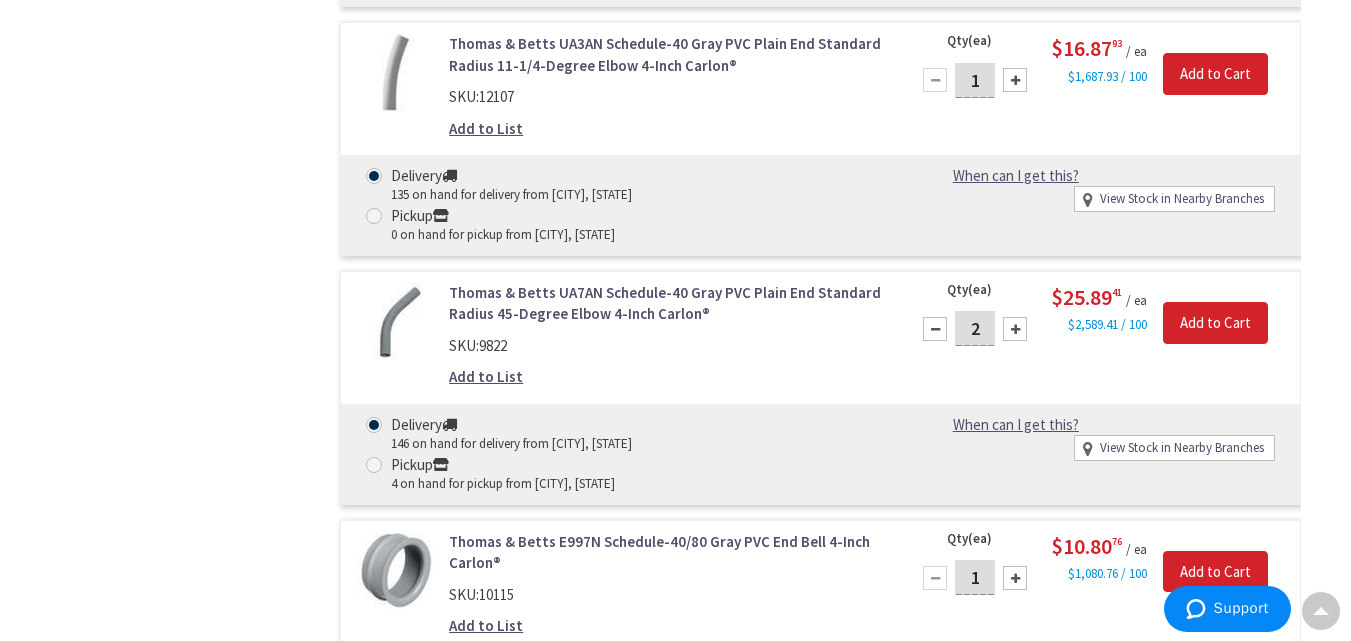 click at bounding box center (1015, 329) 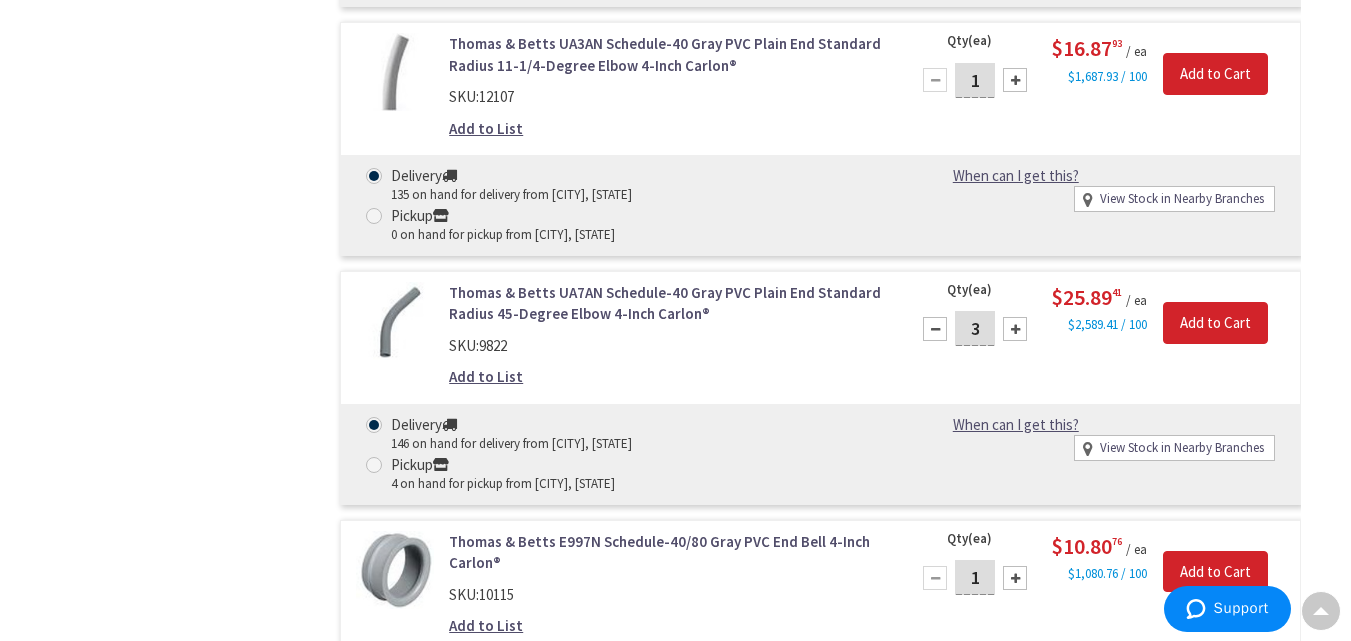 click at bounding box center [1015, 329] 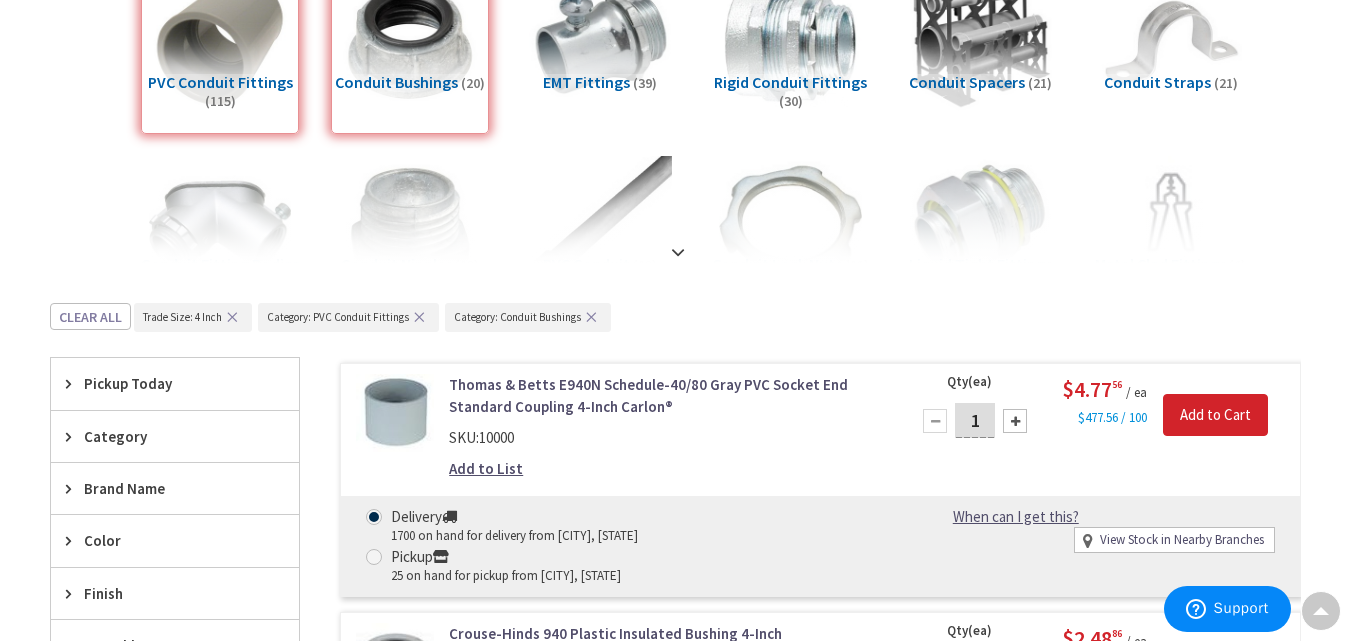 scroll, scrollTop: 0, scrollLeft: 0, axis: both 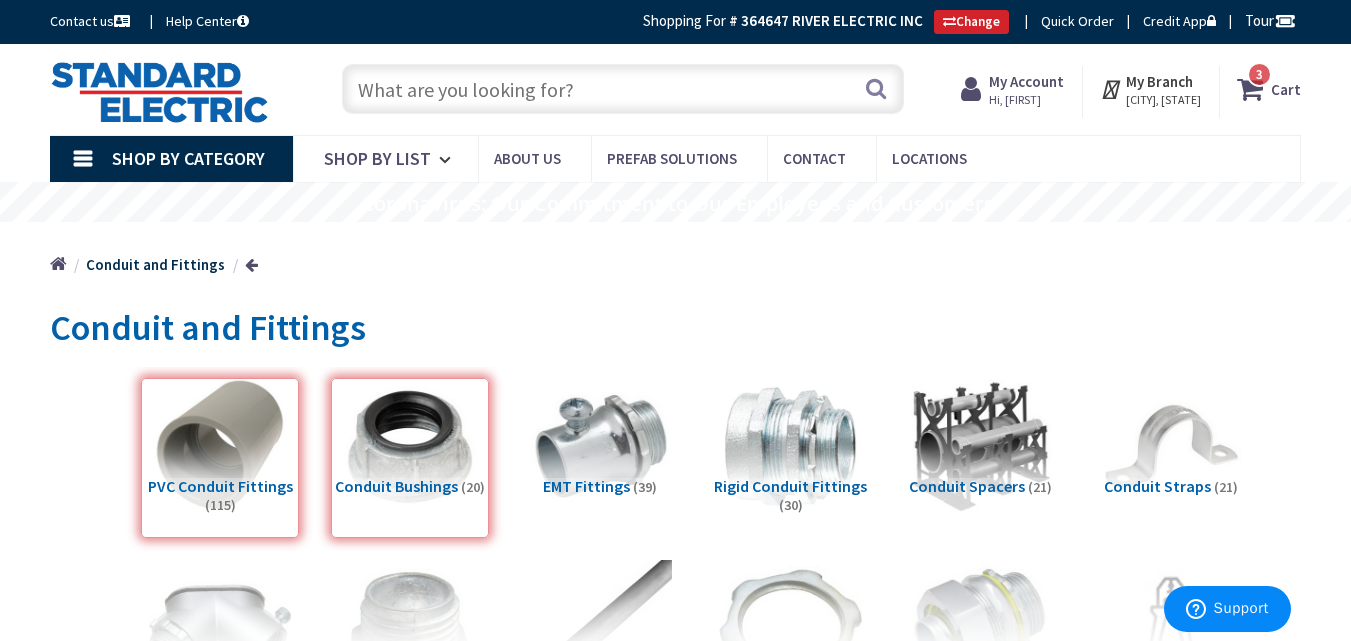 click on "My Account" at bounding box center (1026, 81) 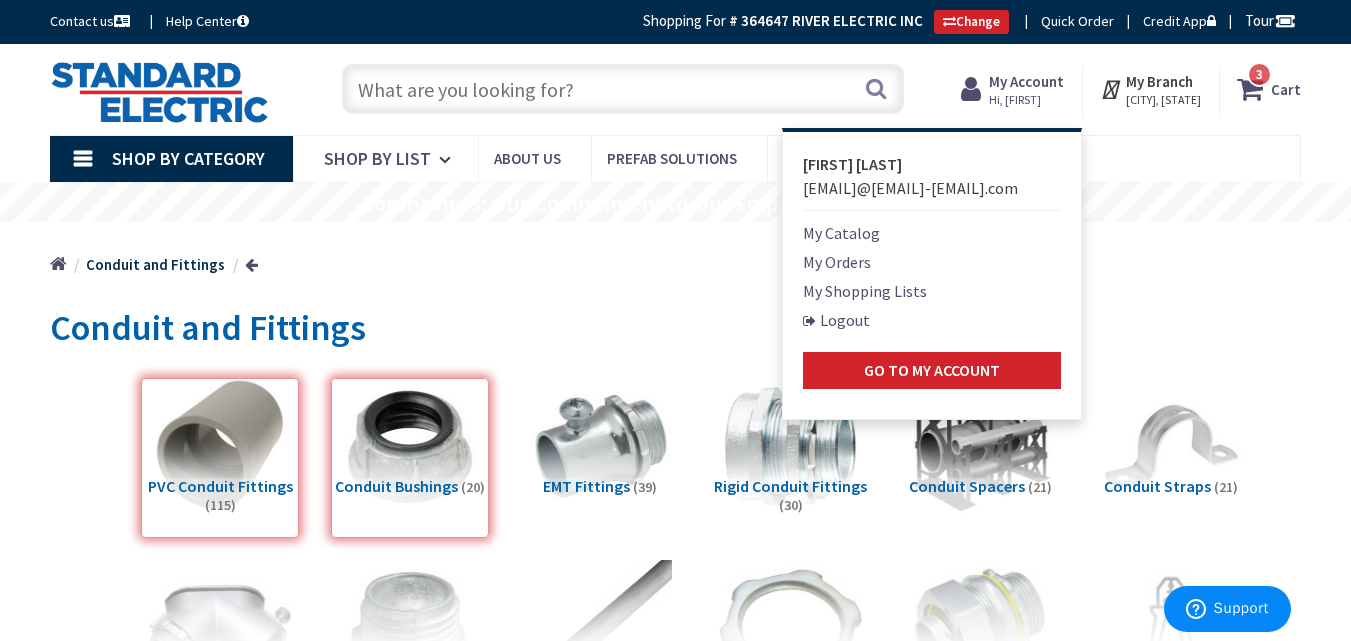 click on "My Shopping Lists" at bounding box center [865, 291] 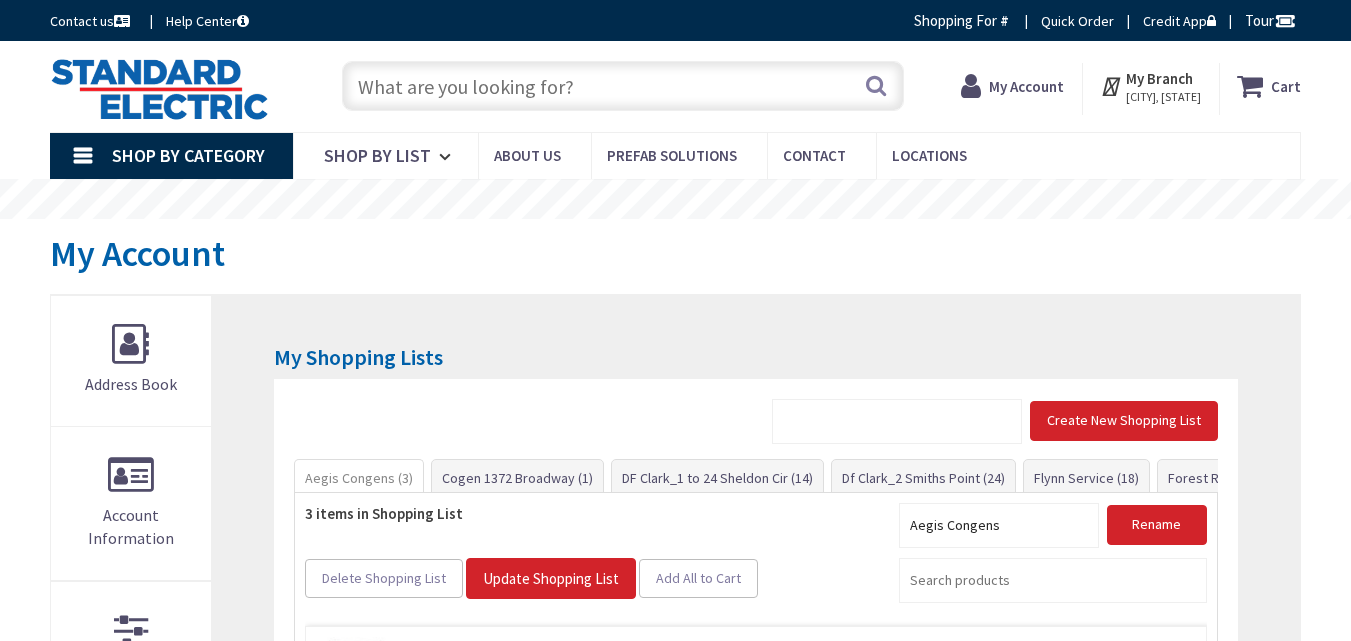scroll, scrollTop: 0, scrollLeft: 0, axis: both 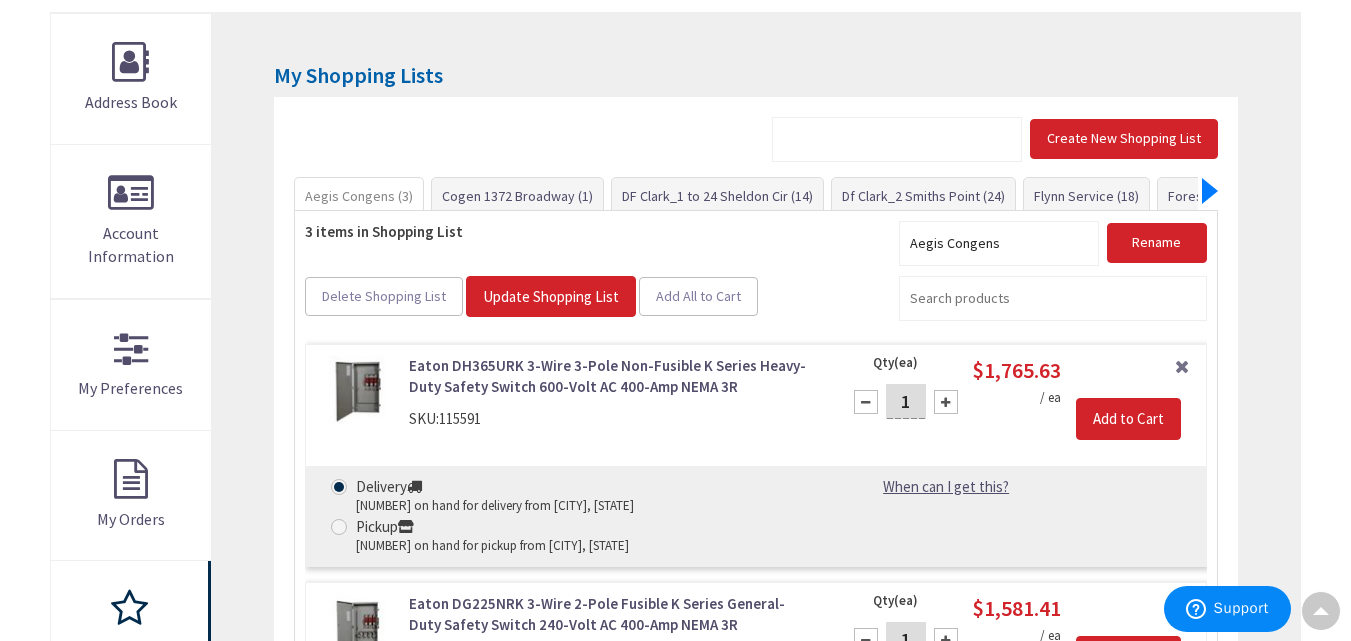 click at bounding box center (1210, 191) 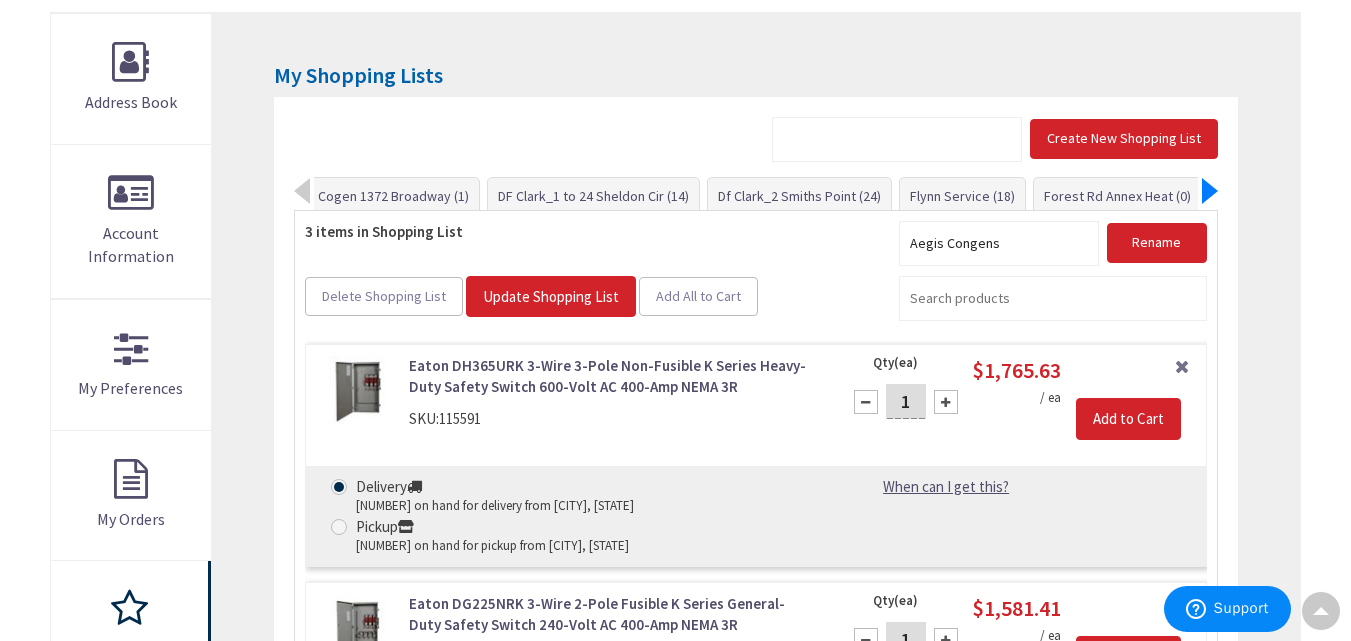 click at bounding box center [1210, 191] 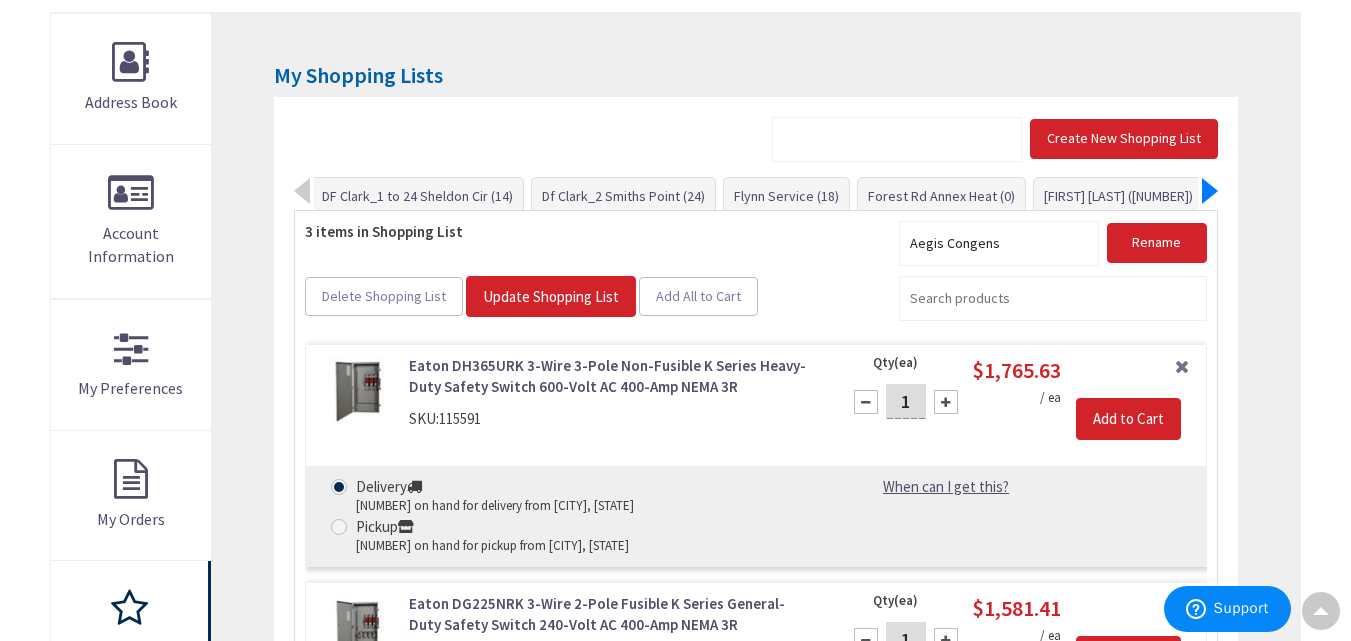 click at bounding box center (1210, 191) 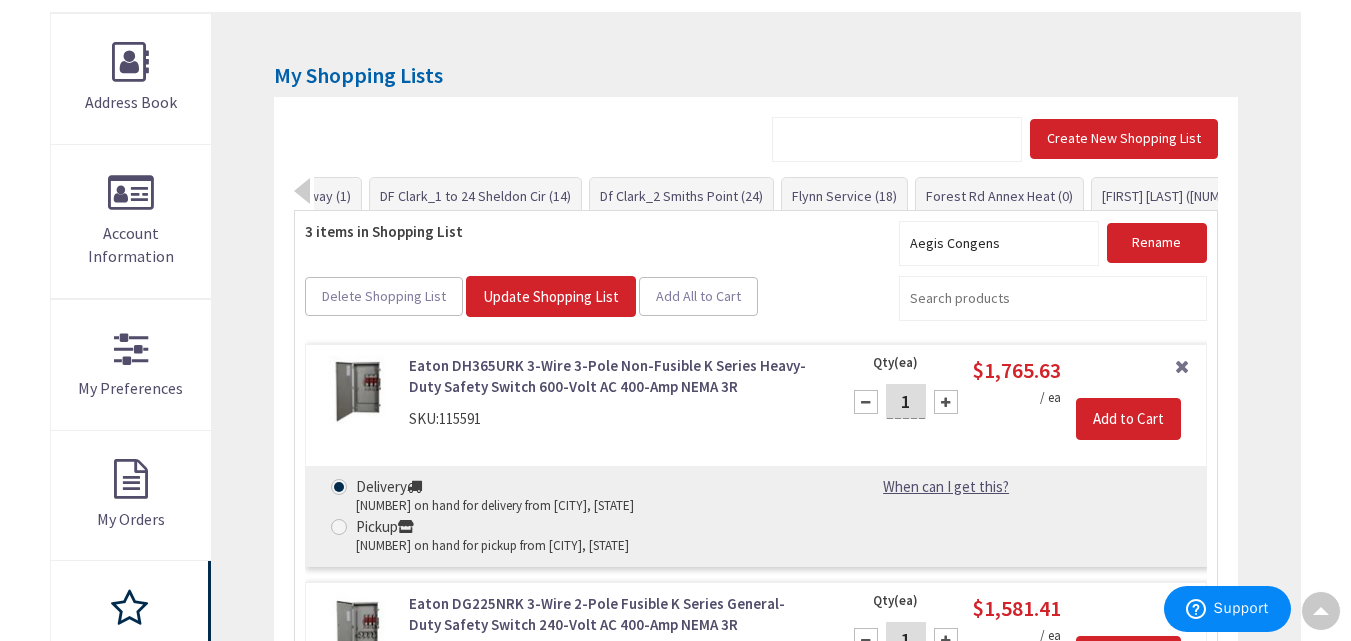 scroll, scrollTop: 285, scrollLeft: 0, axis: vertical 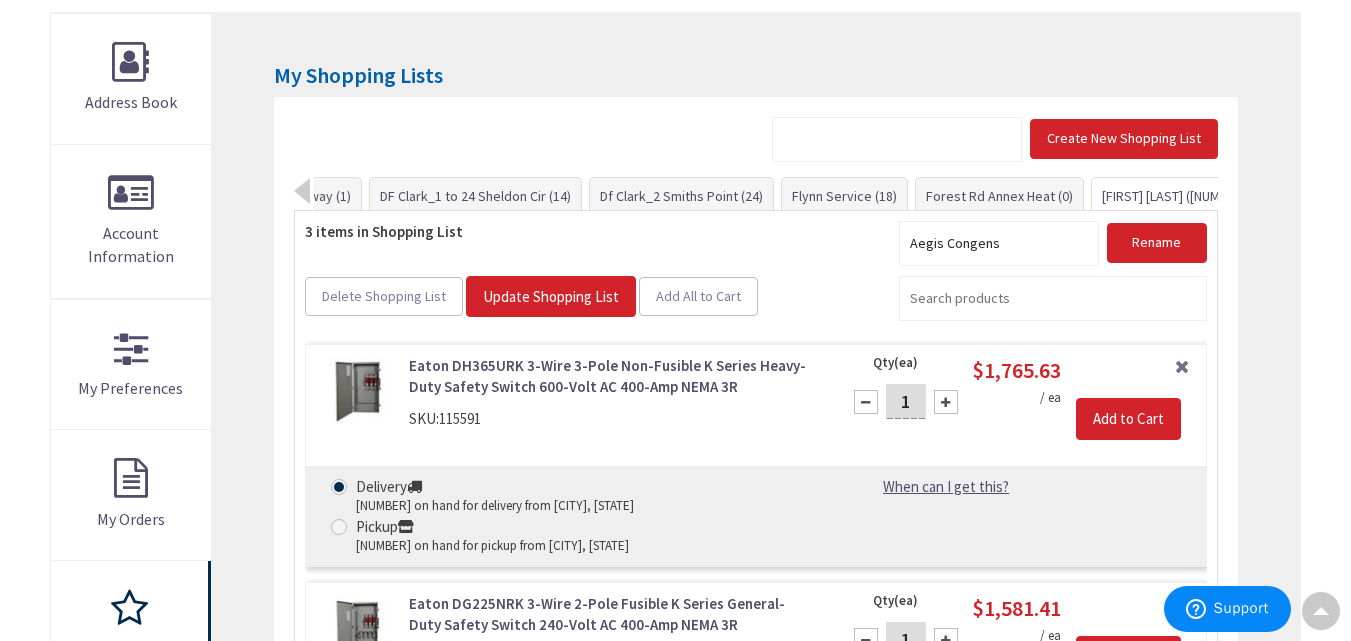 click on "ST [NAME] [NAME] ([NUMBER])" at bounding box center (1176, 196) 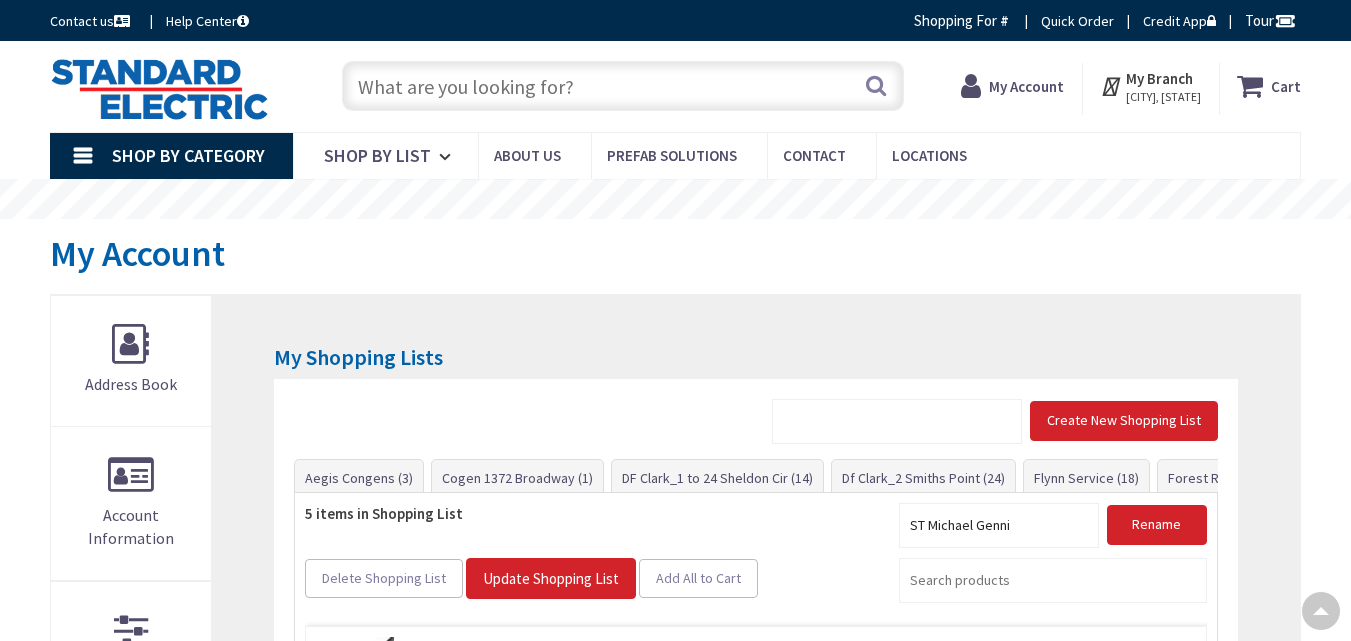 scroll, scrollTop: 418, scrollLeft: 0, axis: vertical 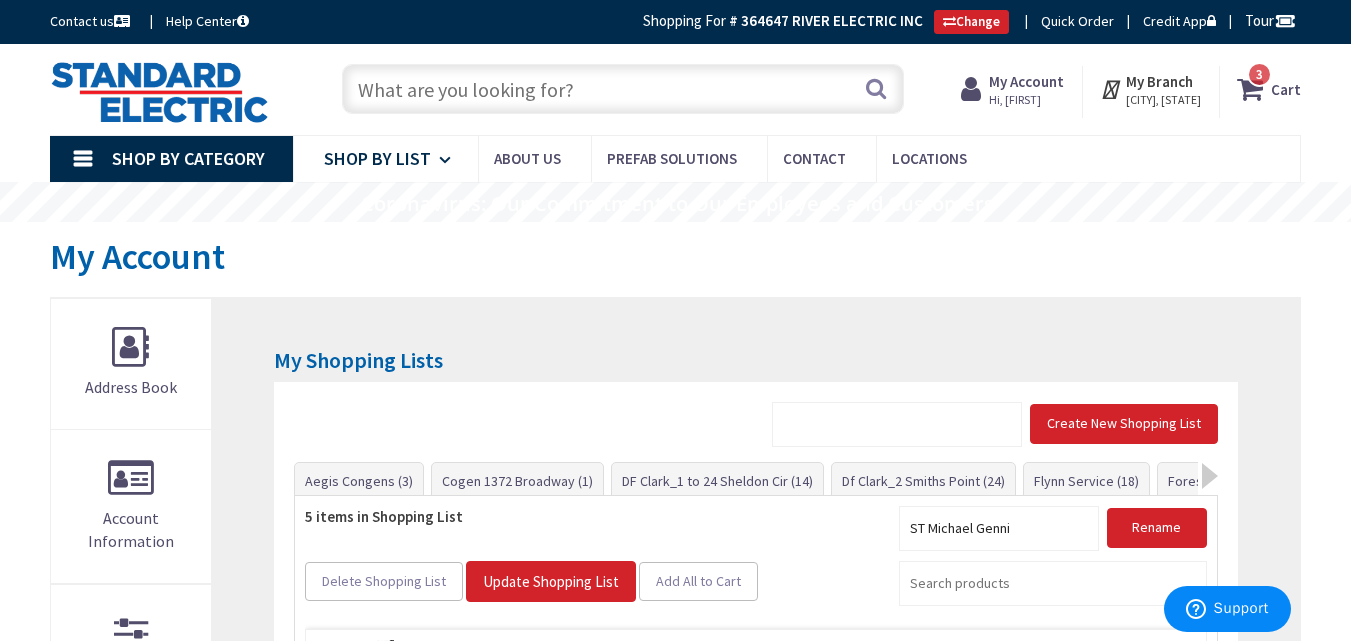 click on "Shop By List" at bounding box center [377, 158] 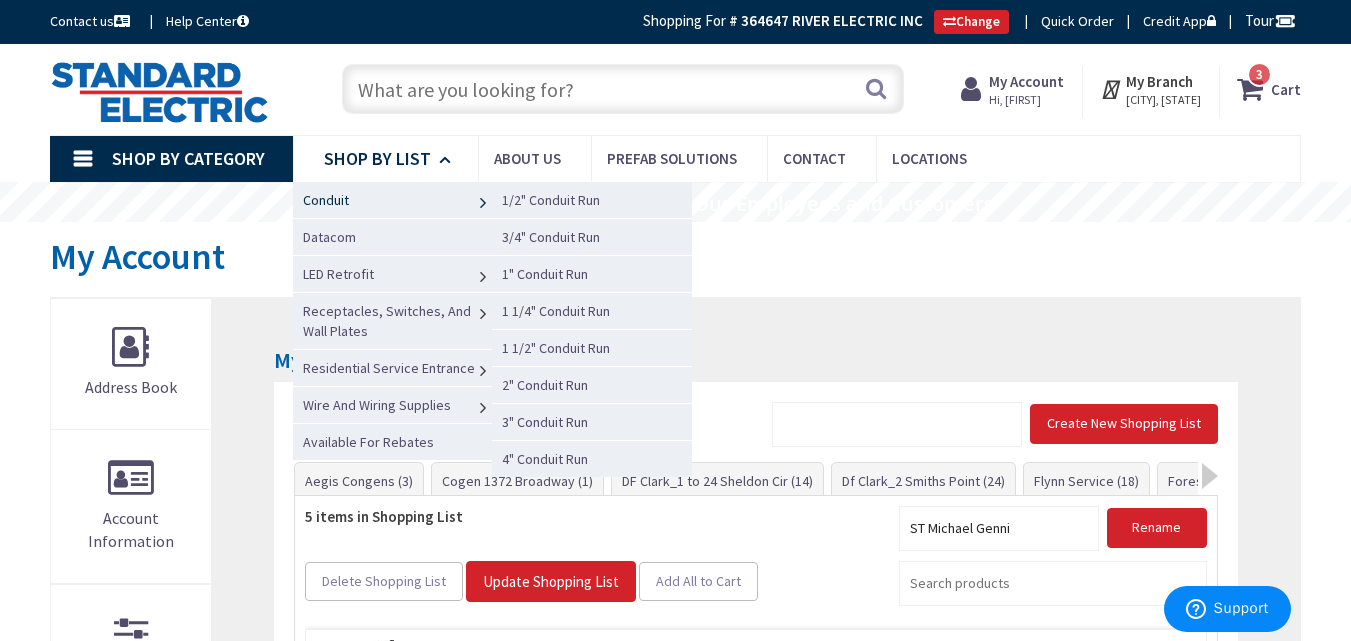 click on "Conduit" at bounding box center [393, 199] 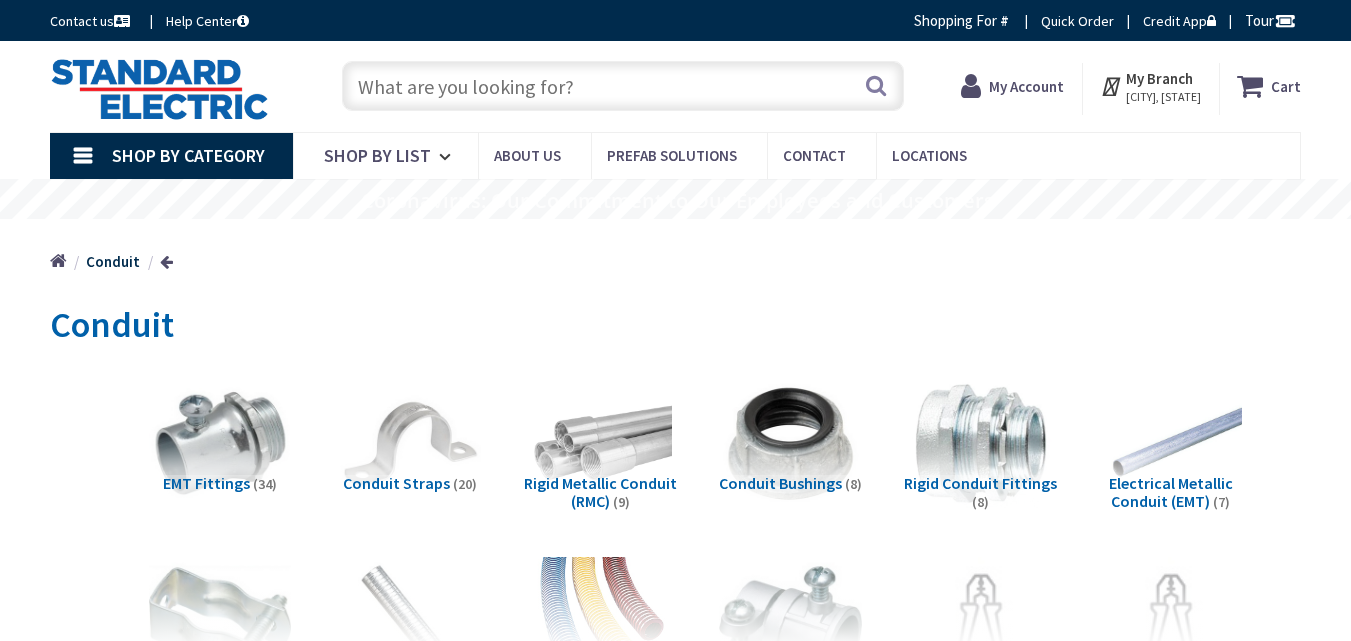 scroll, scrollTop: 0, scrollLeft: 0, axis: both 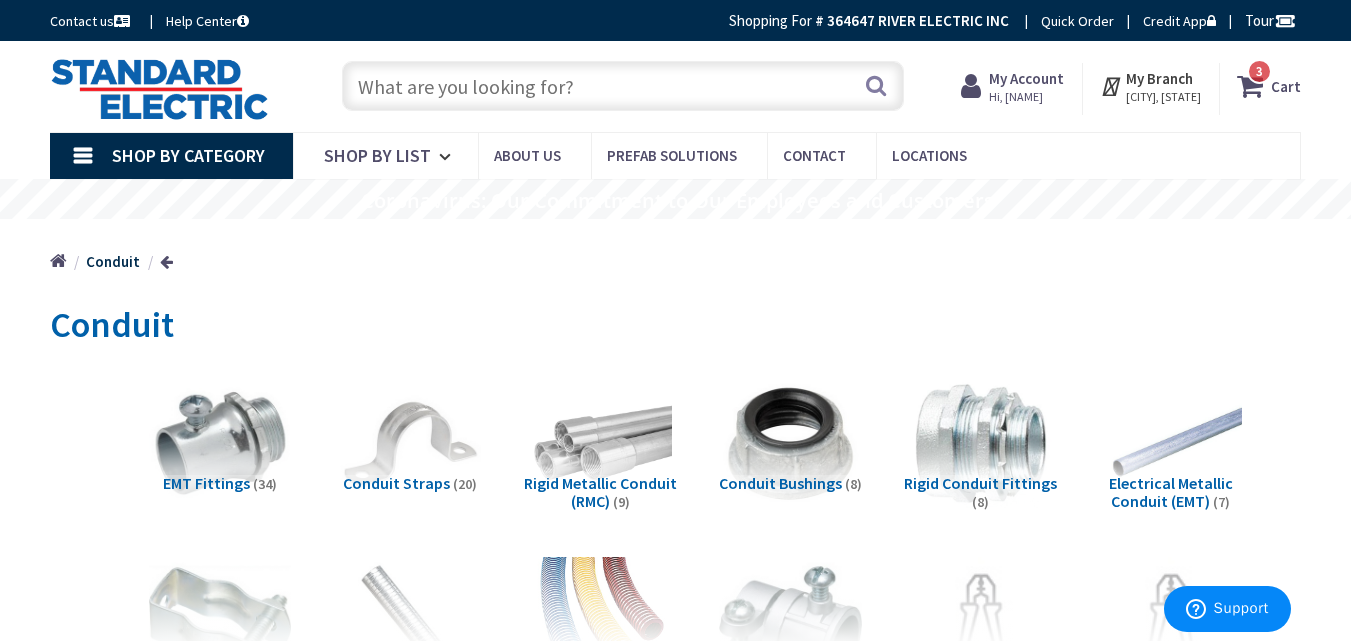 click at bounding box center [623, 86] 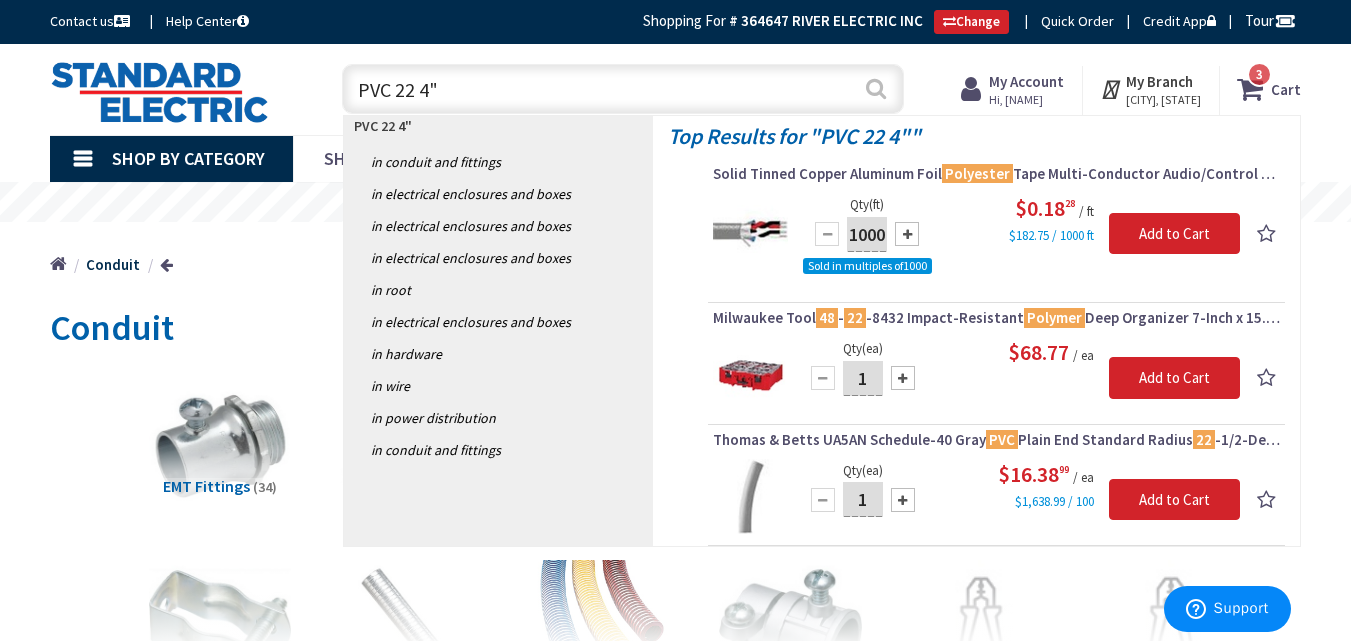 type on "PVC 22 4"" 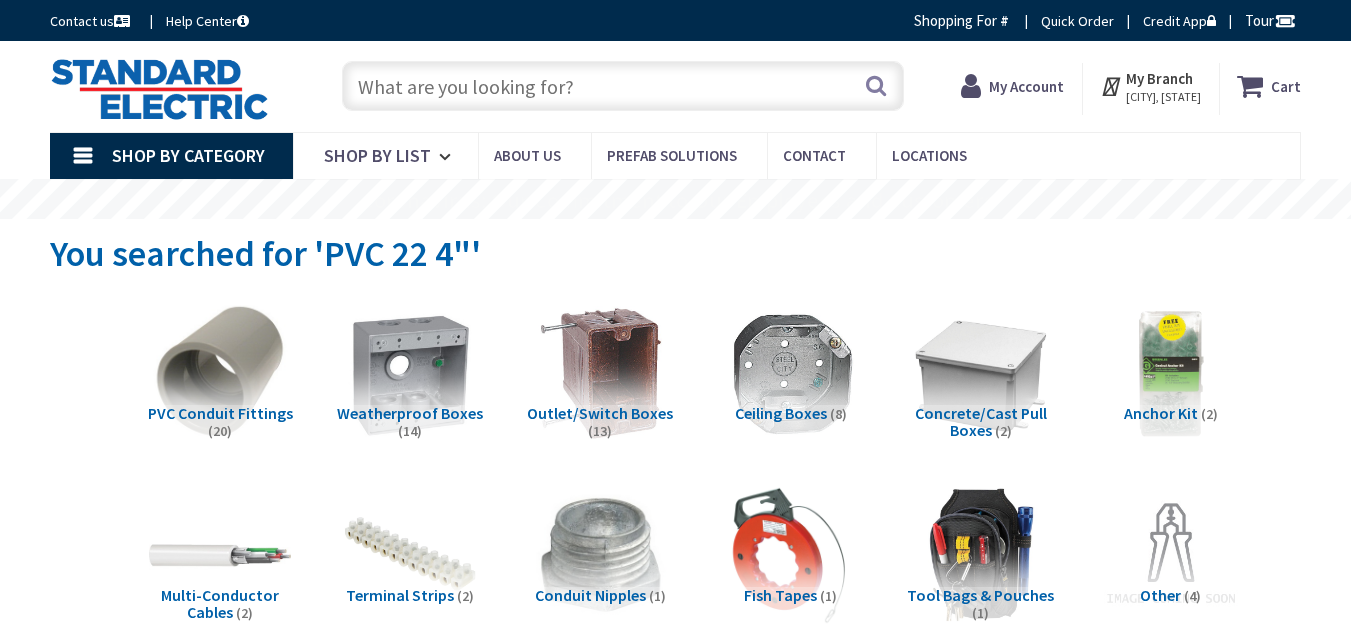 scroll, scrollTop: 0, scrollLeft: 0, axis: both 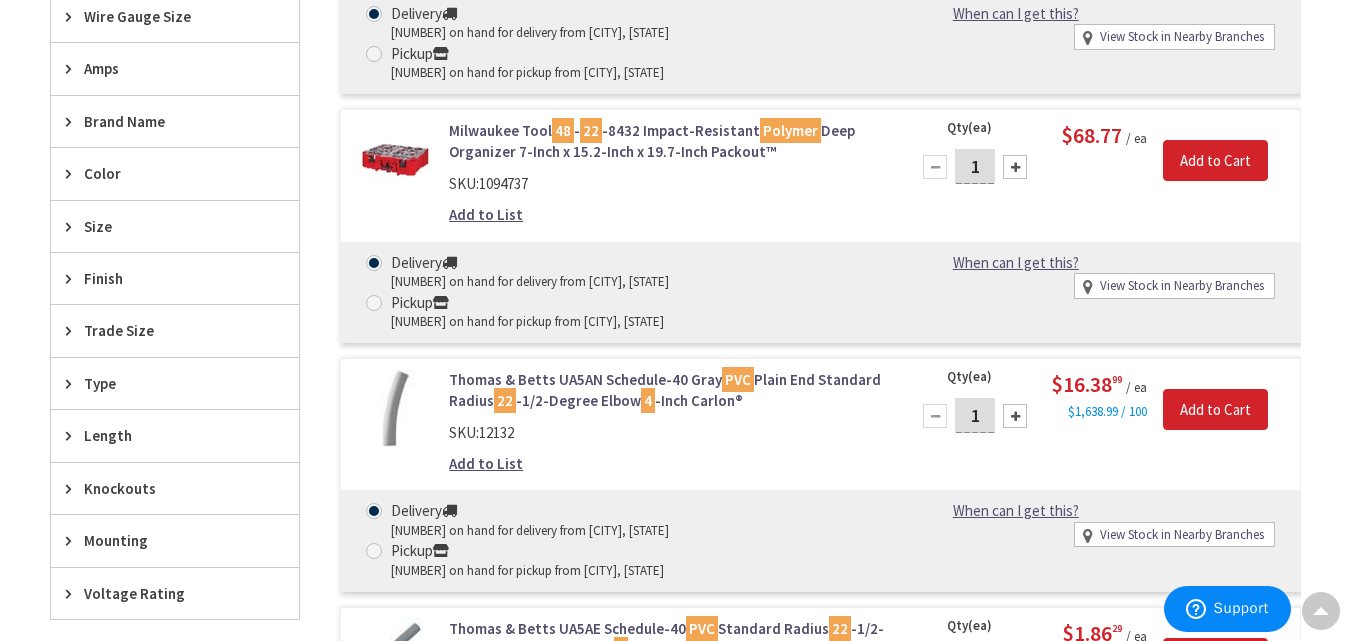 click at bounding box center [1015, 416] 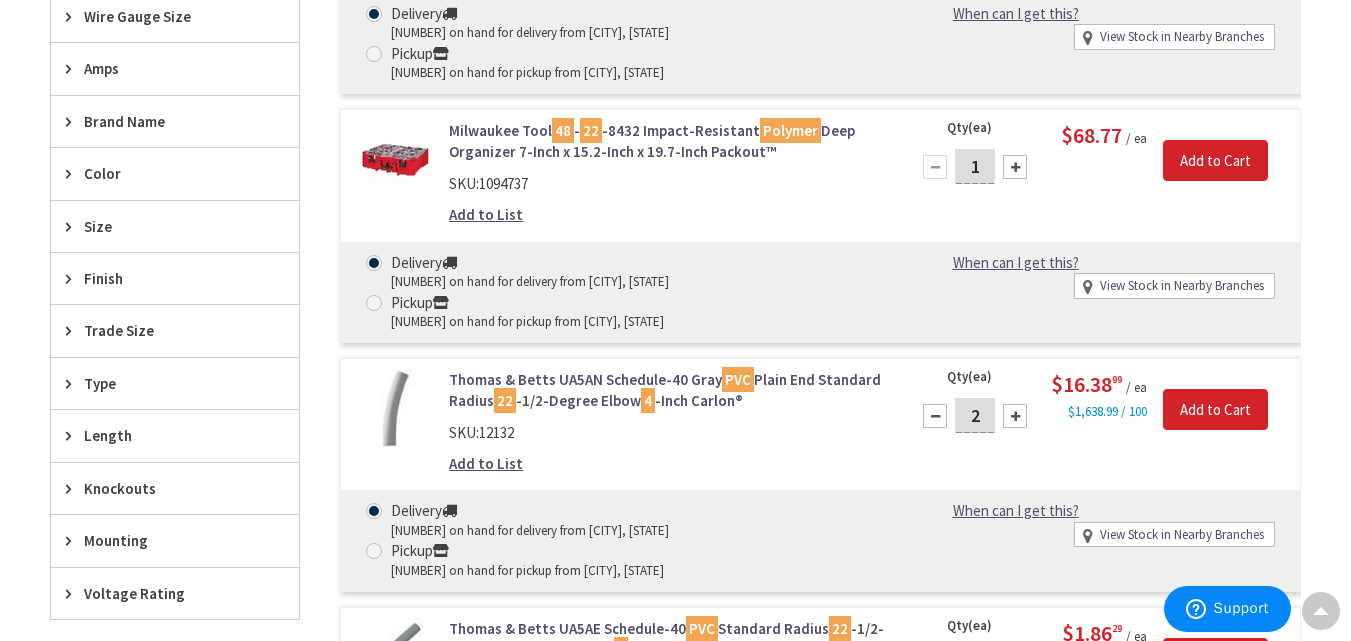 click at bounding box center (1015, 416) 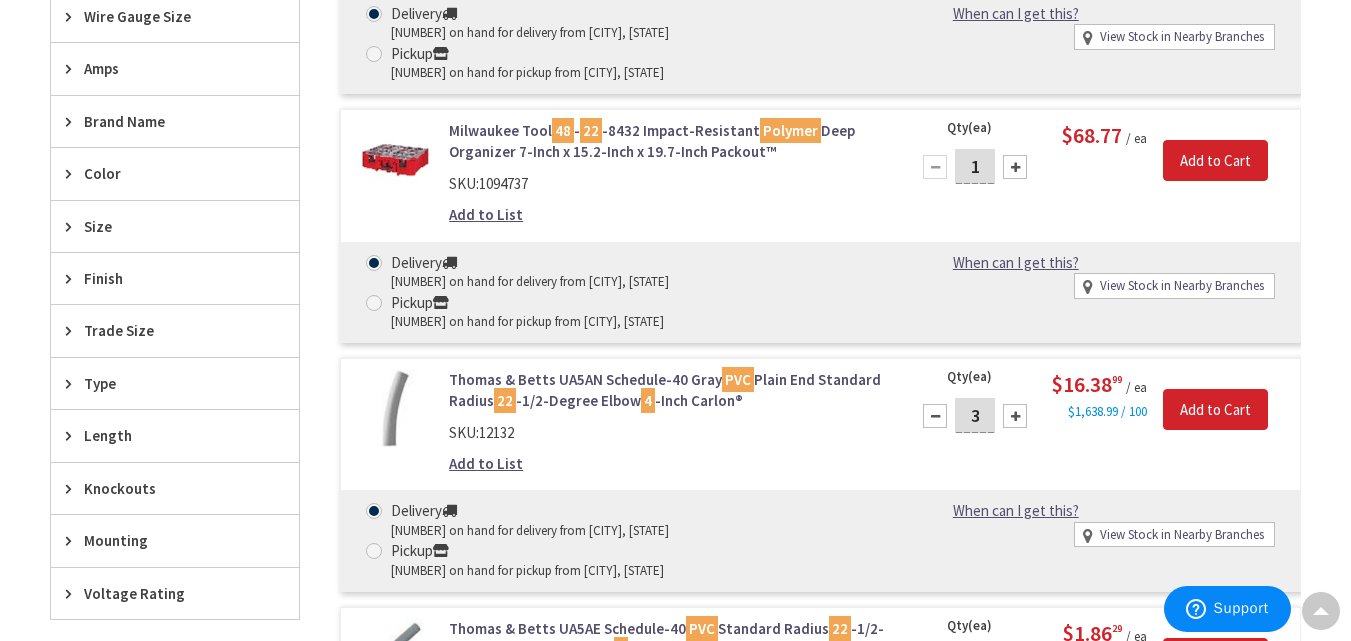 click at bounding box center (1015, 416) 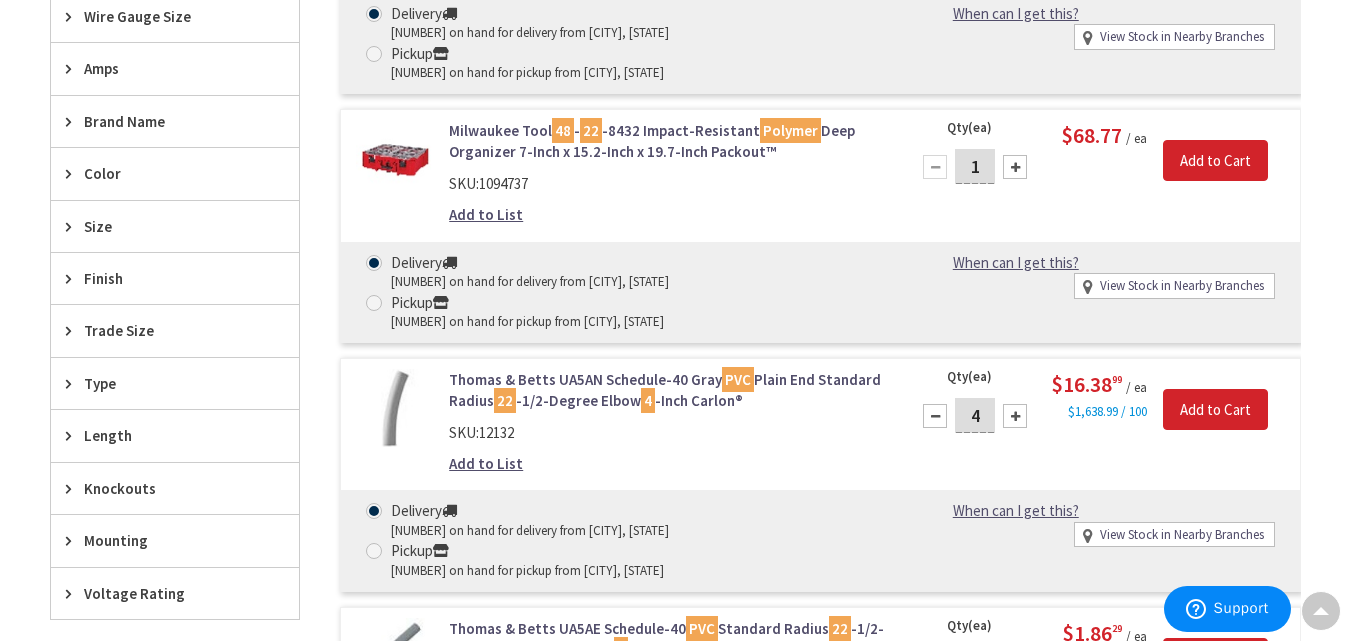 click at bounding box center (1015, 416) 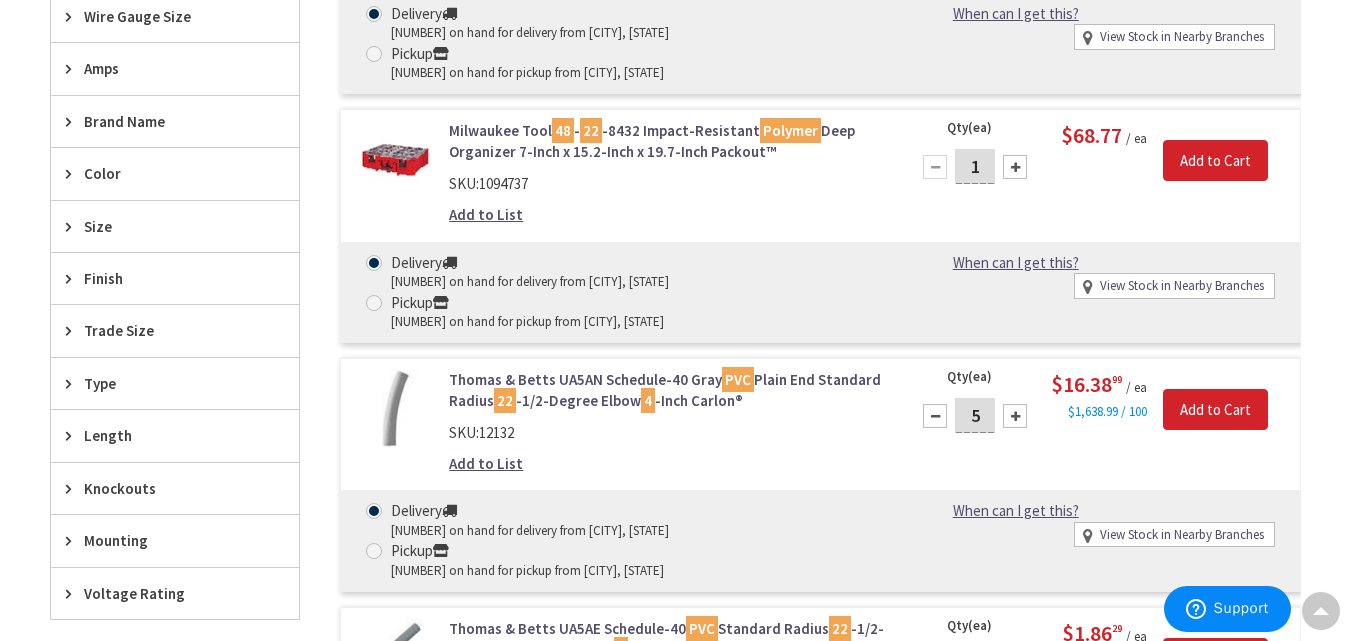 click at bounding box center (1015, 416) 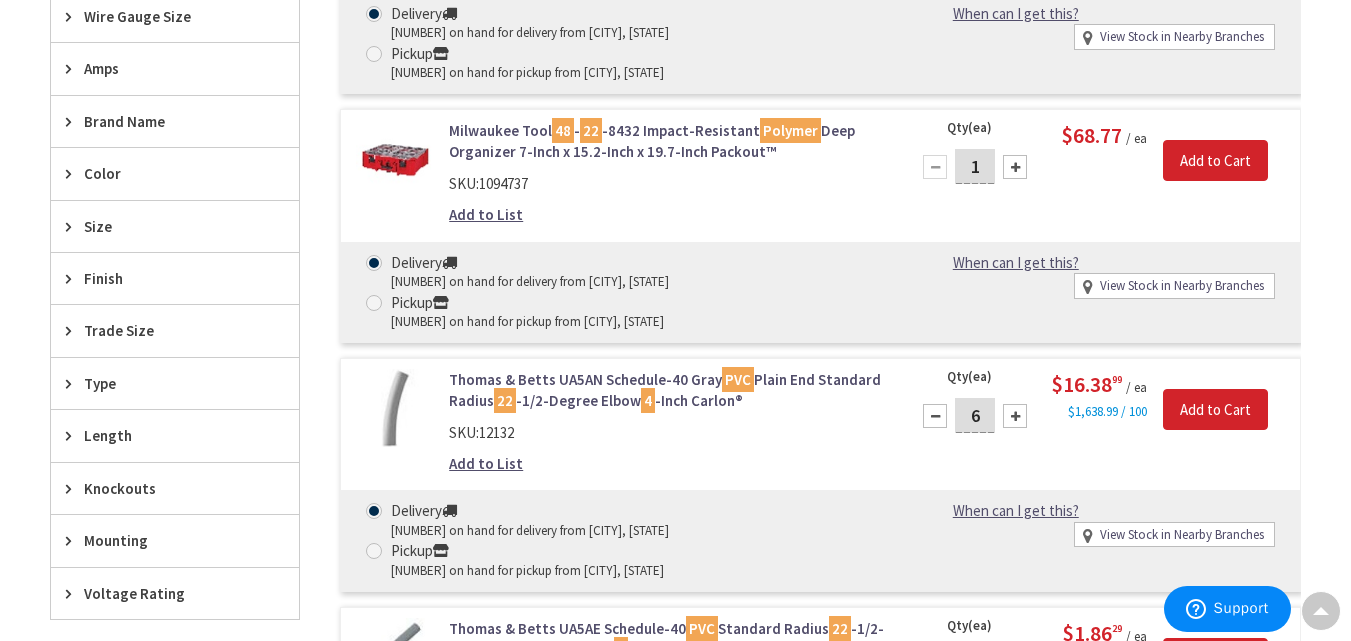 click at bounding box center (1015, 416) 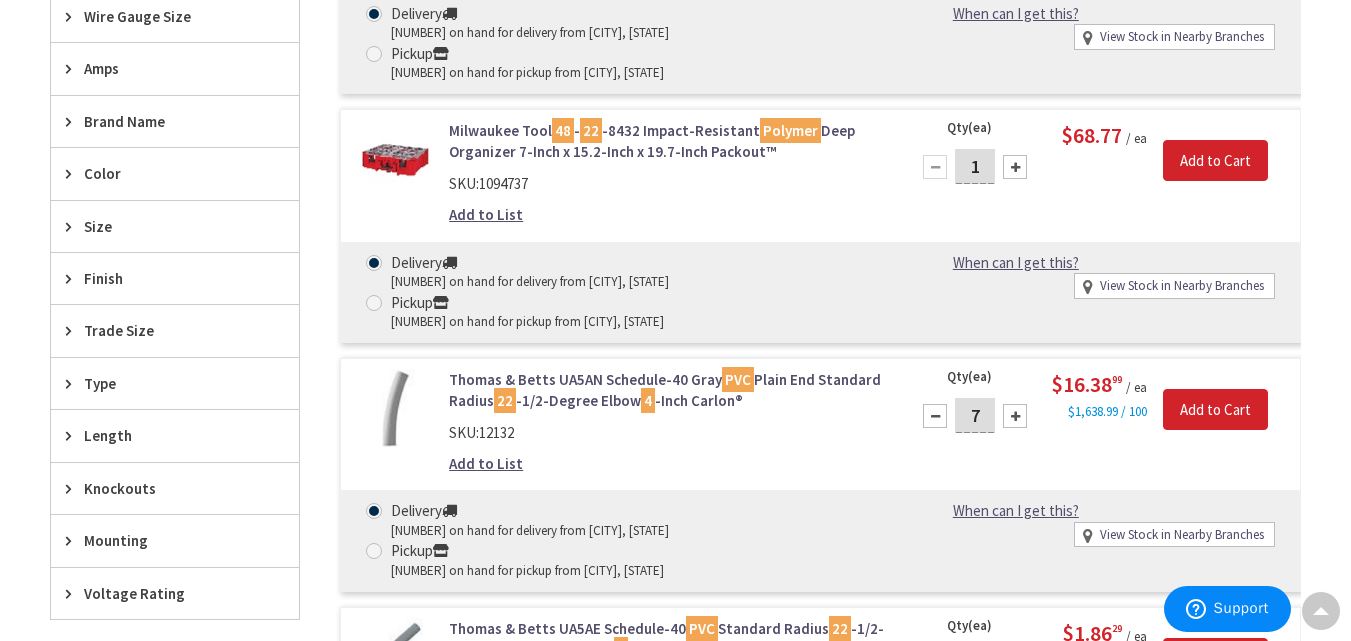 click at bounding box center [1015, 416] 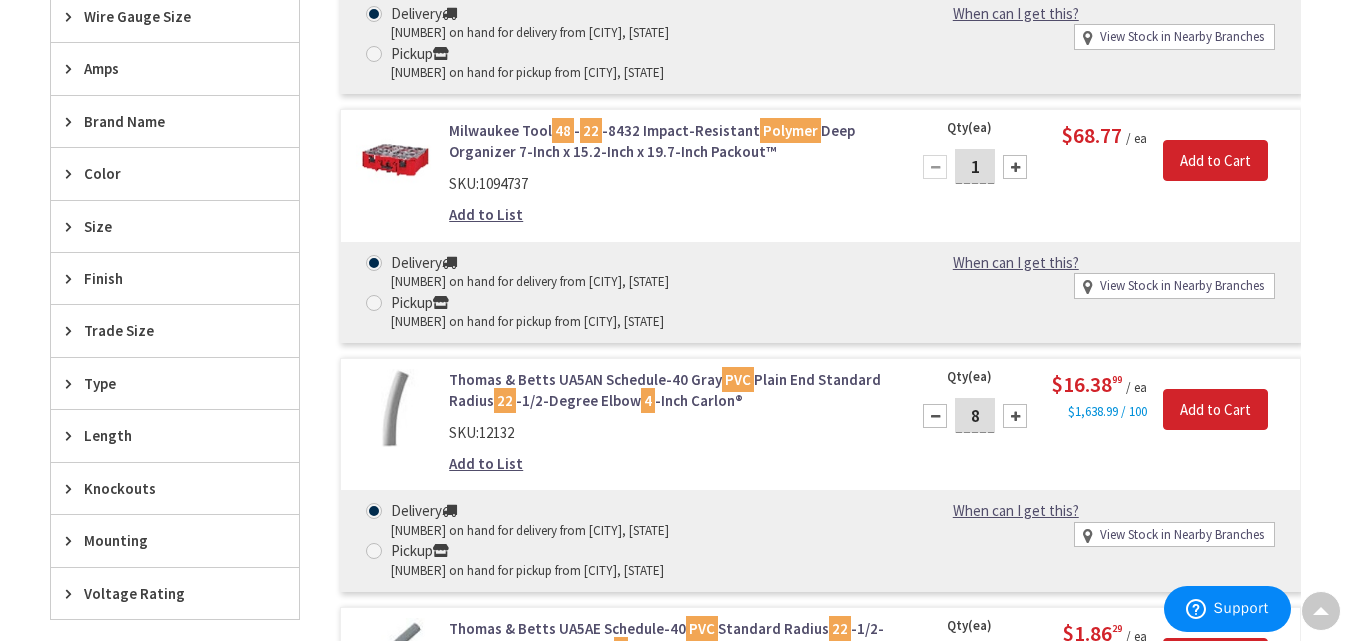 click at bounding box center (935, 416) 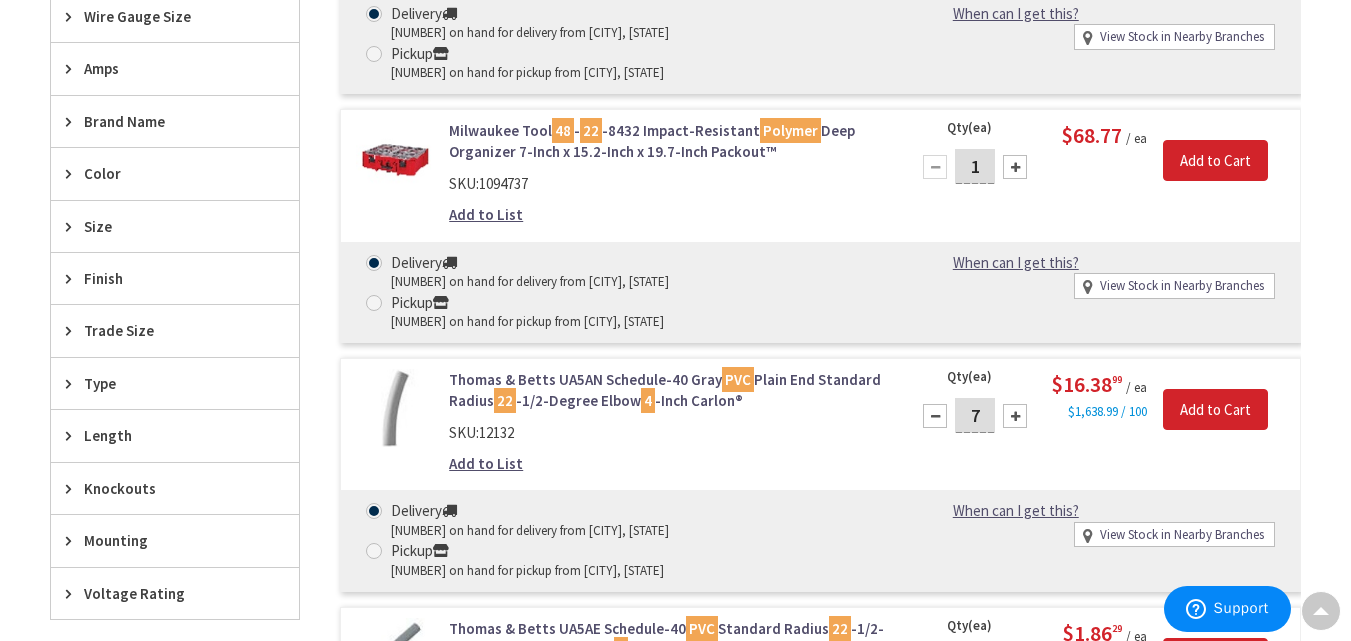 click at bounding box center [935, 416] 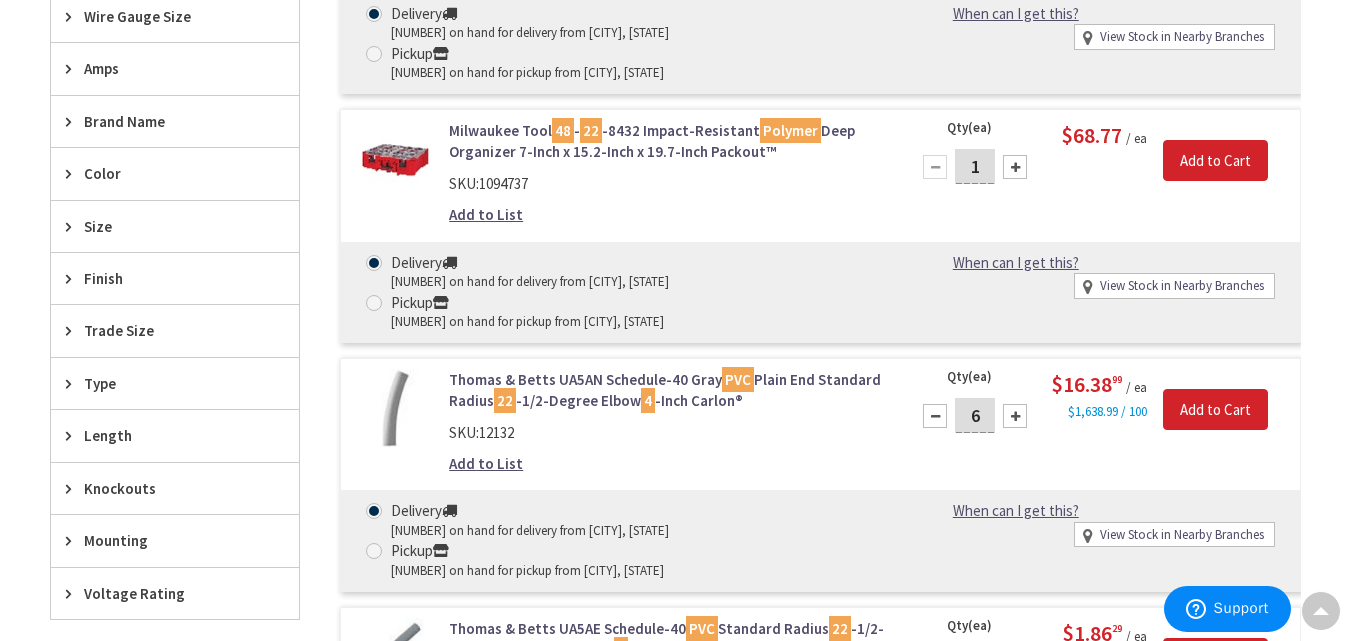 click on "Add to List" at bounding box center (486, 463) 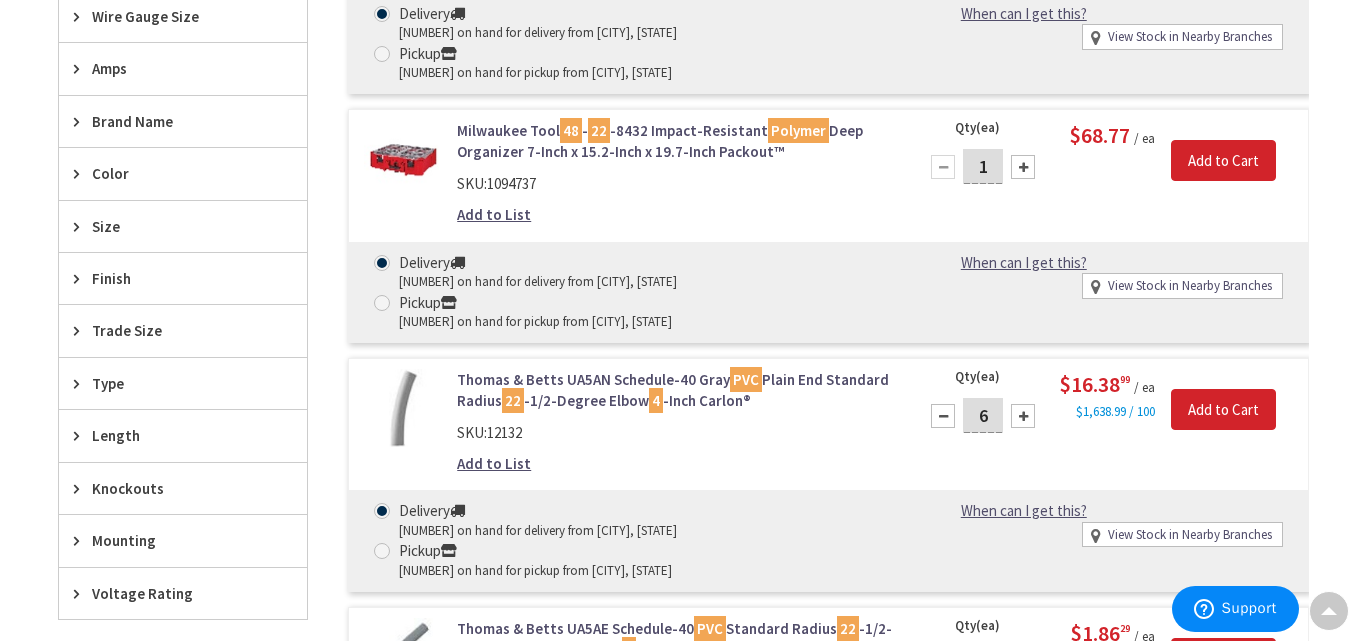 scroll, scrollTop: 915, scrollLeft: 0, axis: vertical 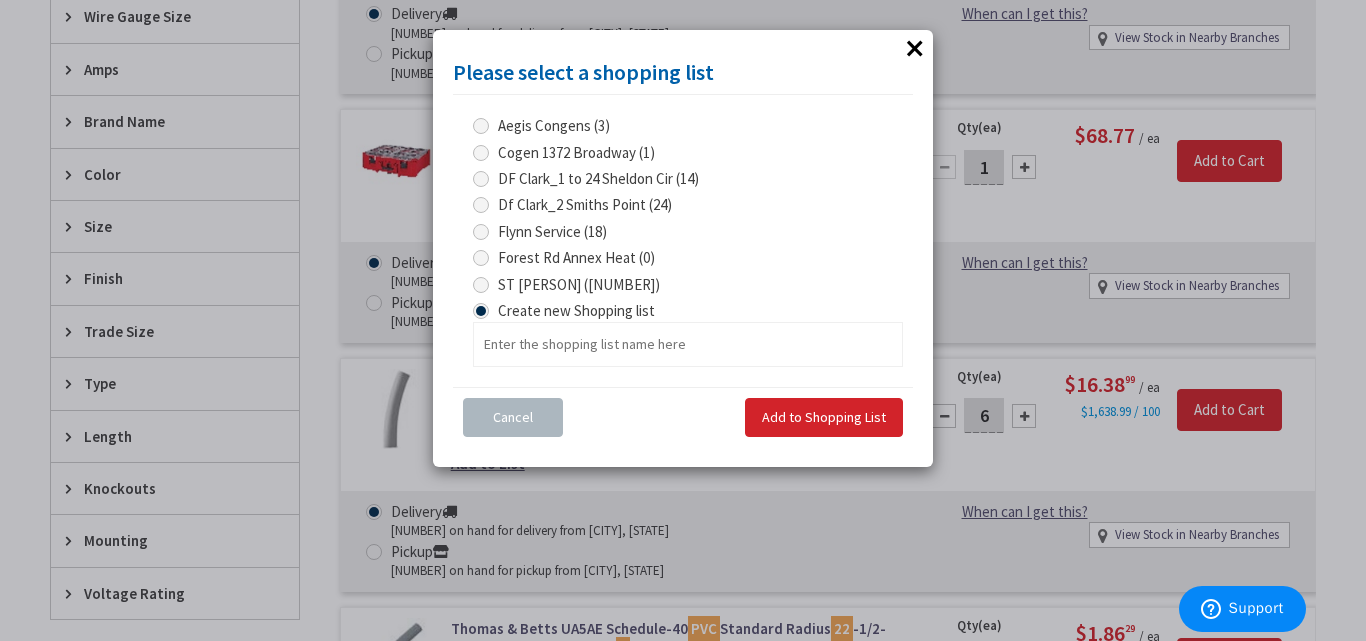 click at bounding box center (481, 285) 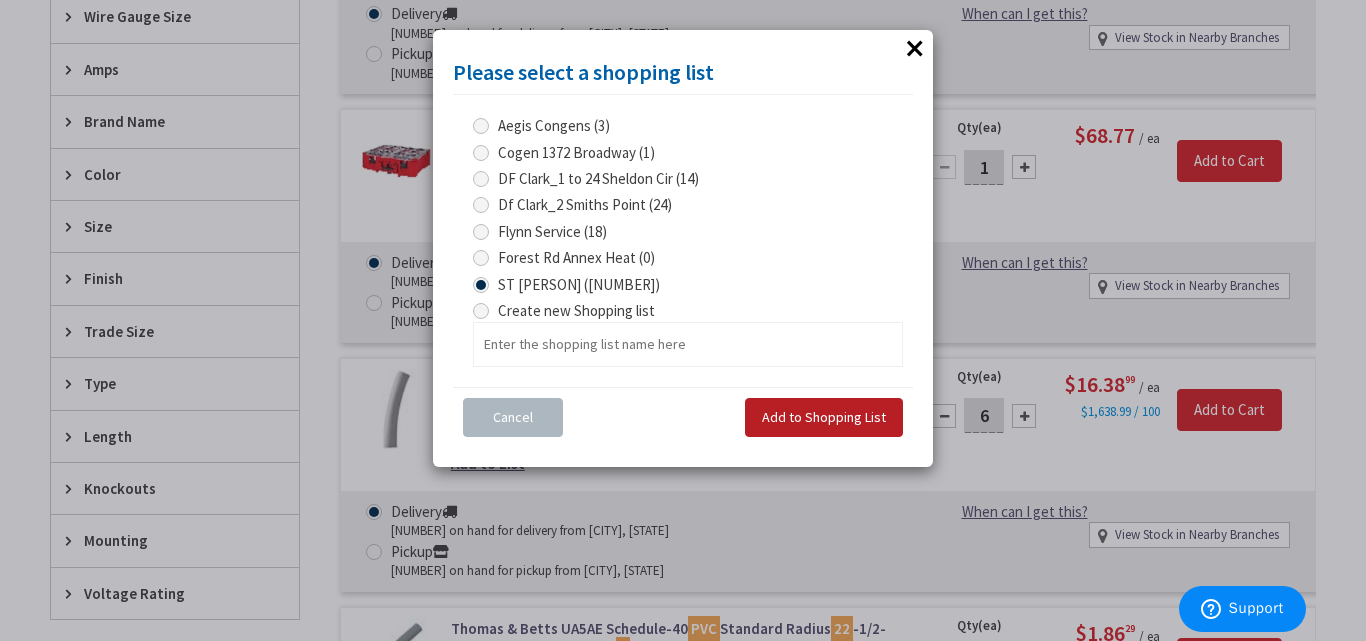 click on "Add to Shopping List" at bounding box center [824, 417] 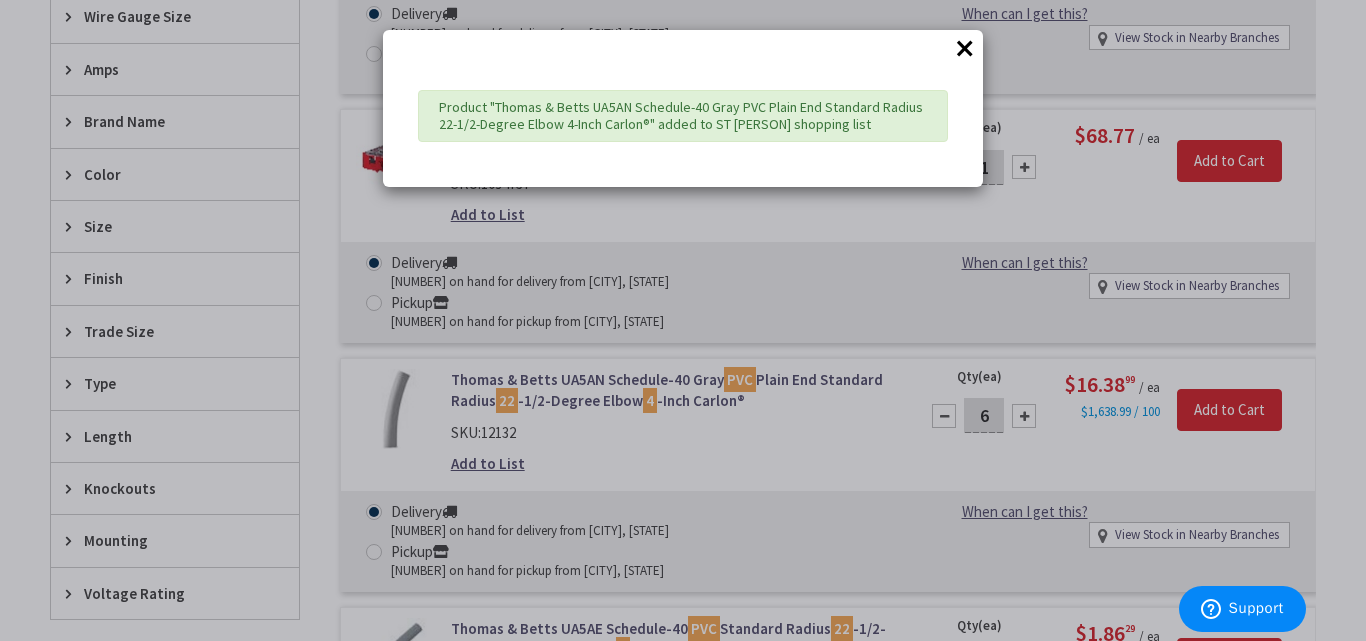click on "×" at bounding box center (965, 48) 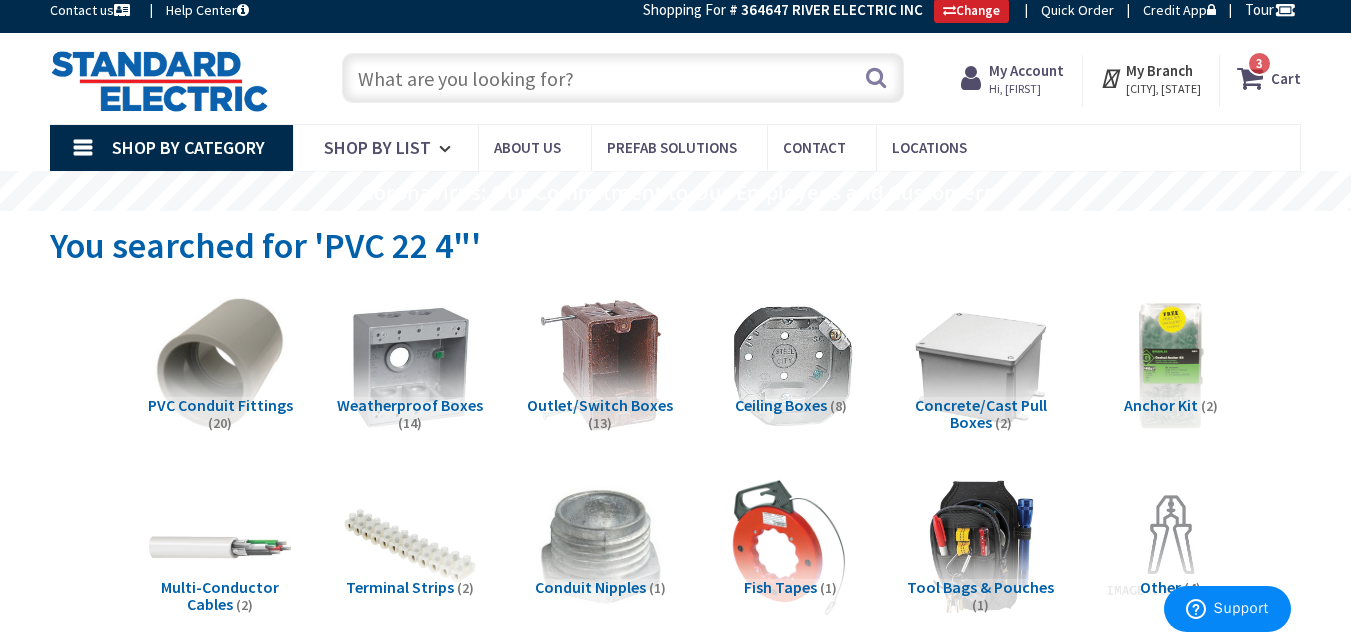 scroll, scrollTop: 0, scrollLeft: 0, axis: both 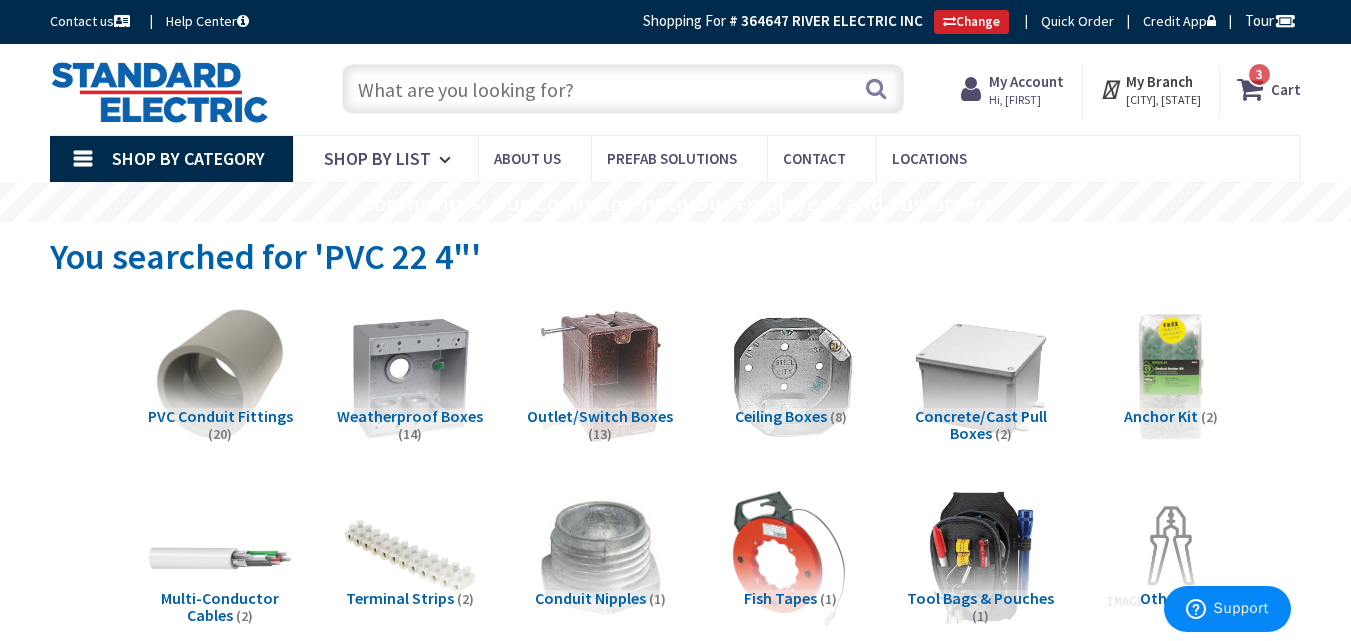 click on "My Account" at bounding box center [1026, 81] 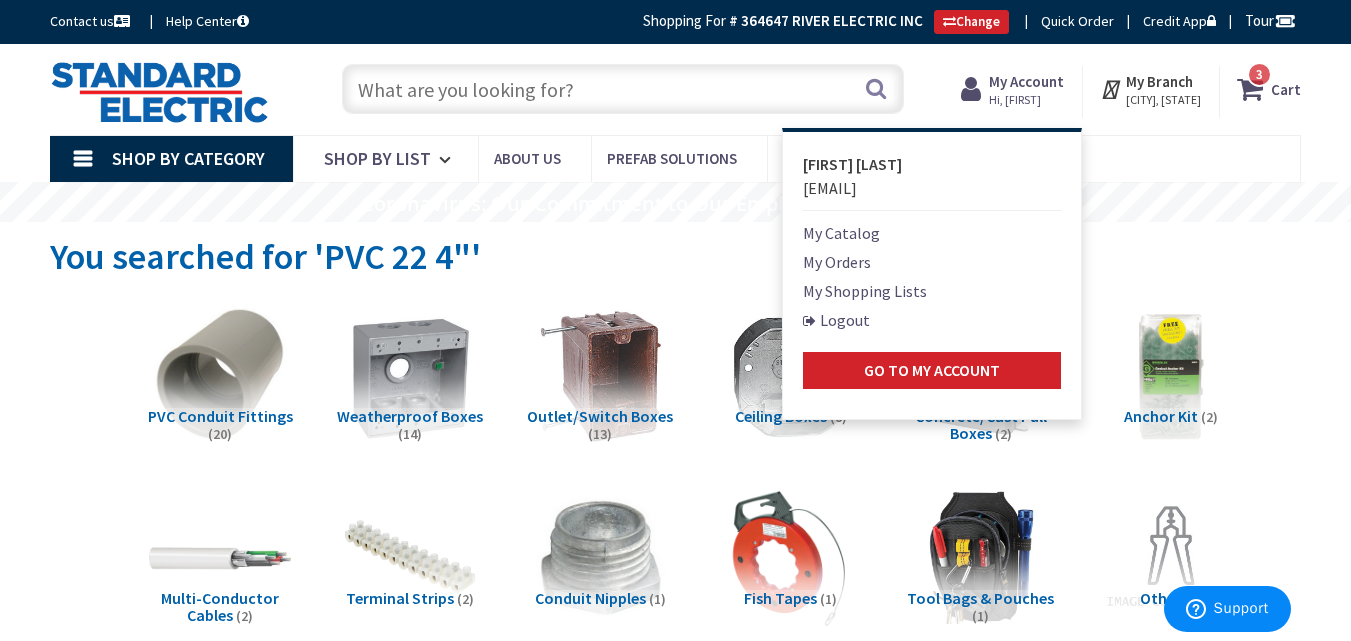 click on "My Shopping Lists" at bounding box center (865, 291) 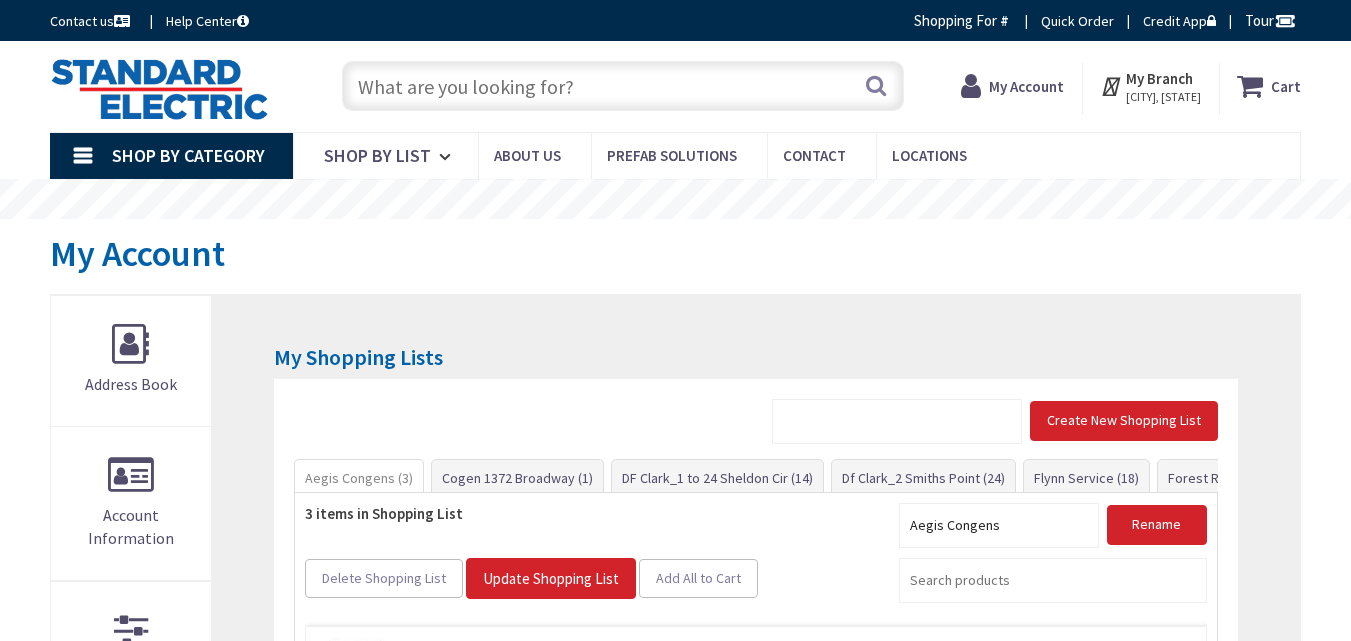 scroll, scrollTop: 0, scrollLeft: 0, axis: both 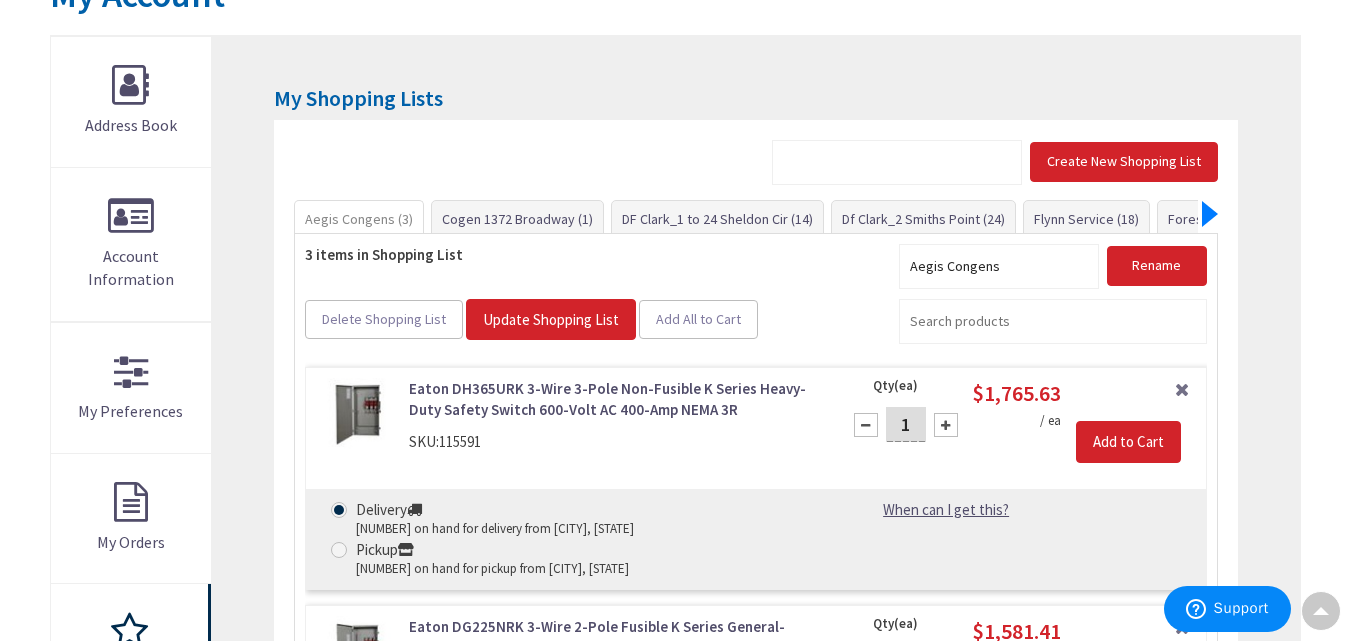 click 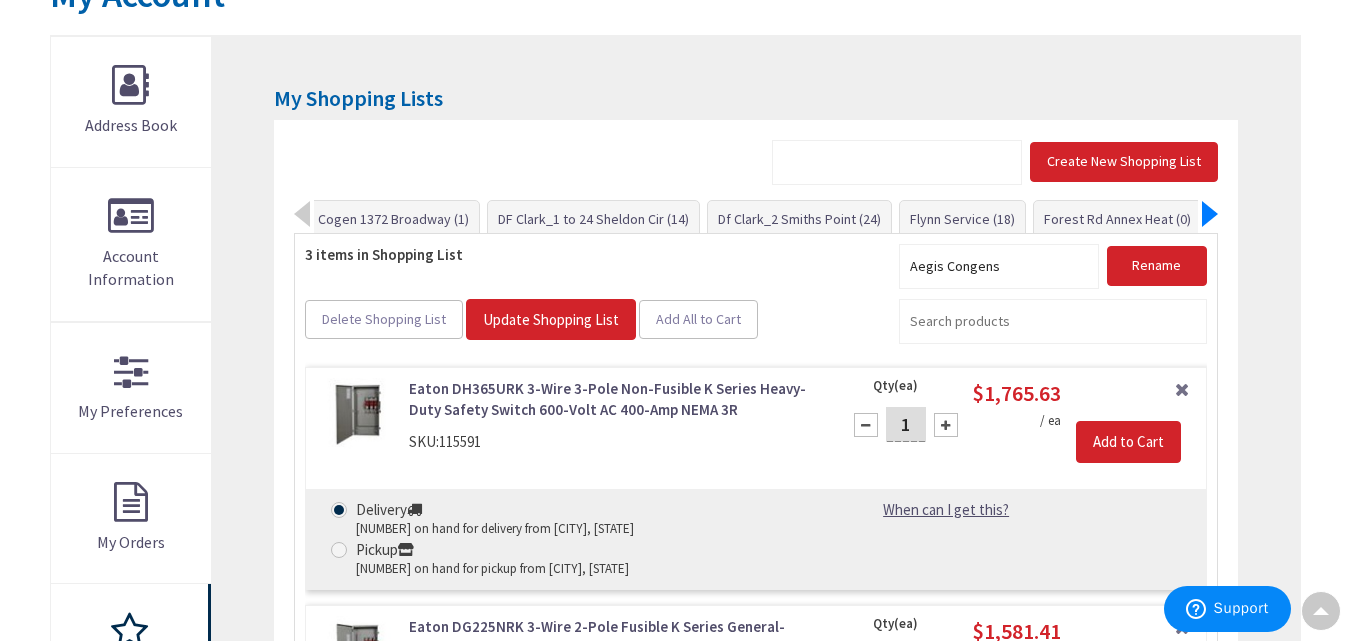 click 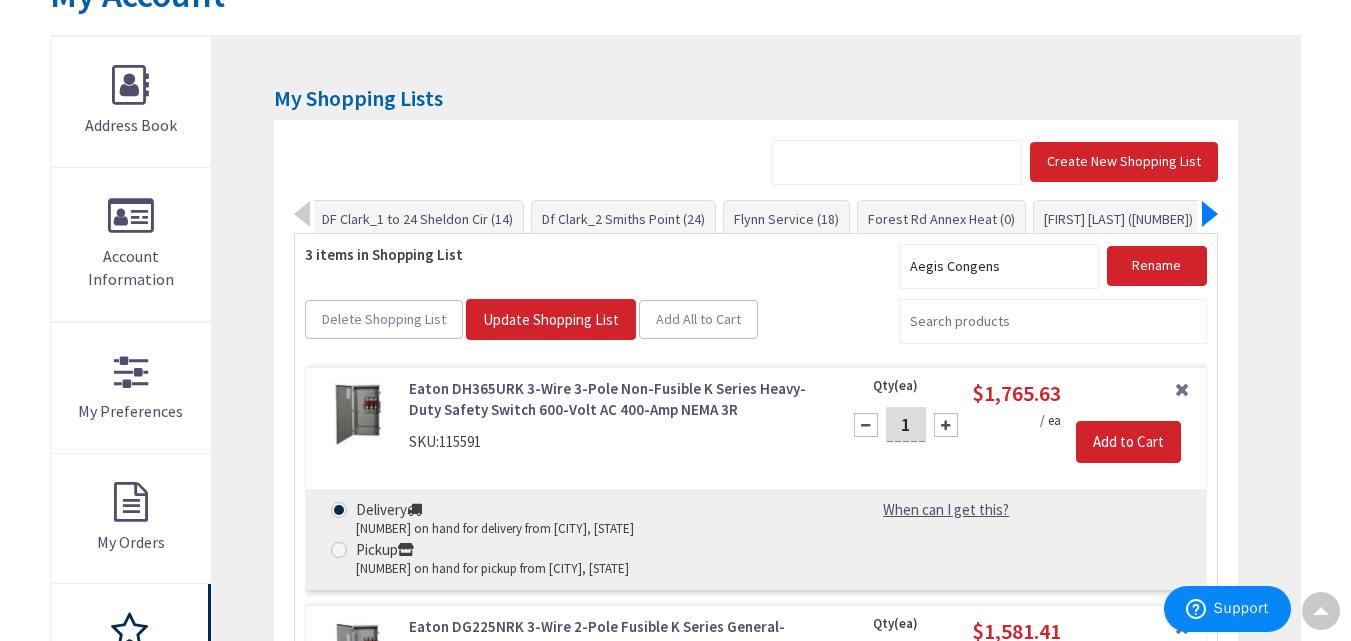 click 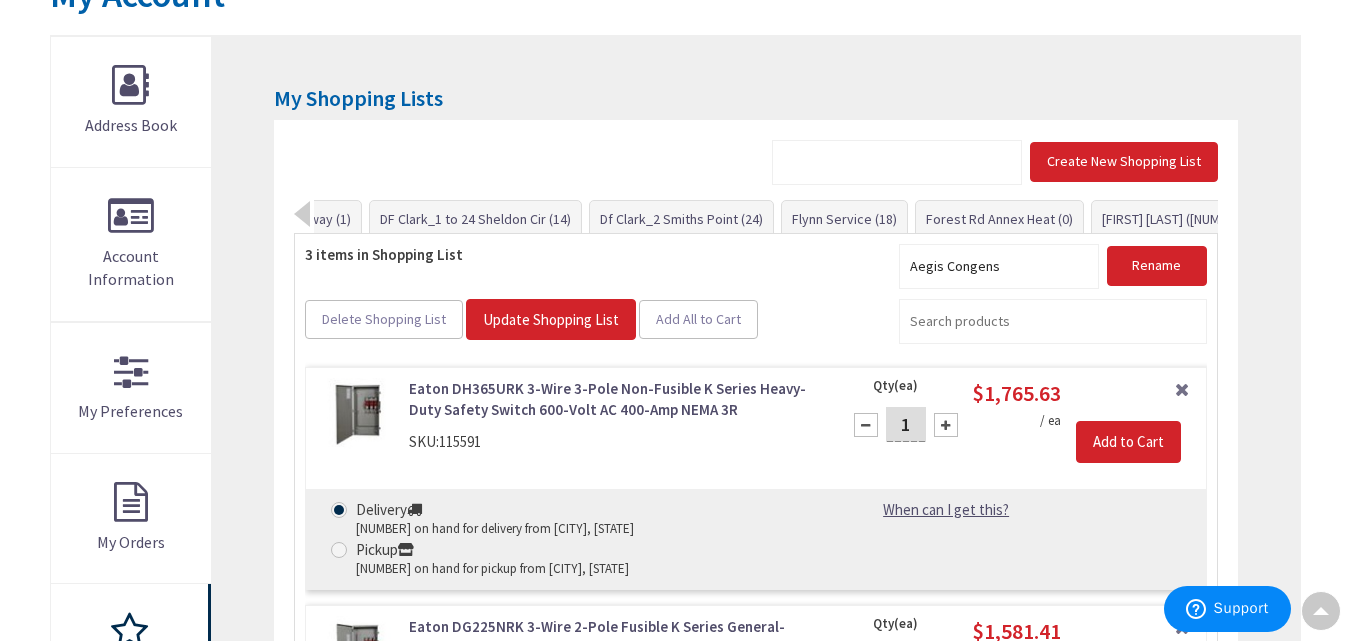 click on "Aegis Congens (3)
Cogen 1372 Broadway (1)
DF Clark_1 to 24 Sheldon Cir (14)
Df Clark_2 Smiths Point (24)" 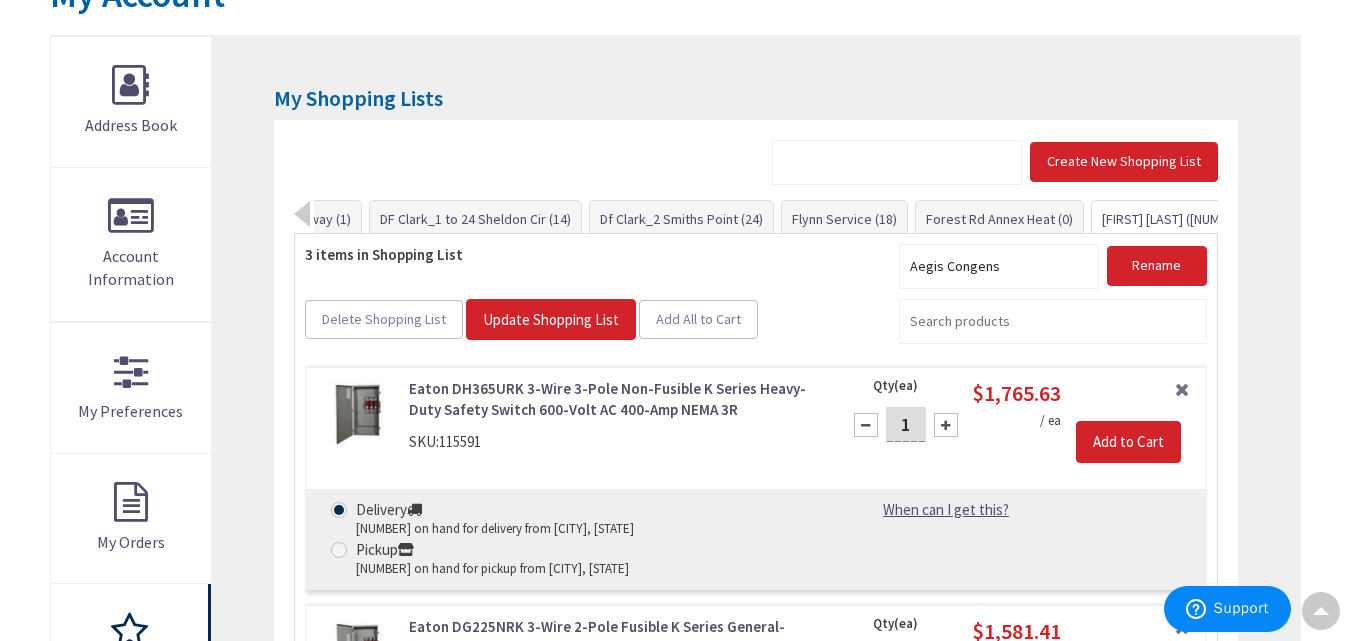 click on "ST [LAST] [LAST] ([PHONE])" 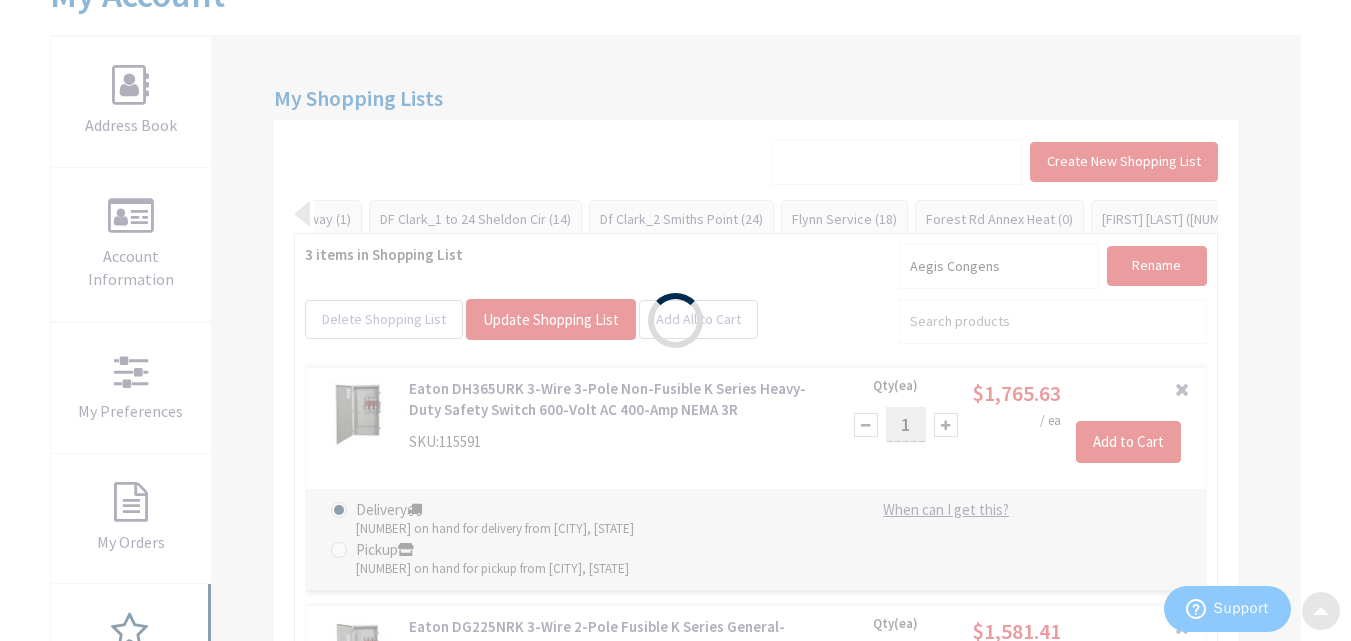 click on "Please wait..." 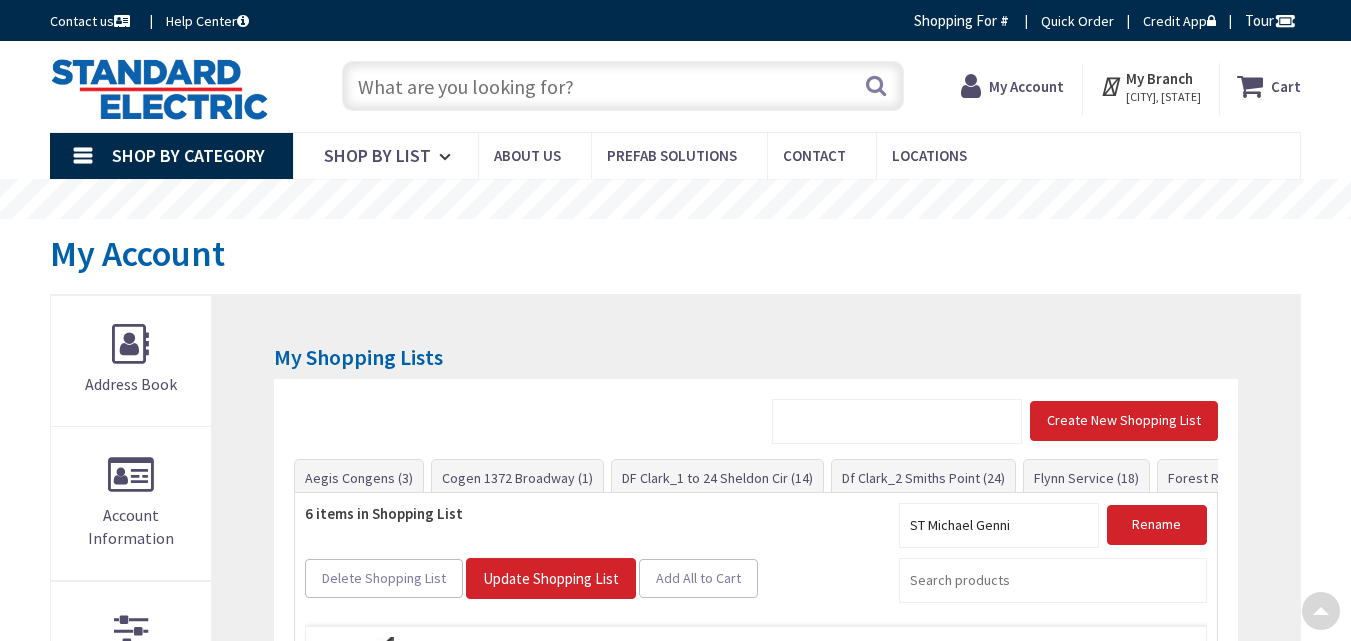 scroll, scrollTop: 418, scrollLeft: 0, axis: vertical 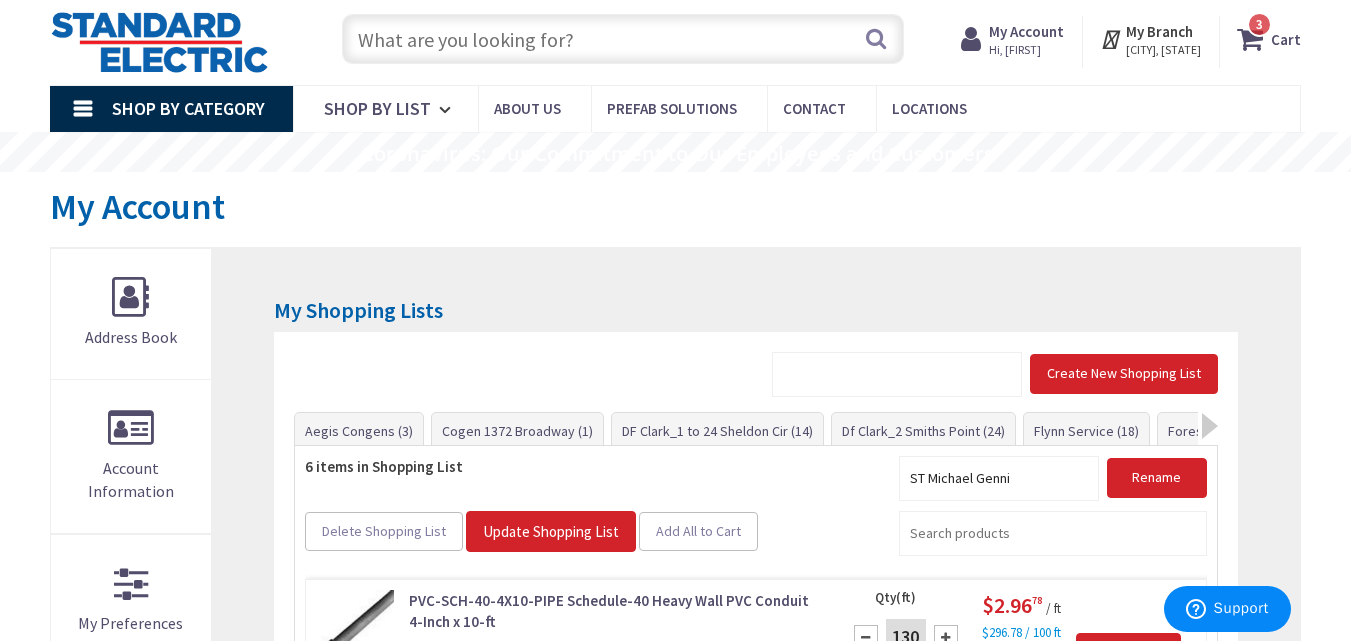 click at bounding box center (623, 39) 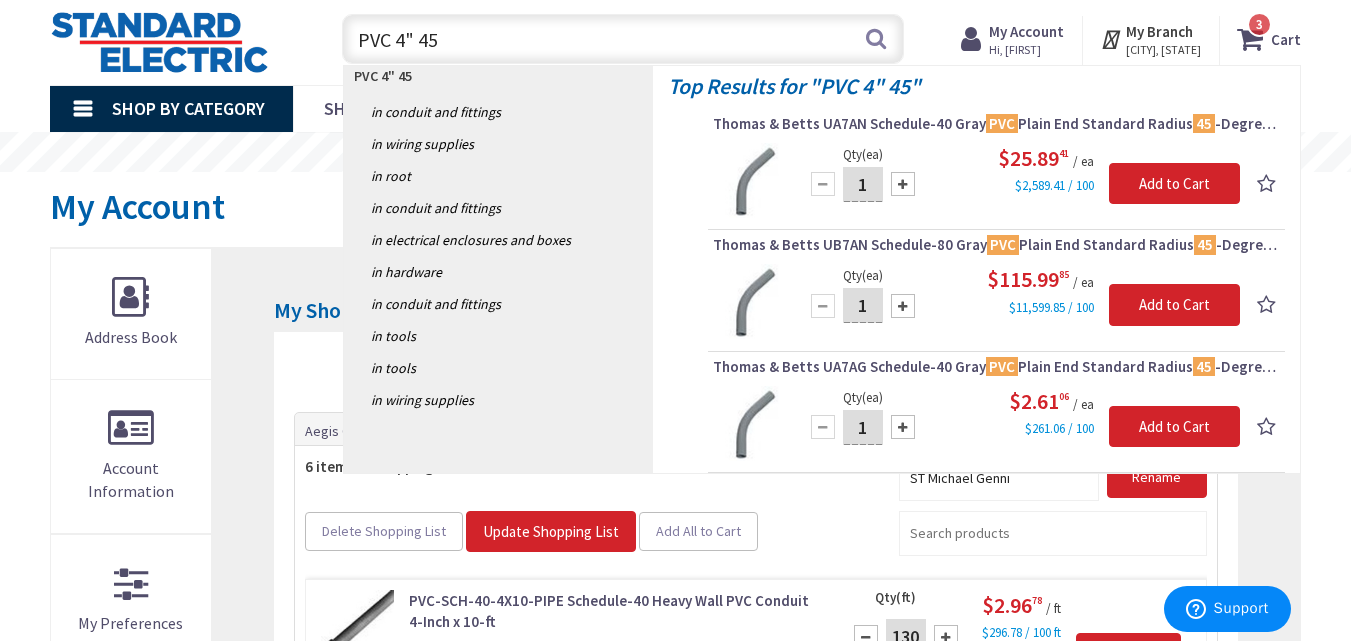 type on "PVC 4" 45" 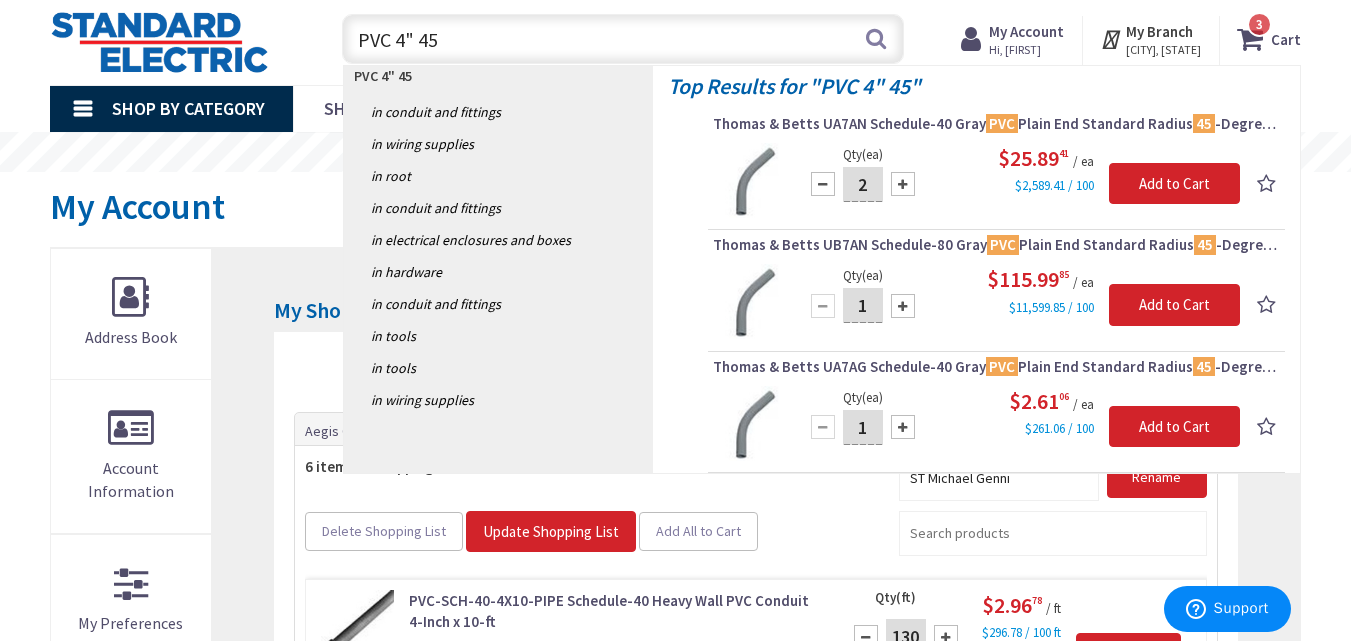 click at bounding box center (903, 184) 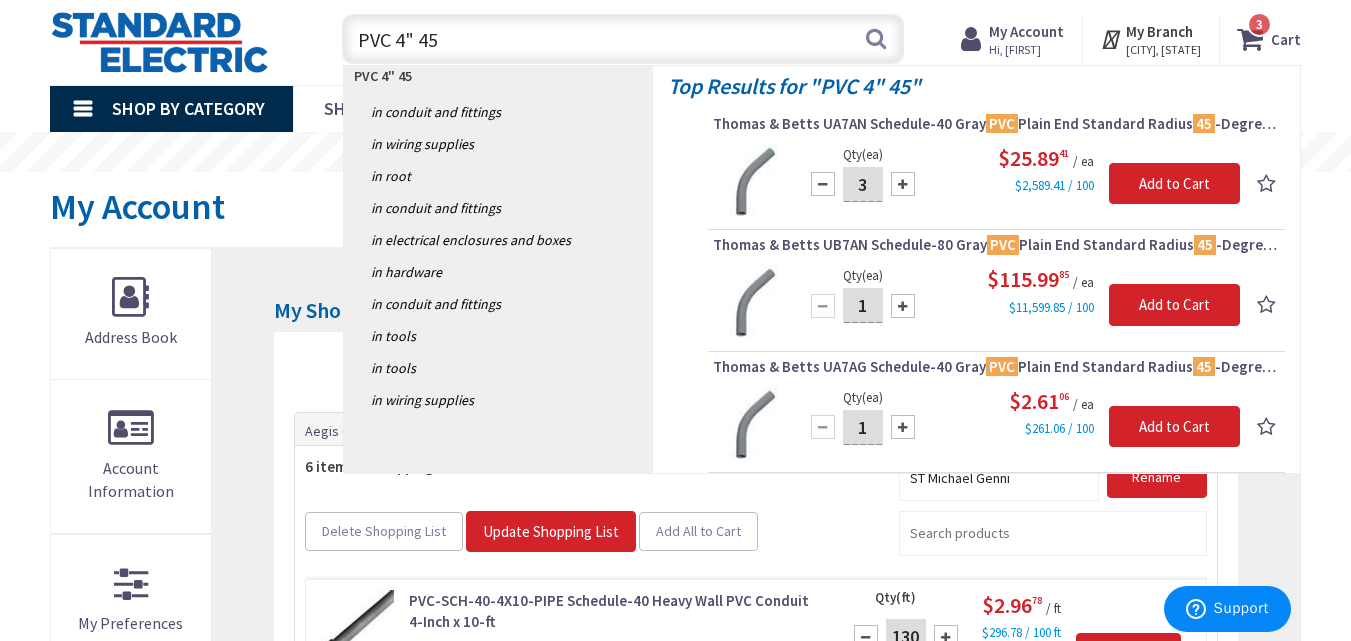 click at bounding box center (903, 184) 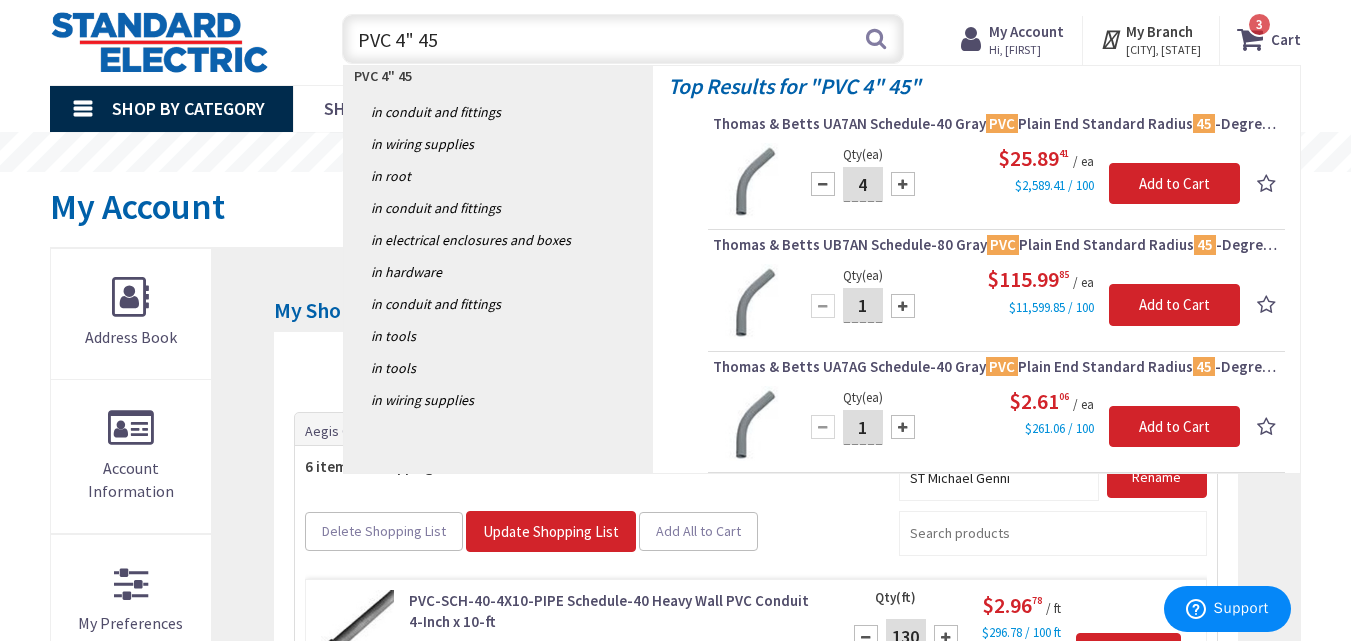 click at bounding box center [903, 184] 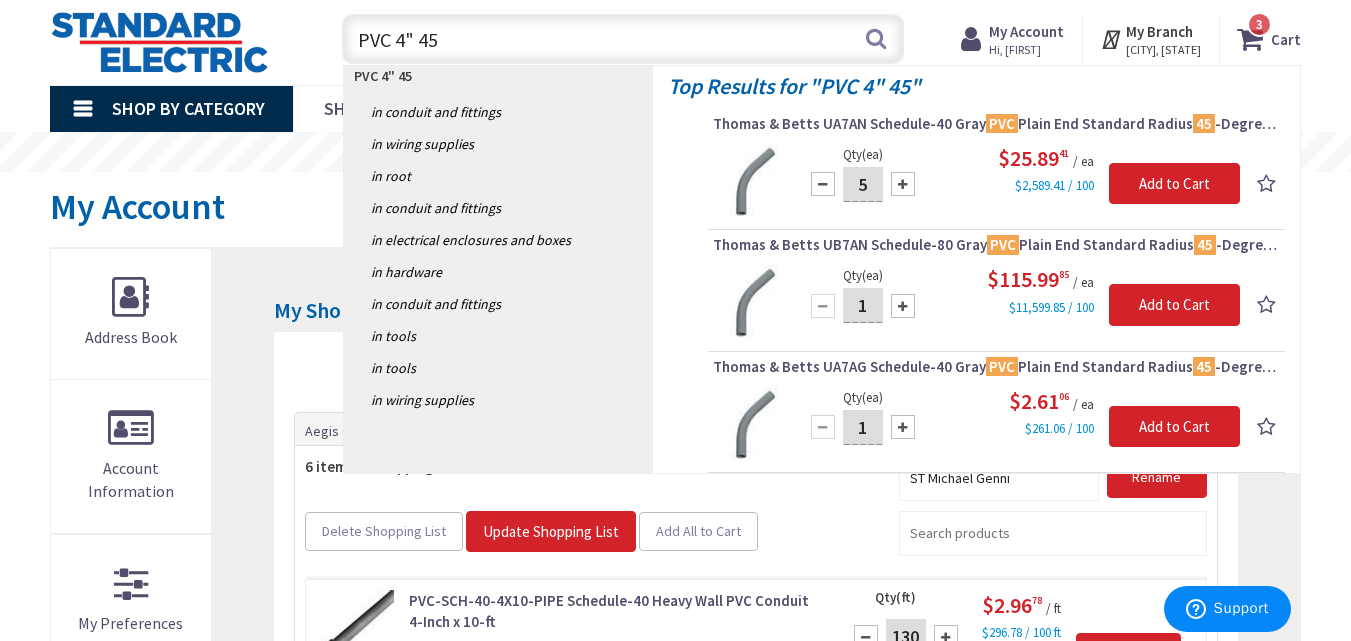 click at bounding box center (903, 184) 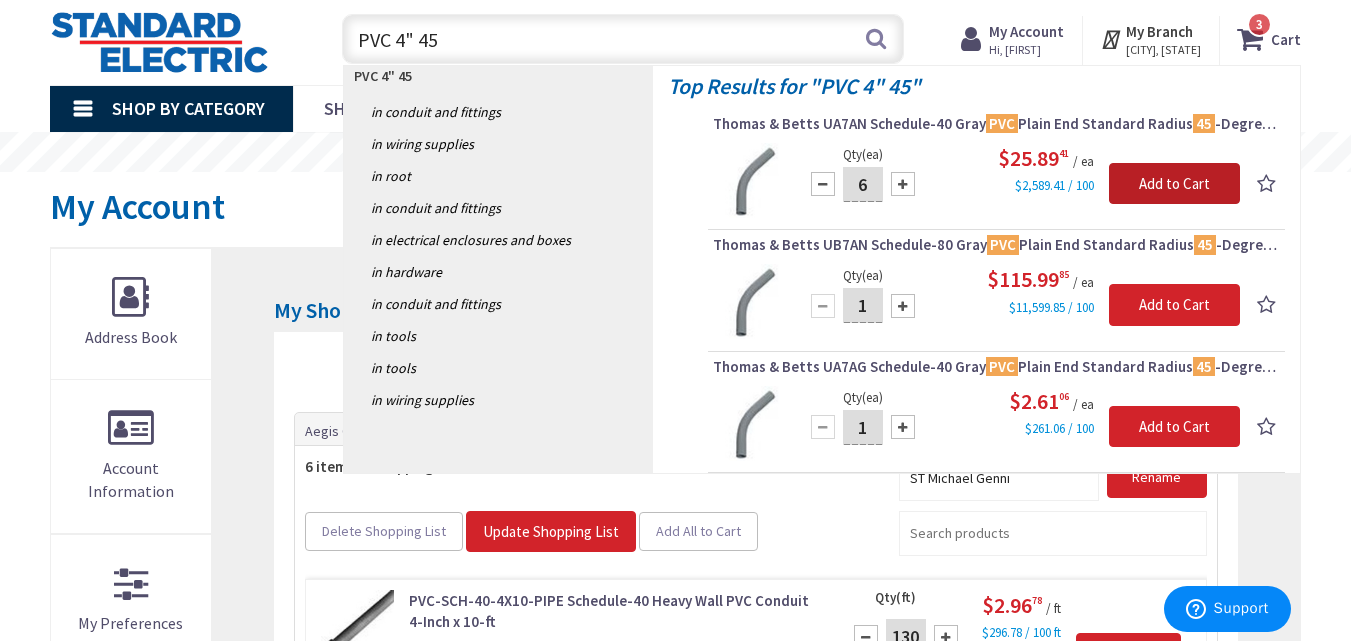 click on "Add to Cart" at bounding box center [1174, 184] 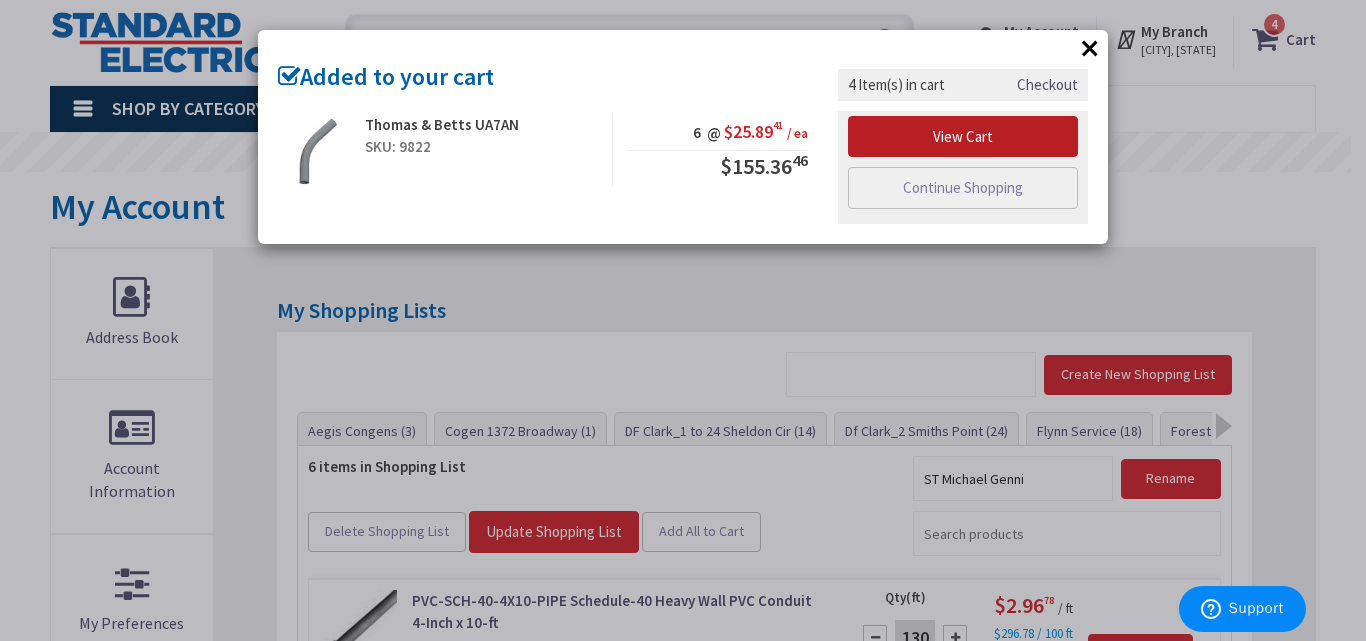 click on "View Cart" at bounding box center (963, 137) 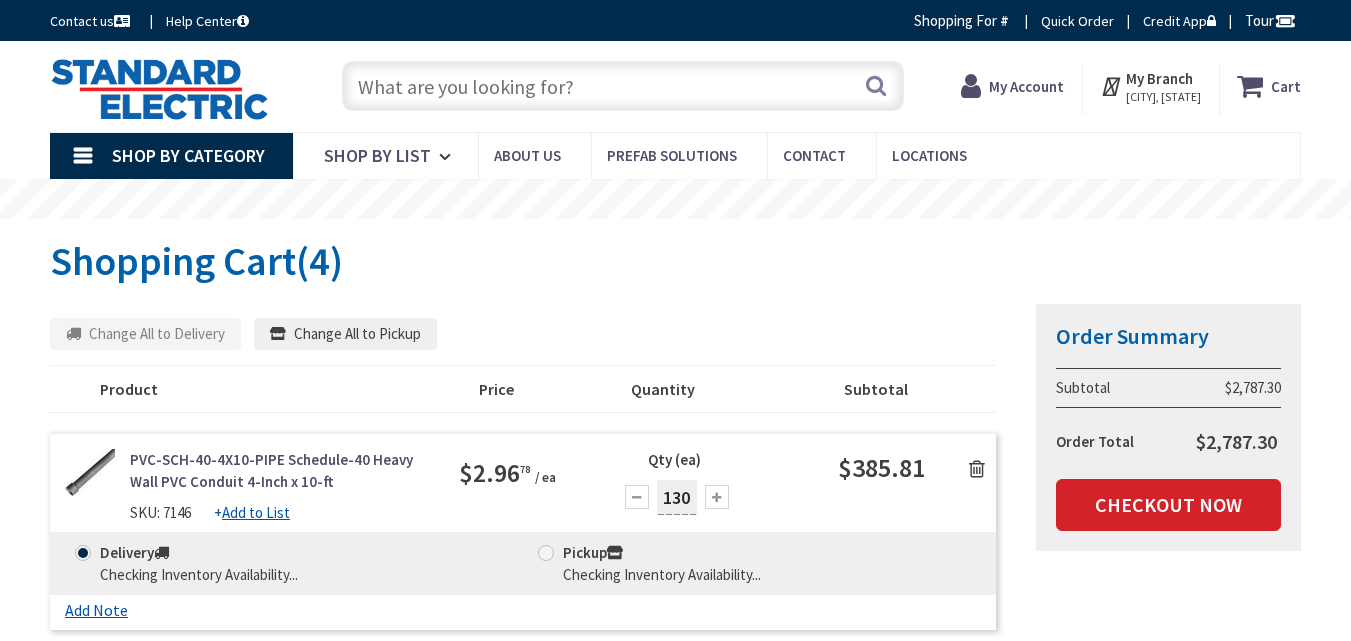 scroll, scrollTop: 0, scrollLeft: 0, axis: both 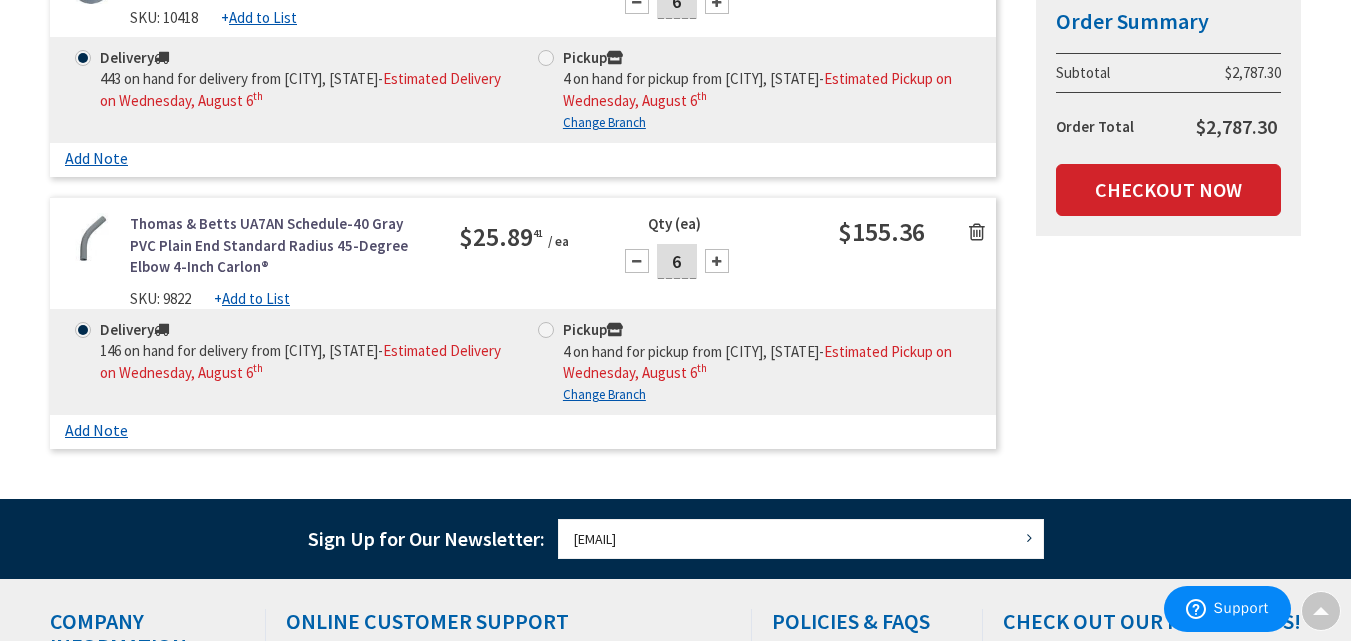 click on "Add to List" at bounding box center (256, 298) 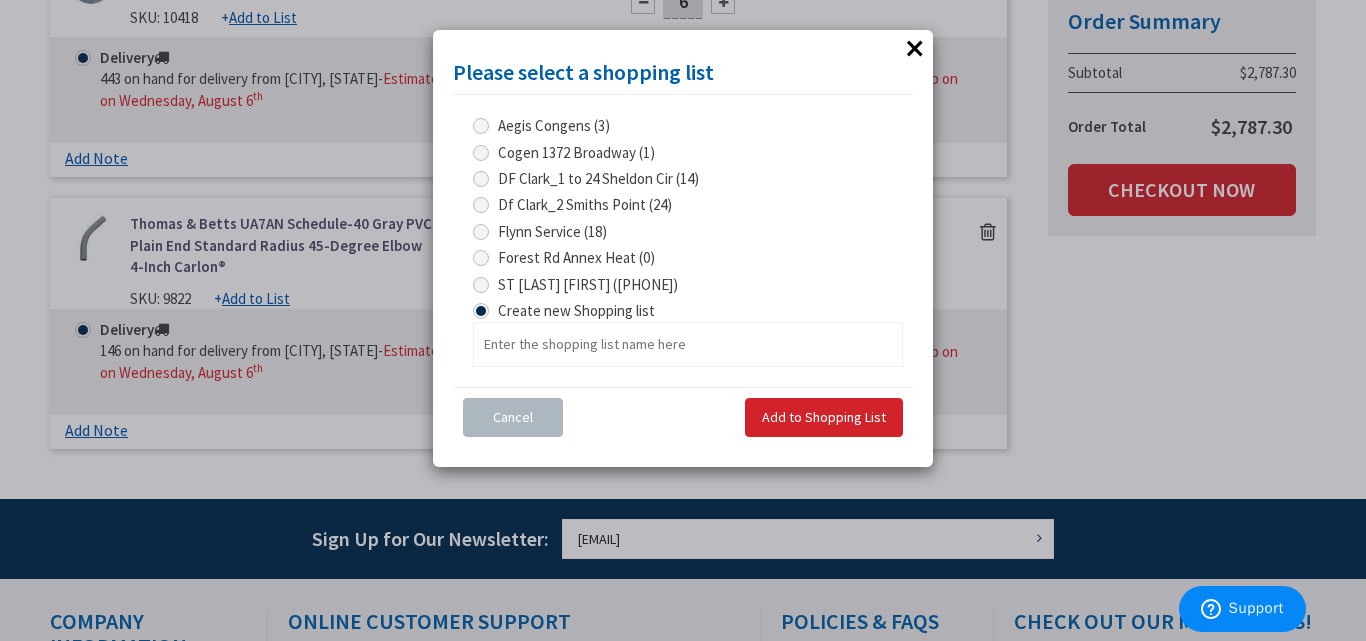 click at bounding box center (481, 285) 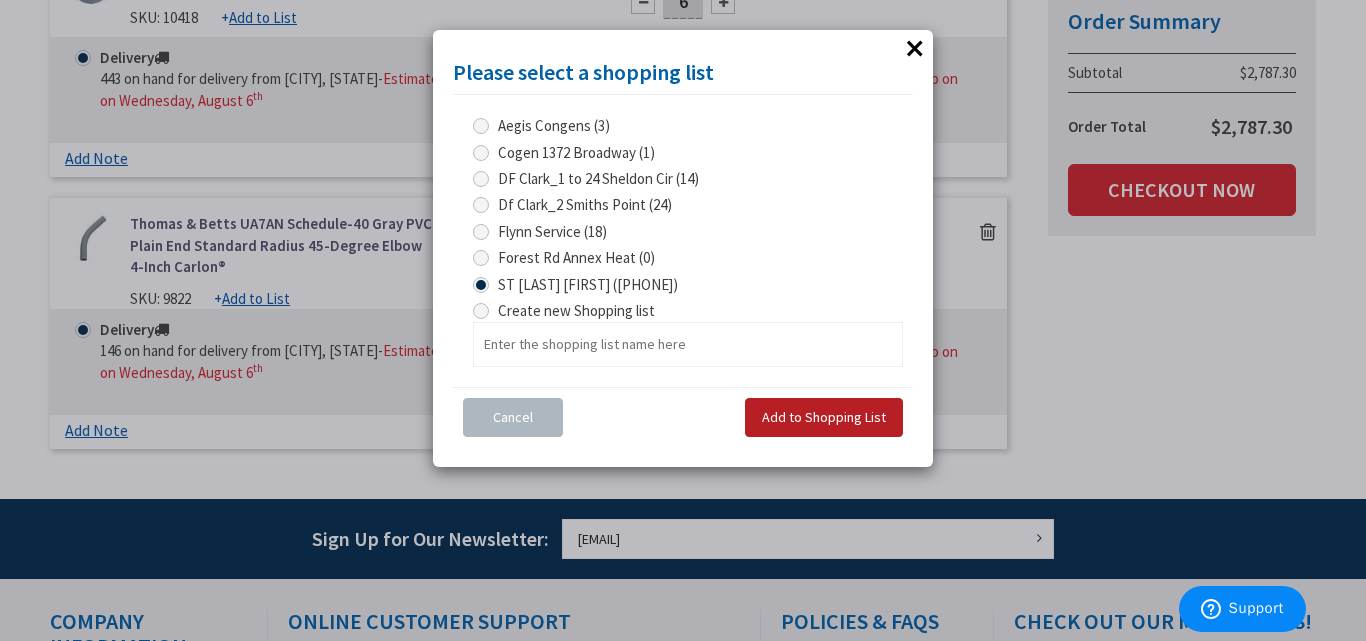 click on "Add to Shopping List" at bounding box center (824, 417) 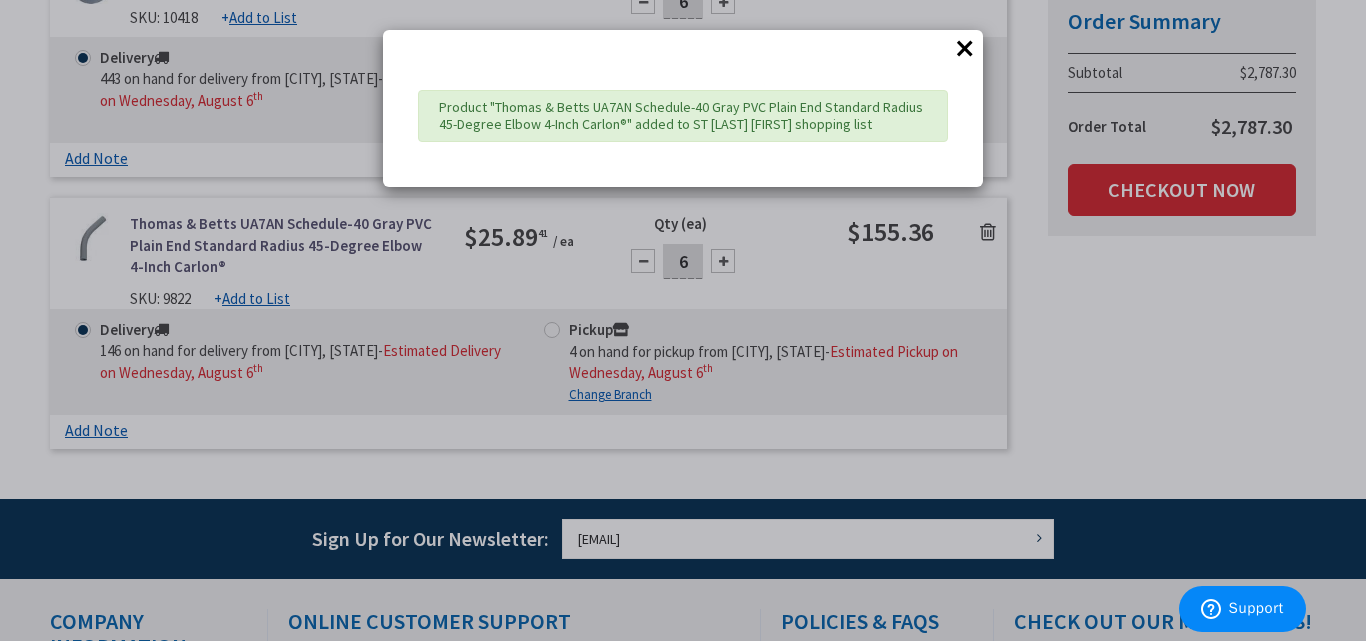 click on "×" at bounding box center (965, 48) 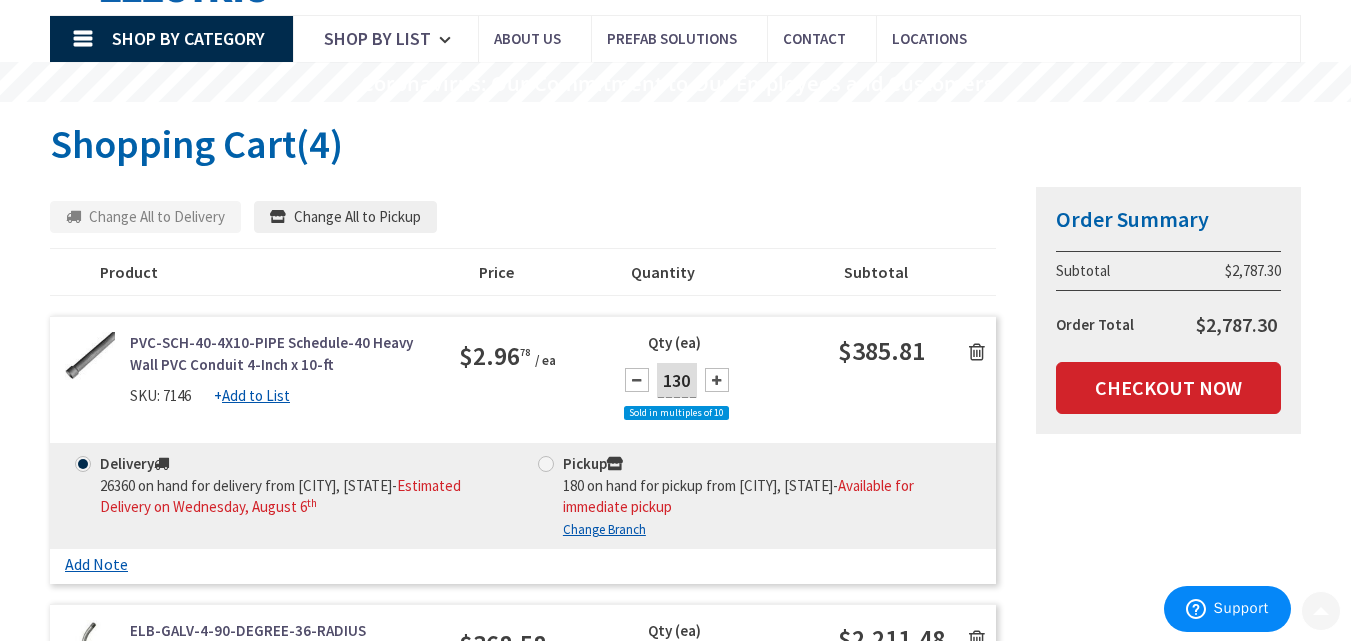 scroll, scrollTop: 125, scrollLeft: 0, axis: vertical 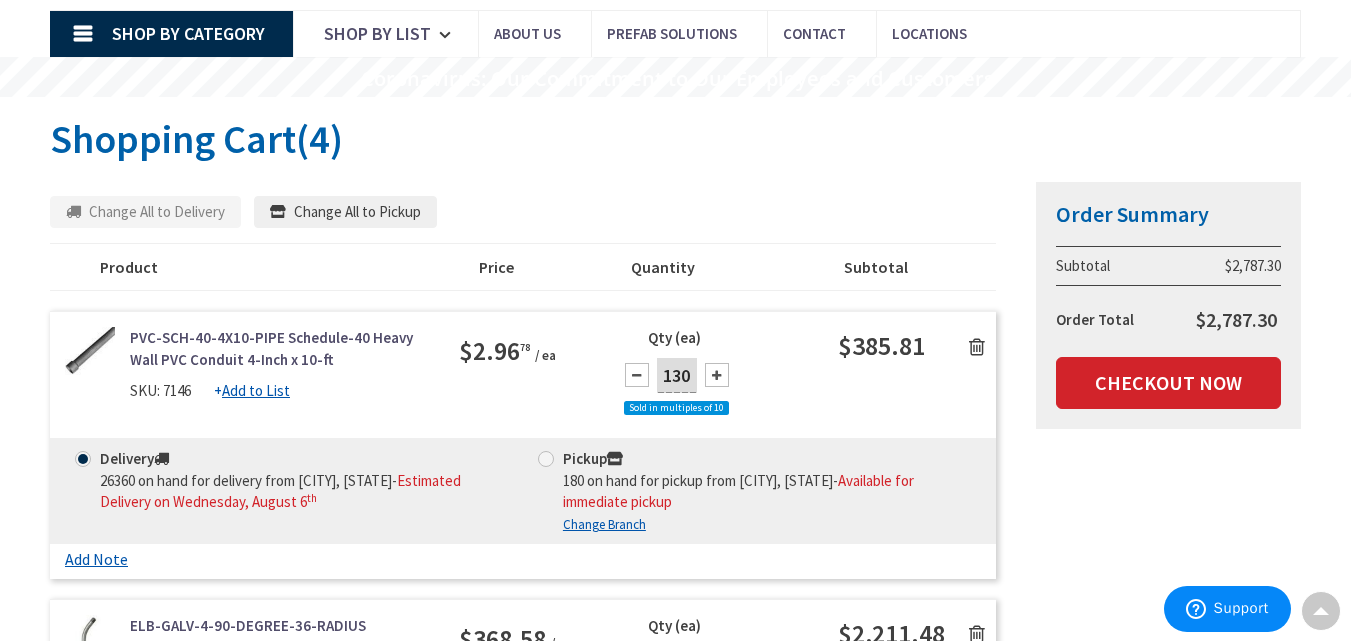 click at bounding box center [977, 347] 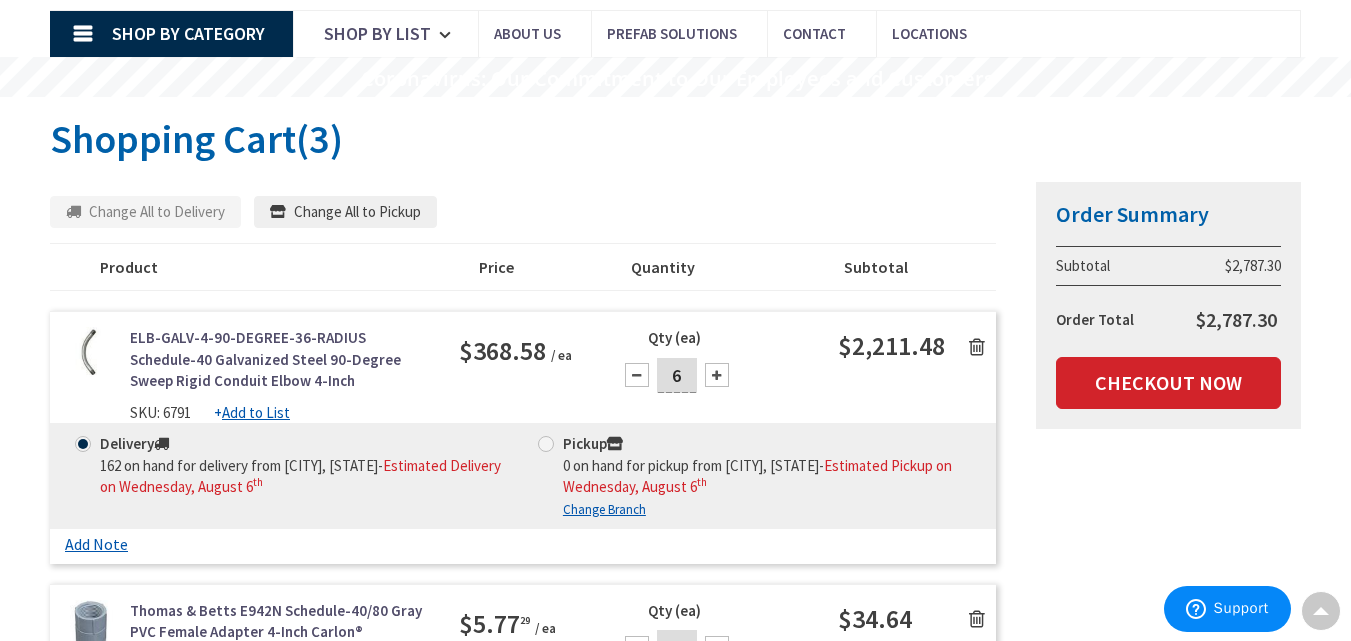 click at bounding box center (977, 347) 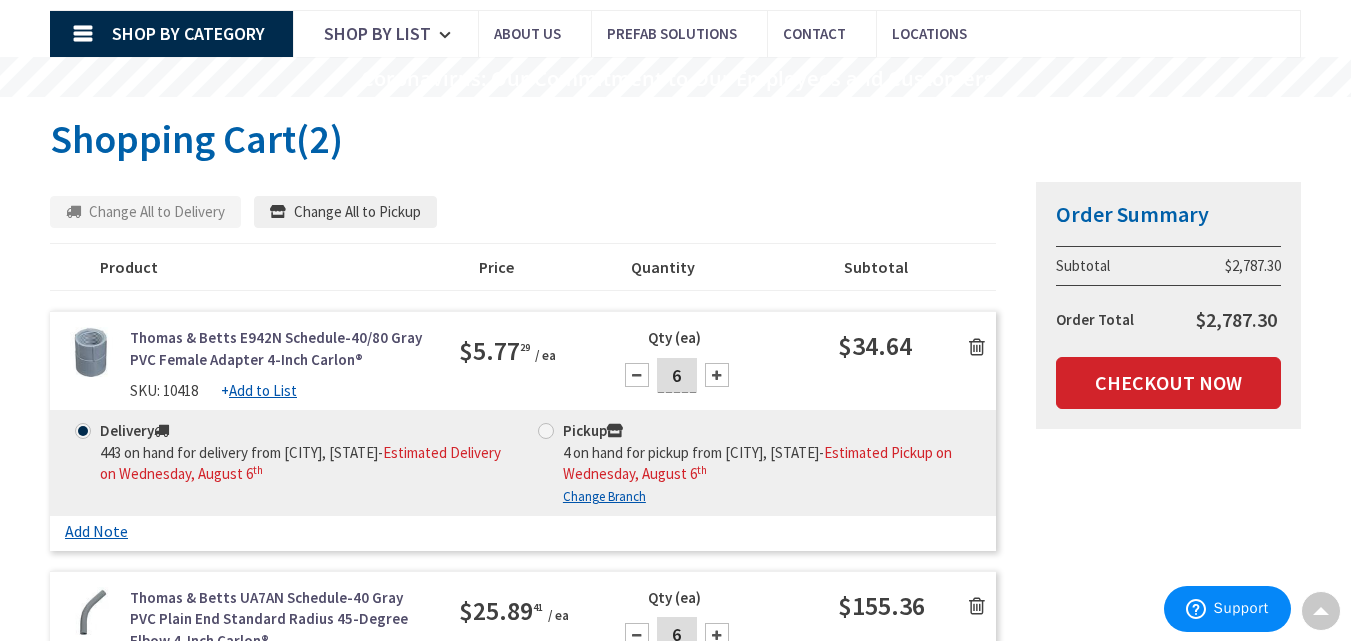 click at bounding box center [977, 347] 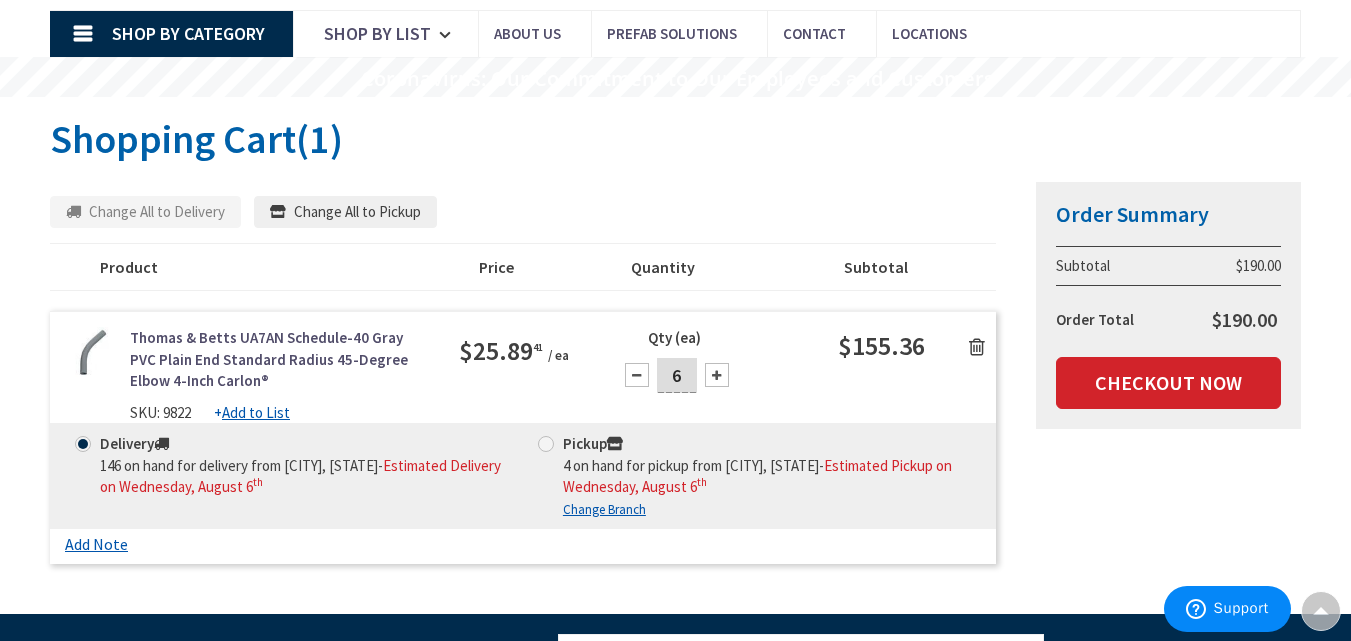 click at bounding box center [977, 347] 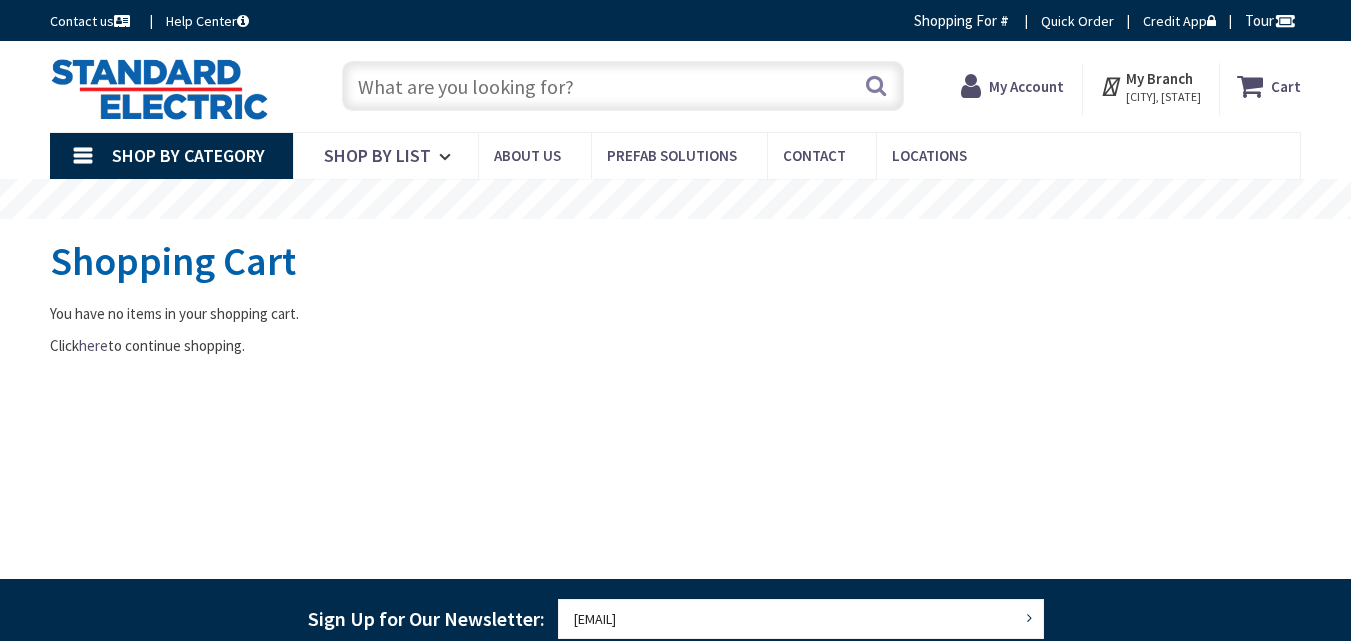 scroll, scrollTop: 0, scrollLeft: 0, axis: both 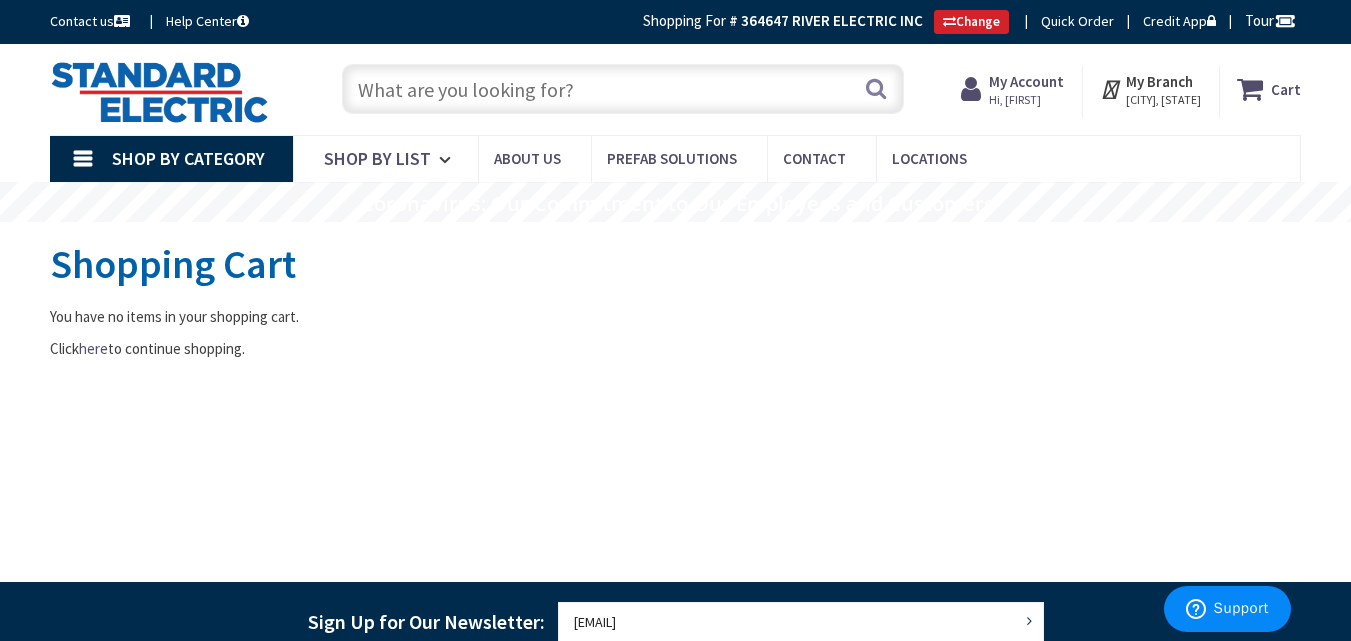 click on "My Account" at bounding box center [1026, 81] 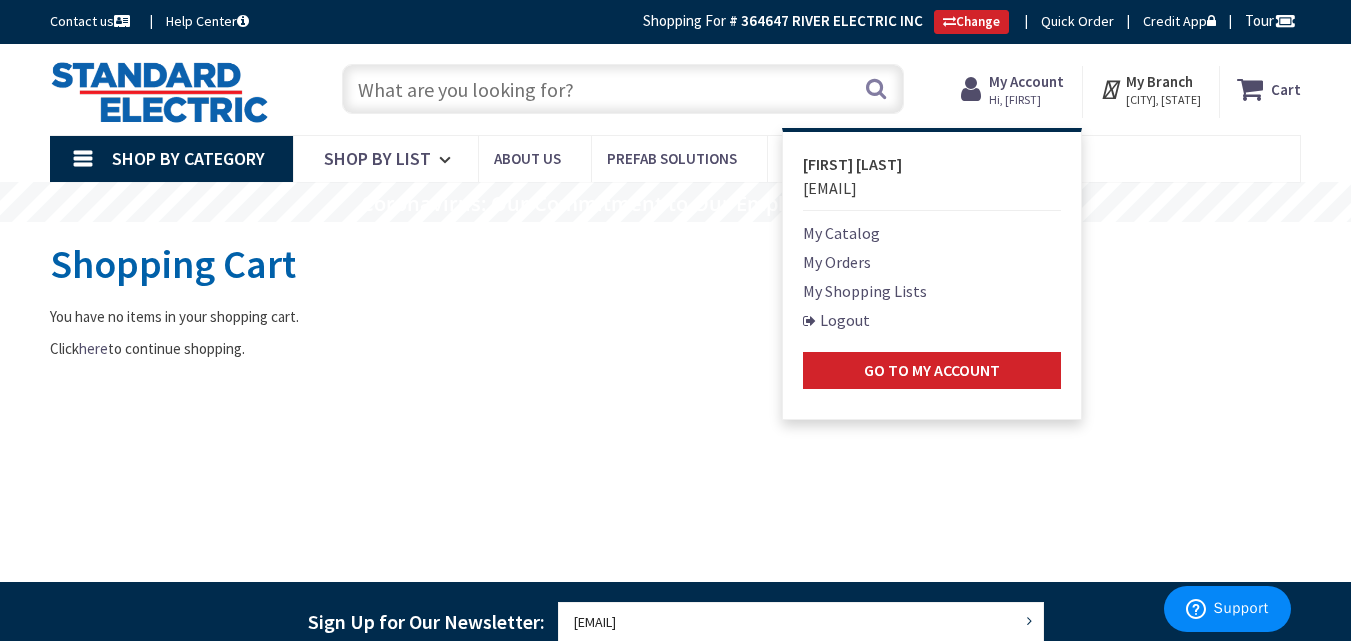 click on "My Shopping Lists" at bounding box center (865, 291) 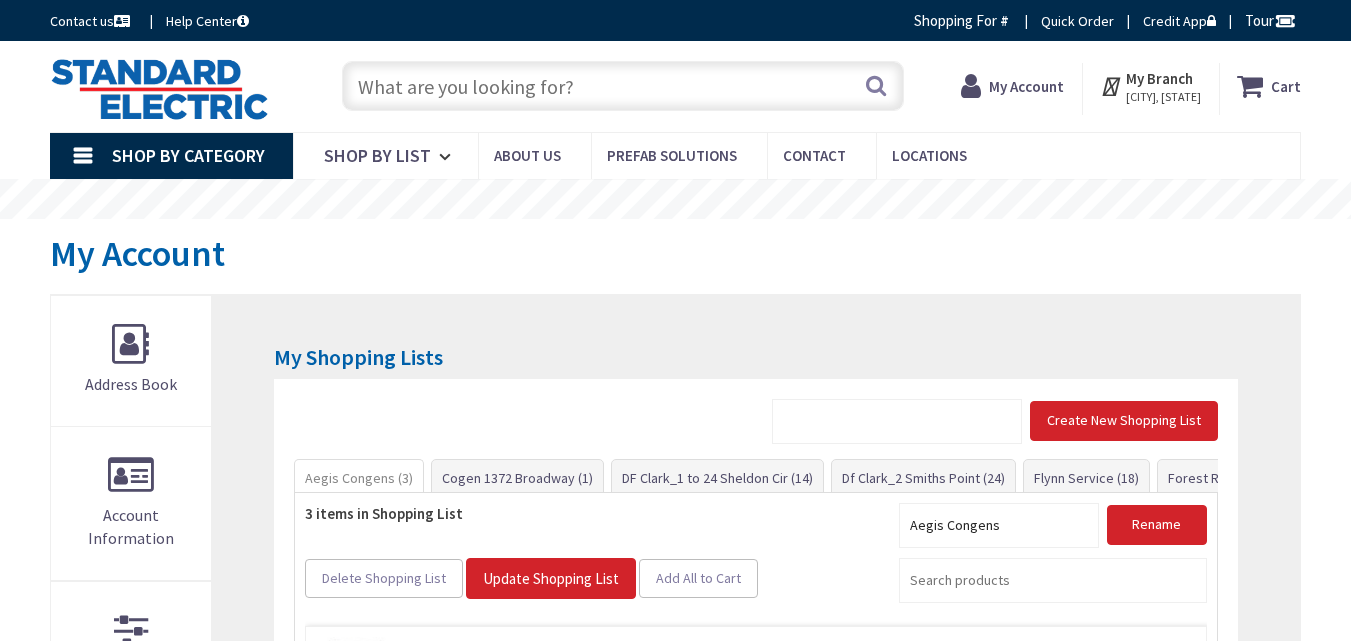 scroll, scrollTop: 0, scrollLeft: 0, axis: both 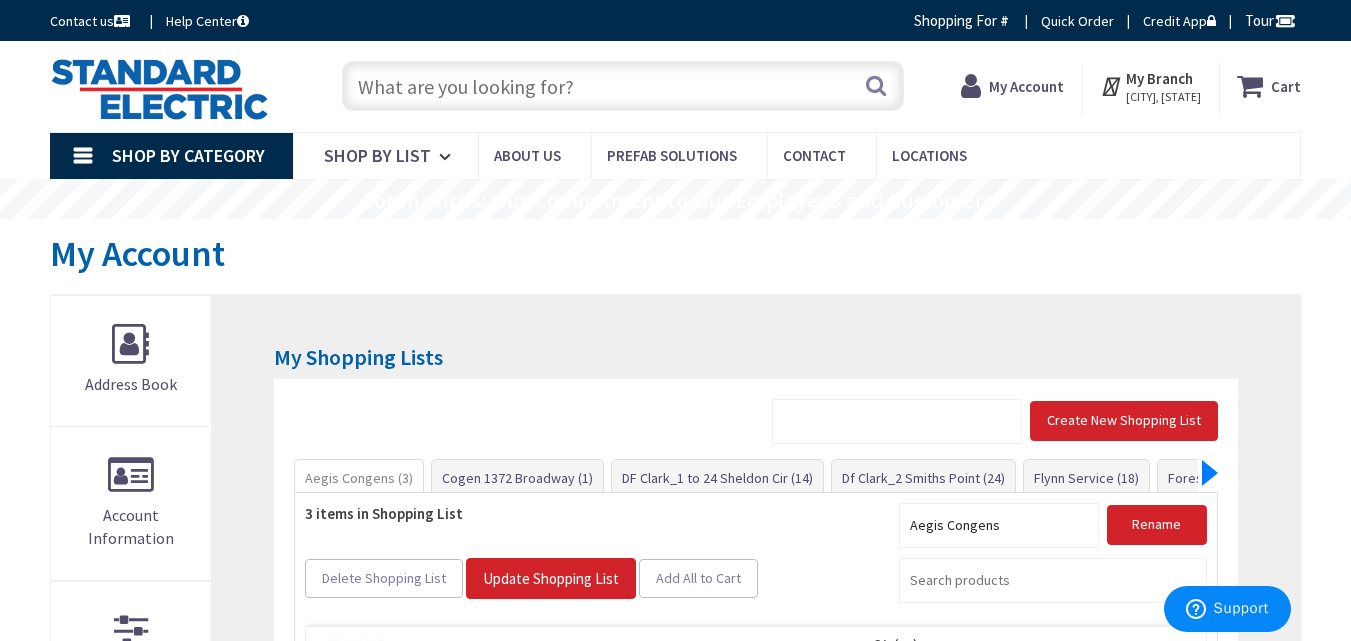 click at bounding box center [1210, 473] 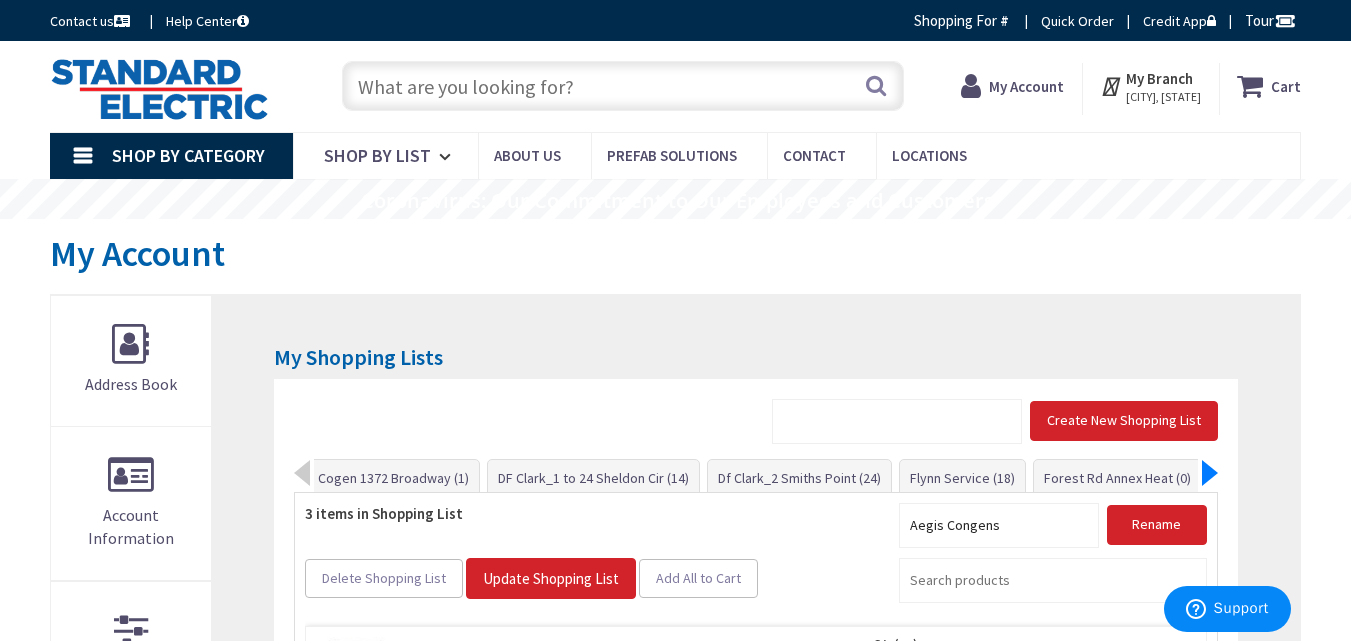 click at bounding box center [1210, 473] 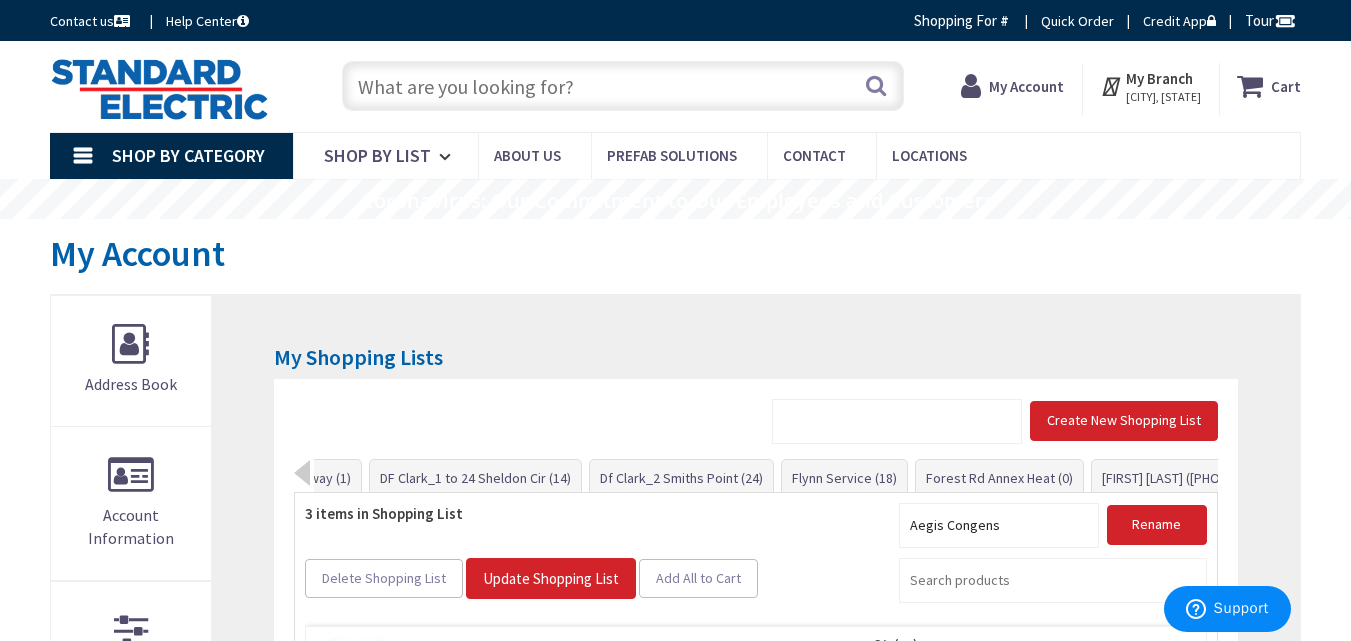 click on "Aegis Congens (3)
Cogen 1372 Broadway (1)
DF Clark_1 to 24 Sheldon Cir (14)
Df Clark_2 Smiths Point (24)" at bounding box center [765, 476] 